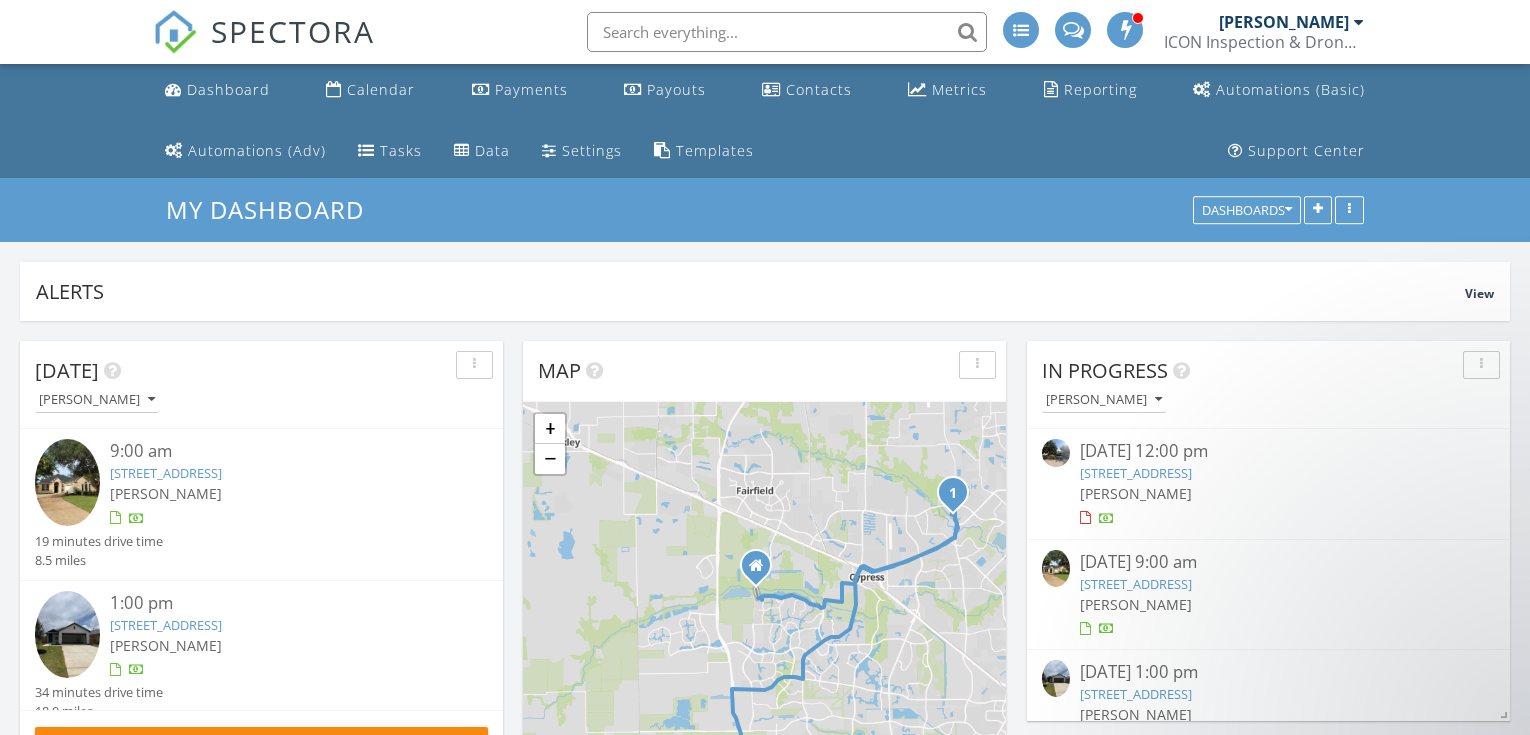 scroll, scrollTop: 1185, scrollLeft: 0, axis: vertical 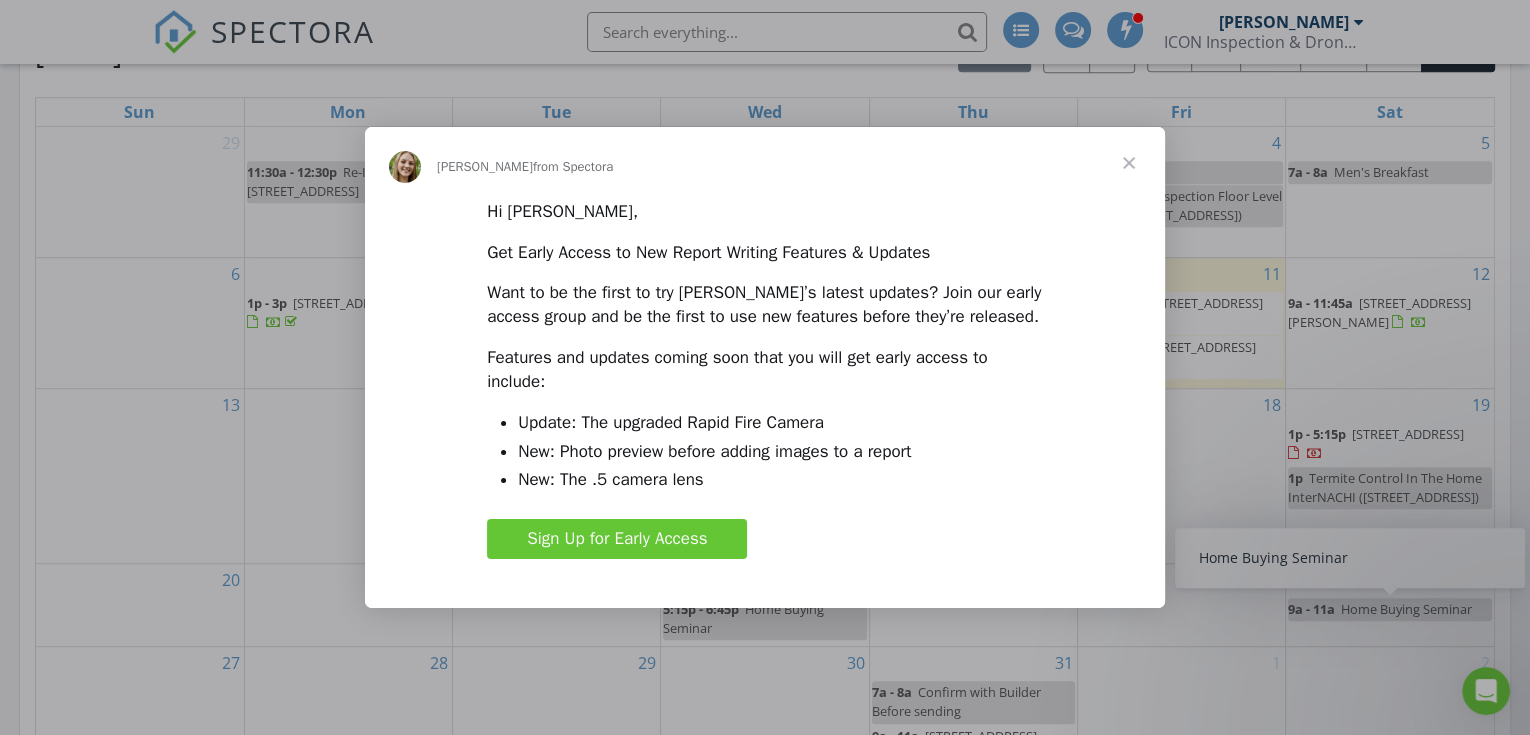 click at bounding box center [1129, 163] 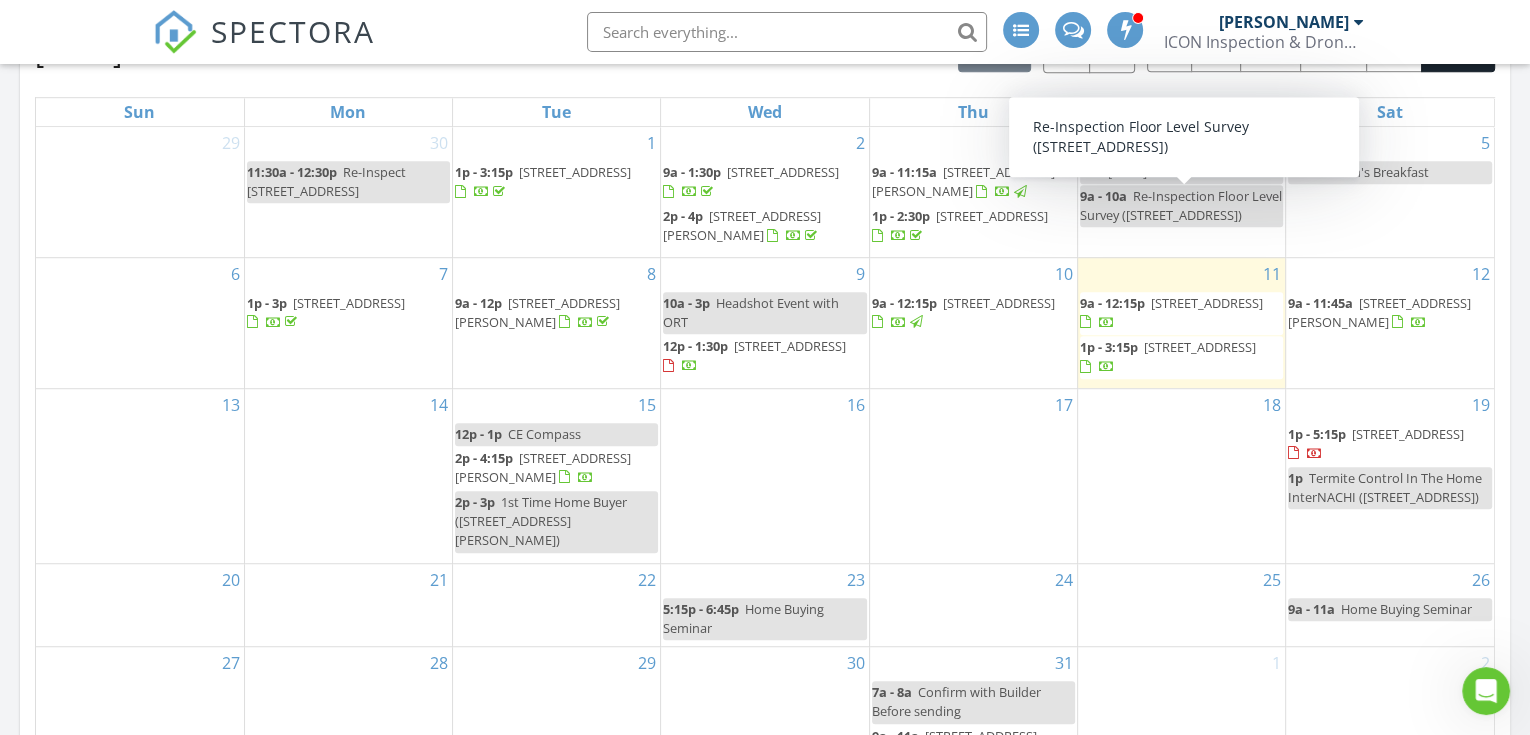 click 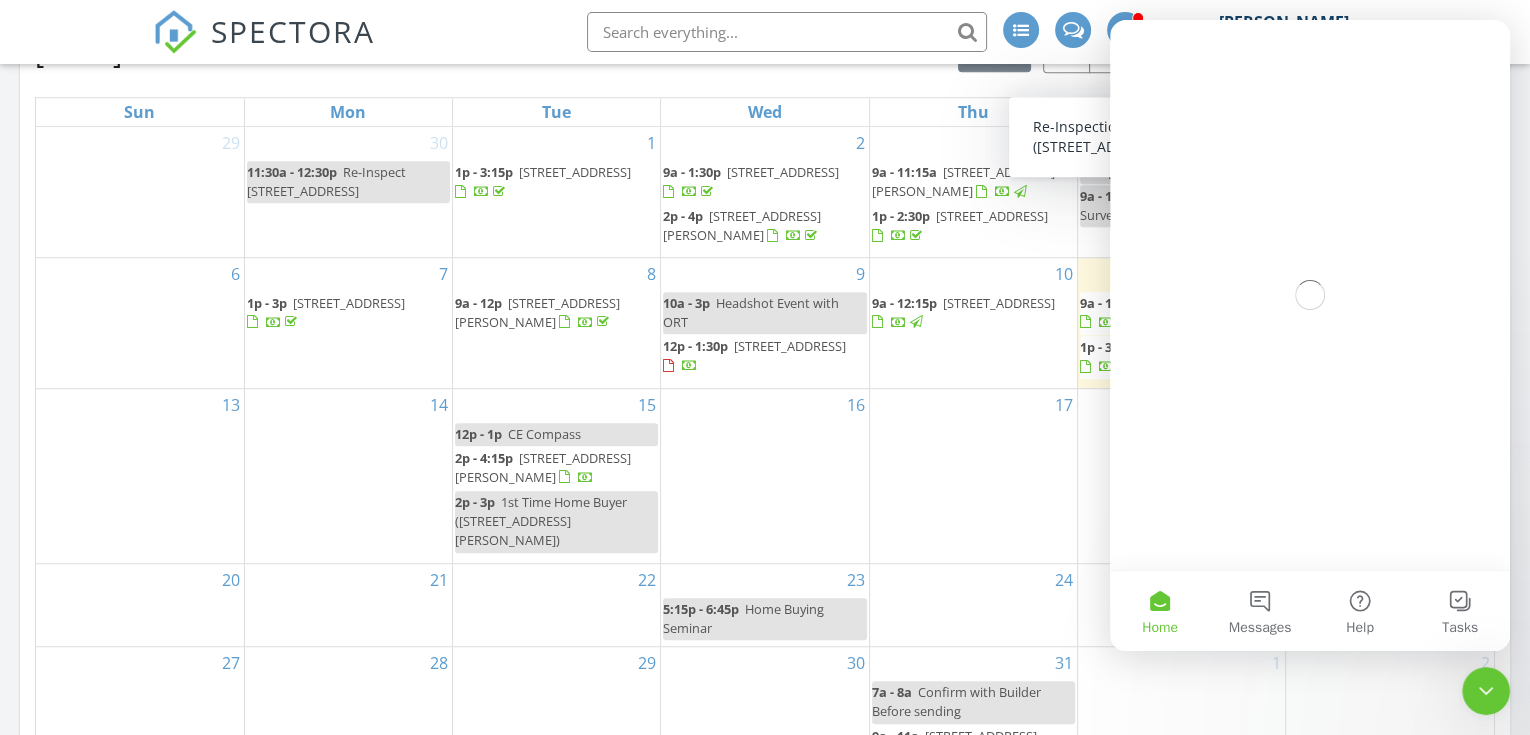 scroll, scrollTop: 0, scrollLeft: 0, axis: both 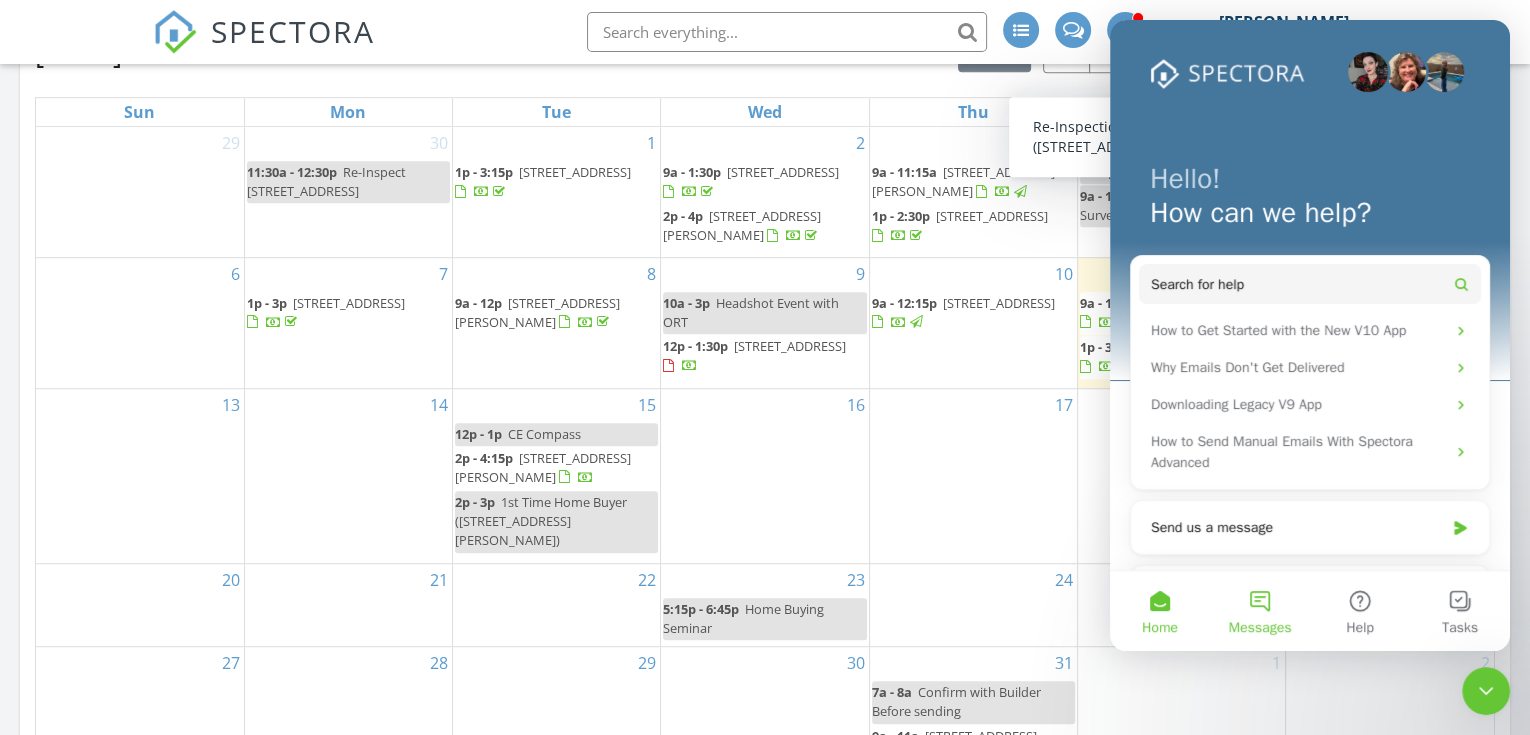 click on "Messages" at bounding box center [1260, 611] 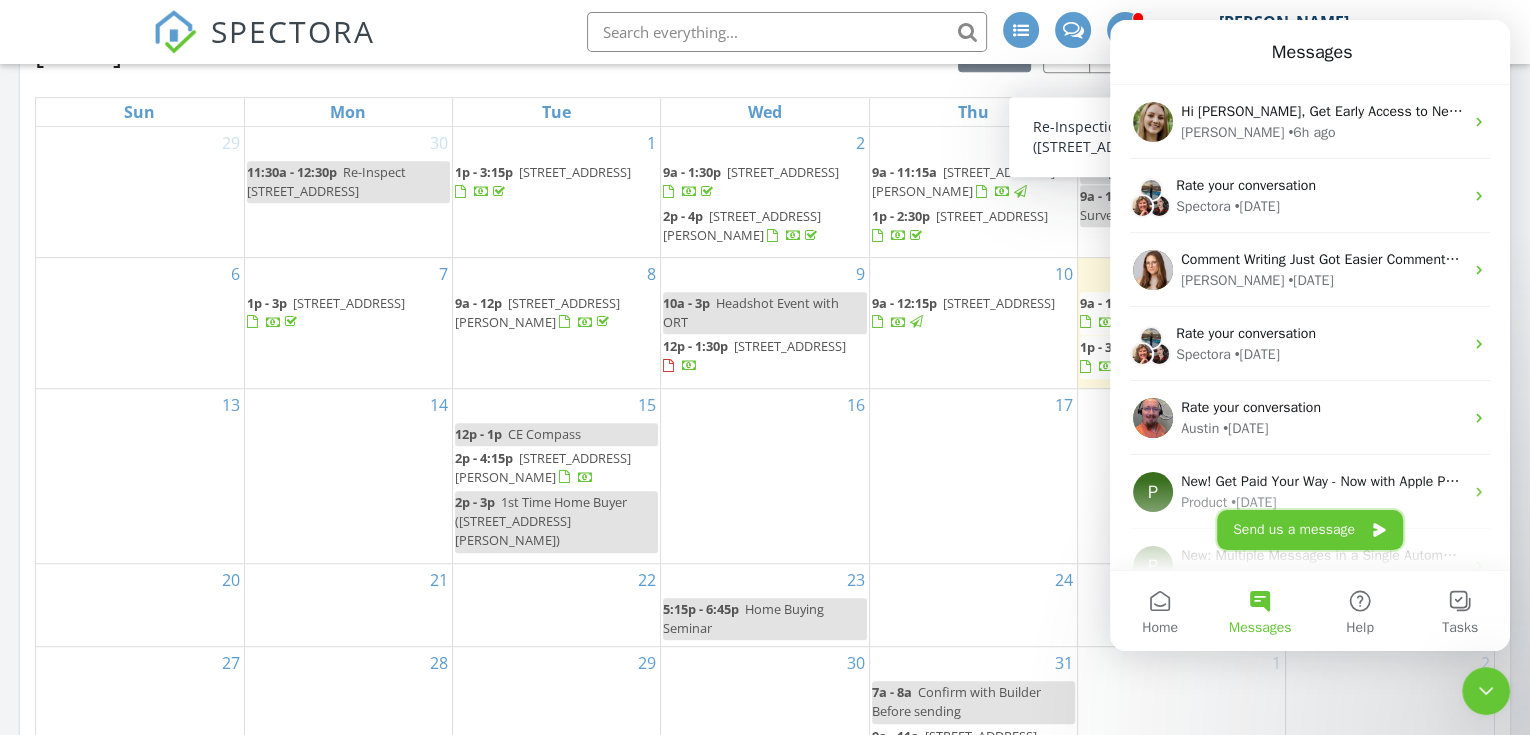 click on "Send us a message" at bounding box center [1310, 530] 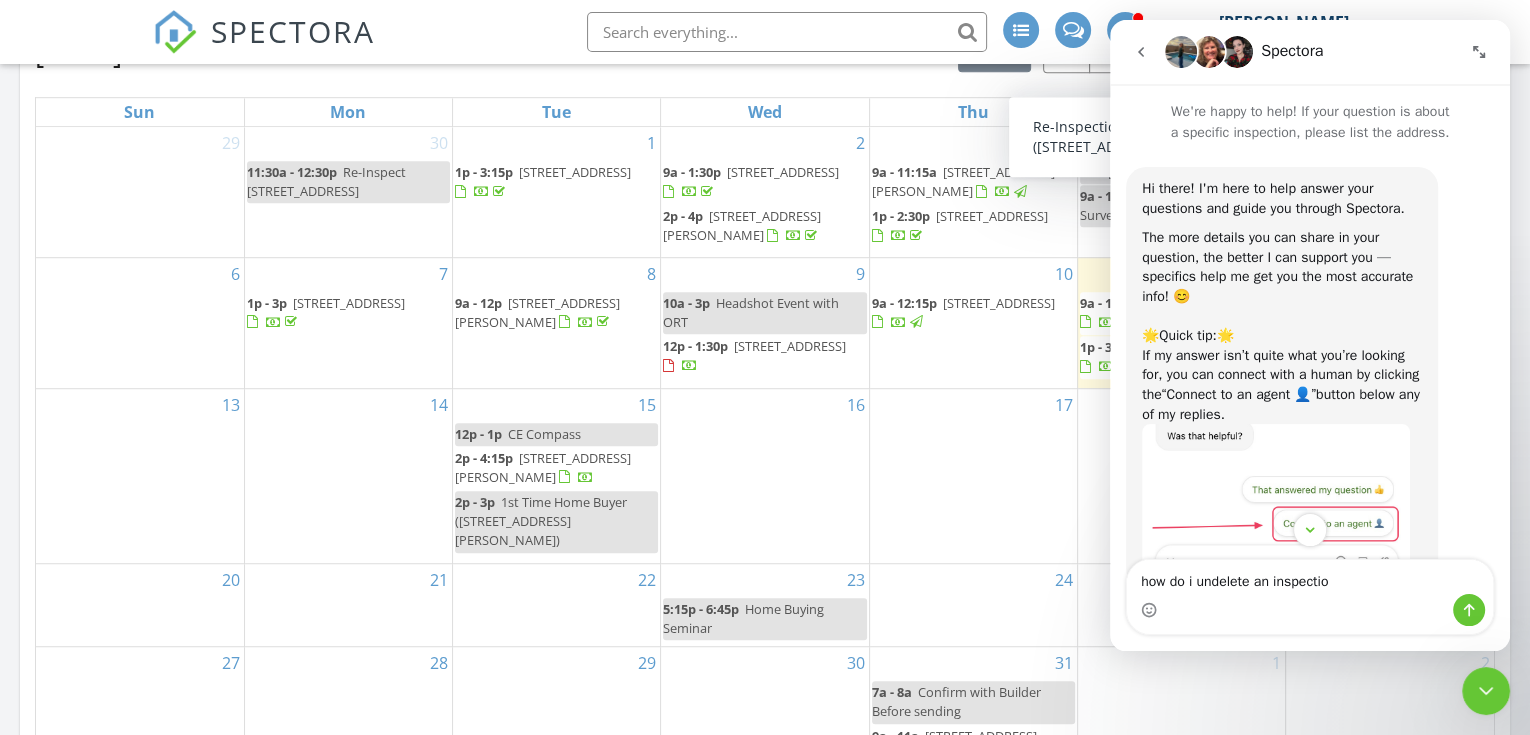 type on "how do i undelete an inspection" 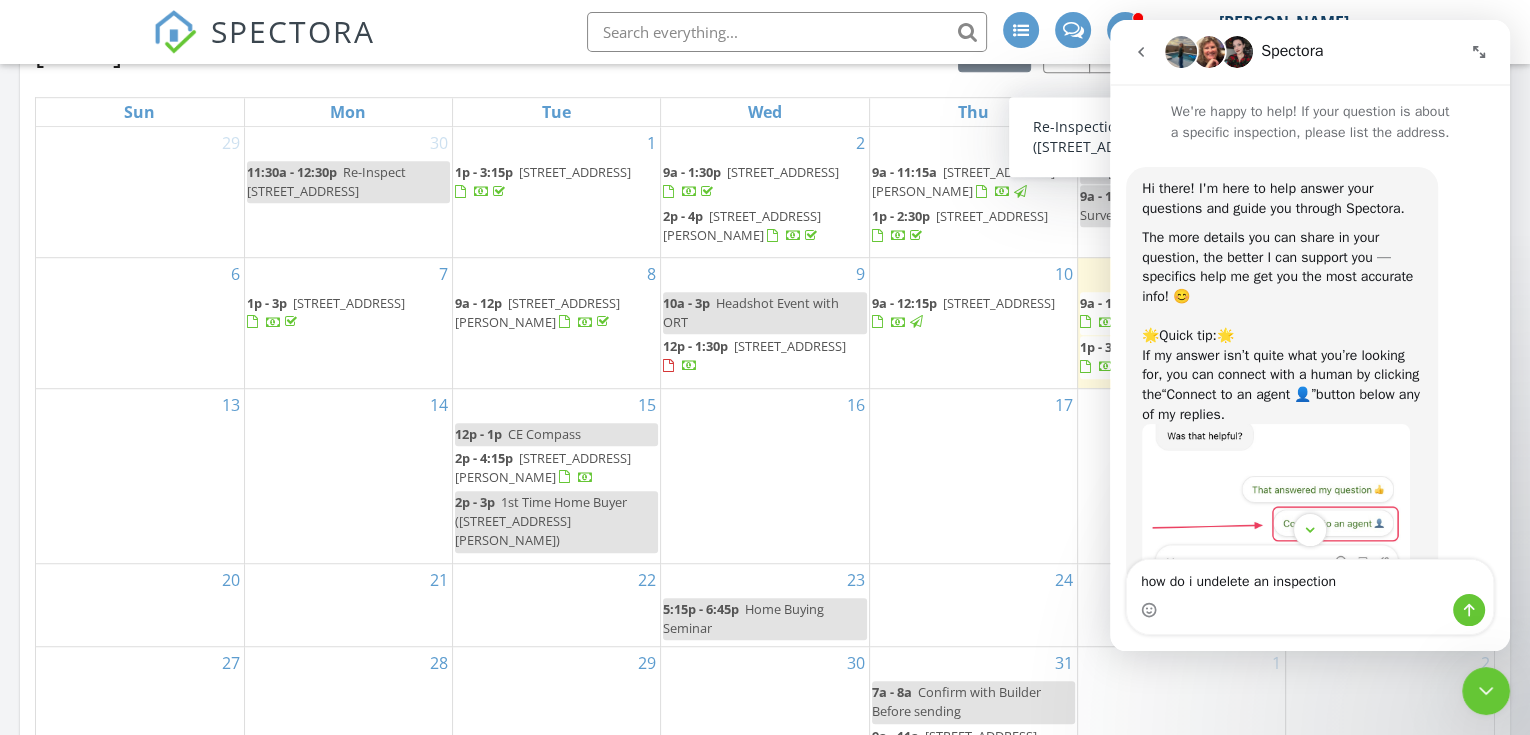 type 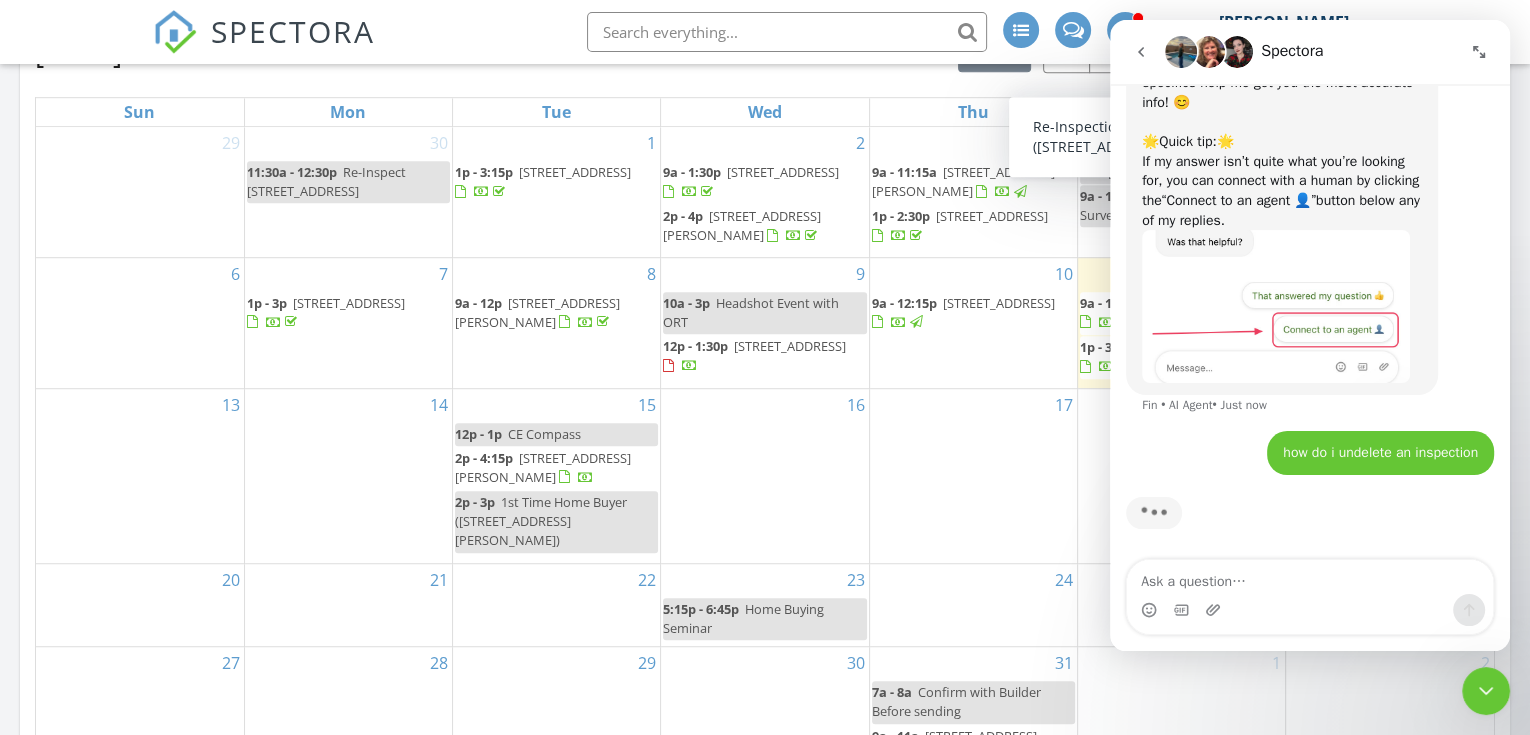 scroll, scrollTop: 0, scrollLeft: 0, axis: both 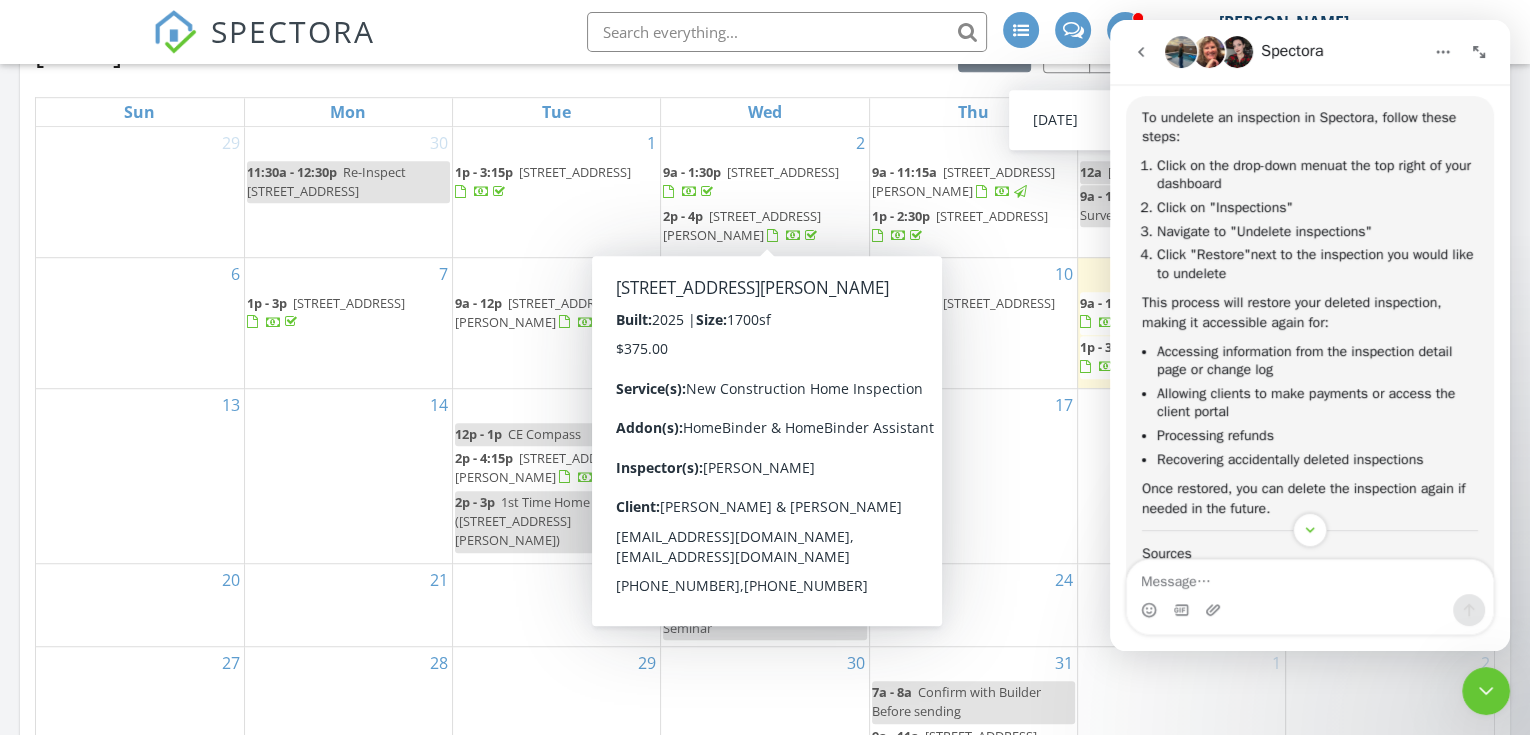 click 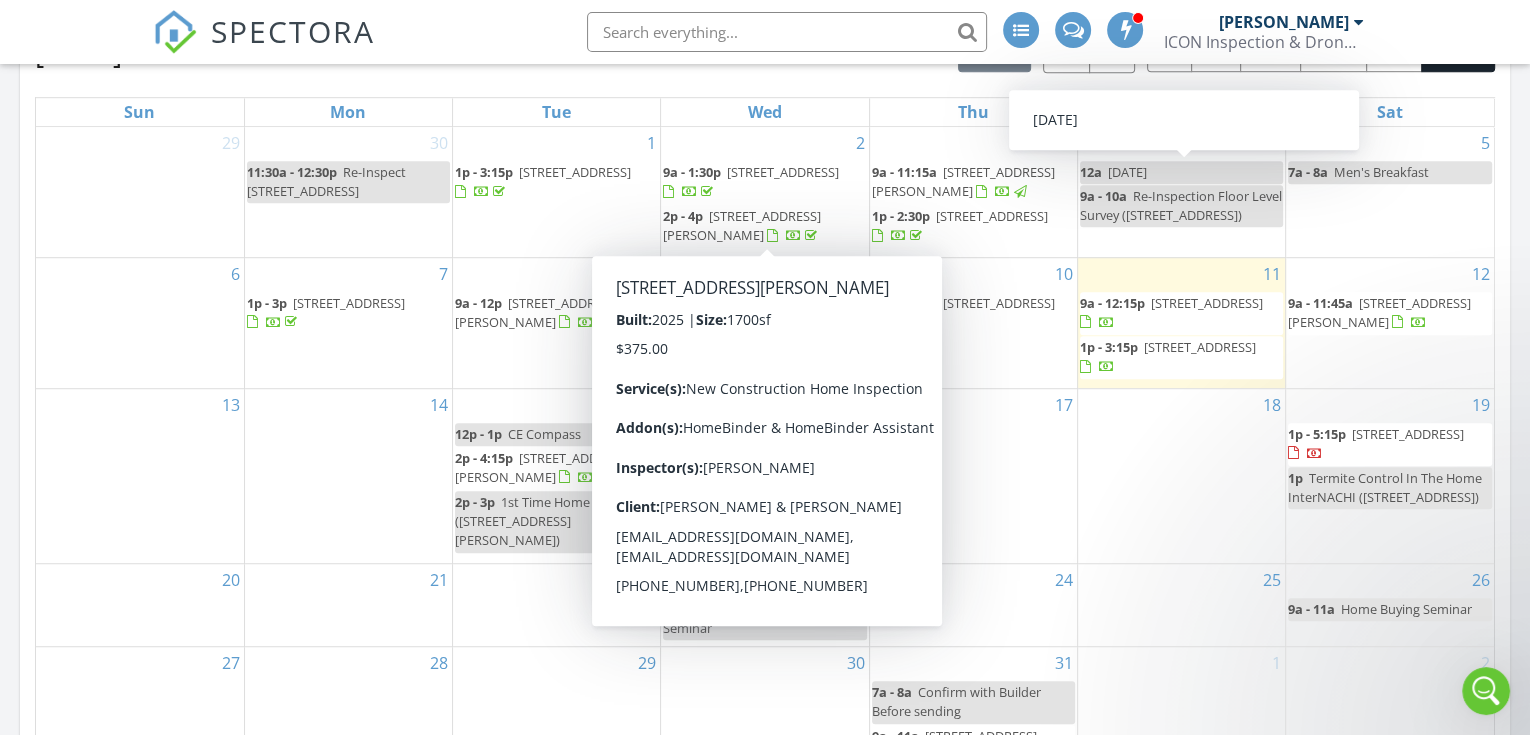 scroll, scrollTop: 0, scrollLeft: 0, axis: both 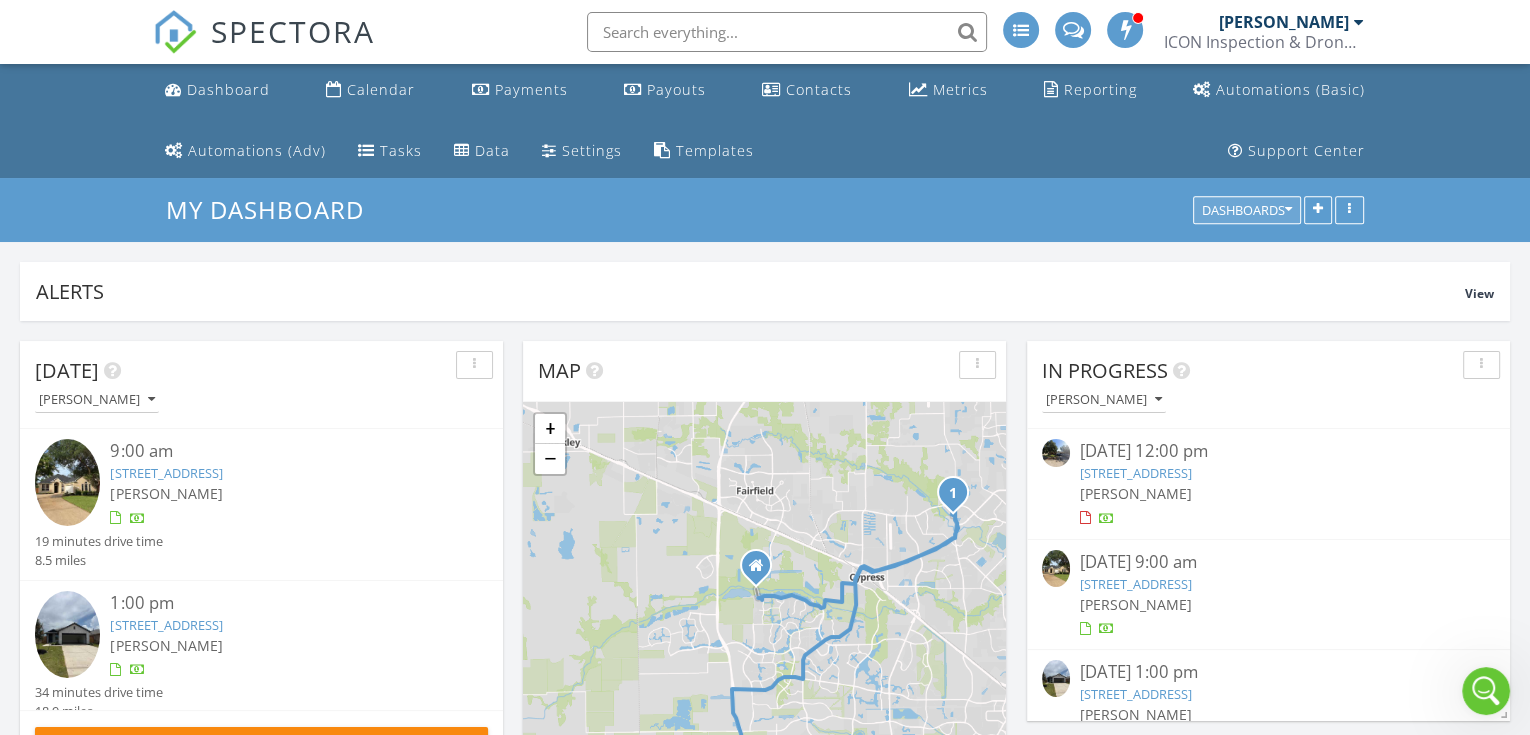 click on "Dashboards" at bounding box center (1247, 211) 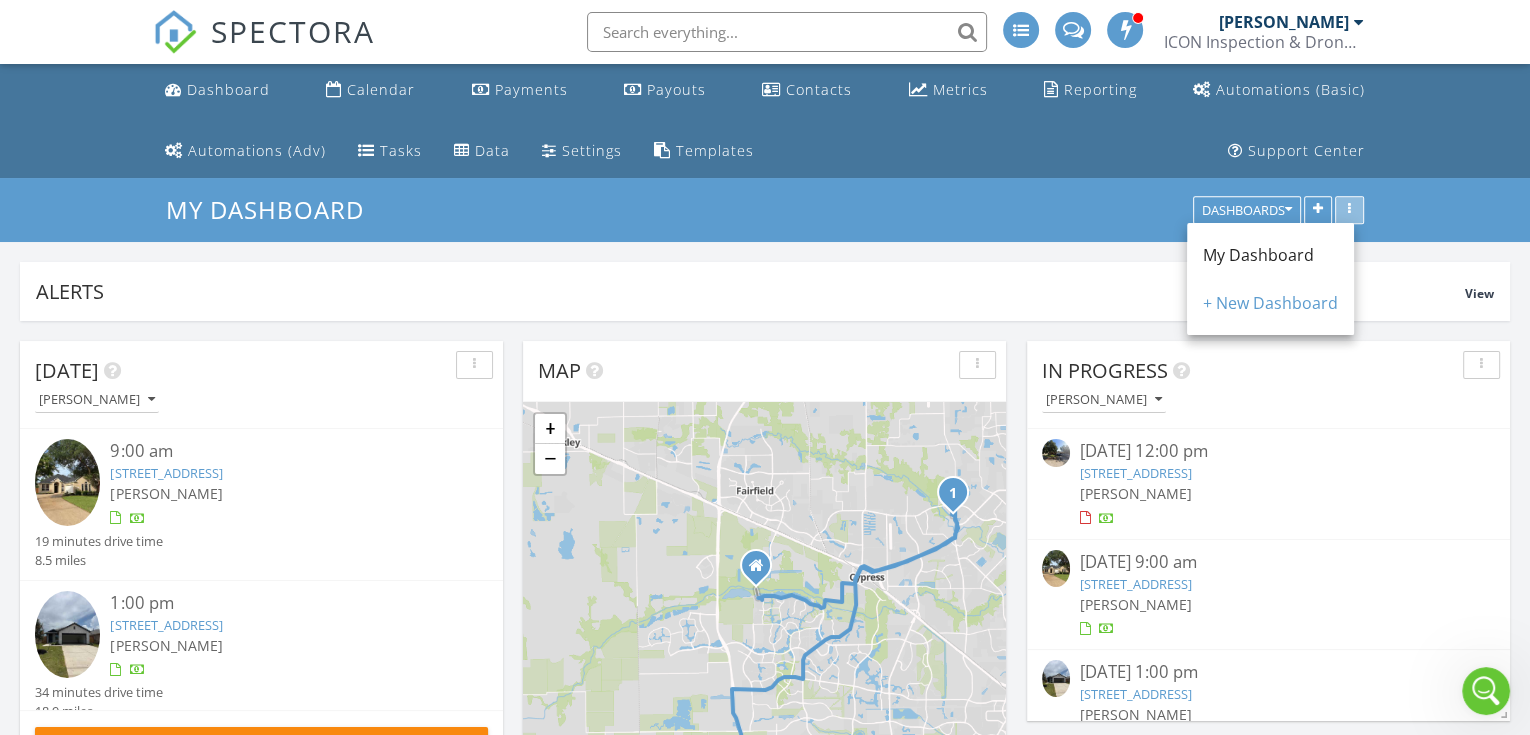 click at bounding box center (1349, 211) 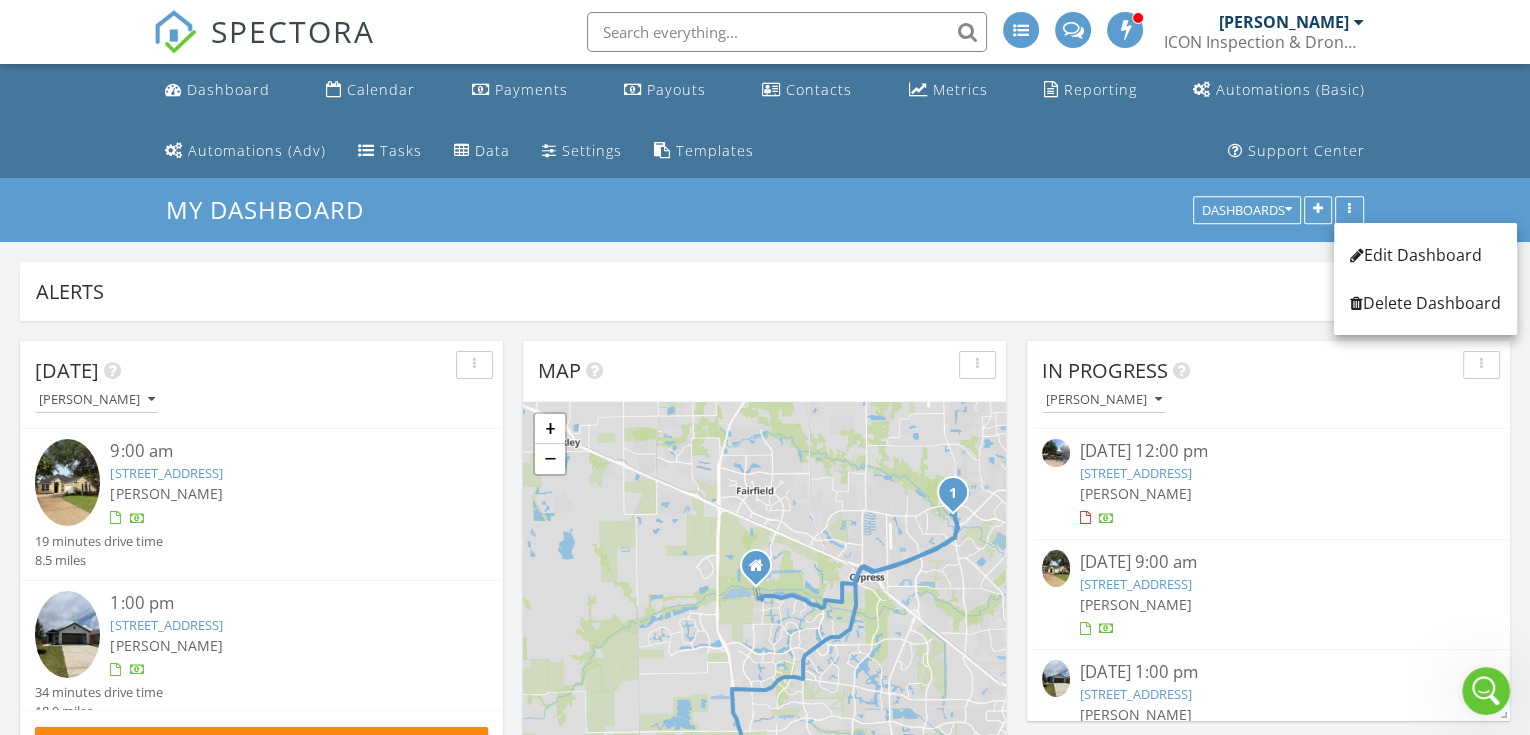 click 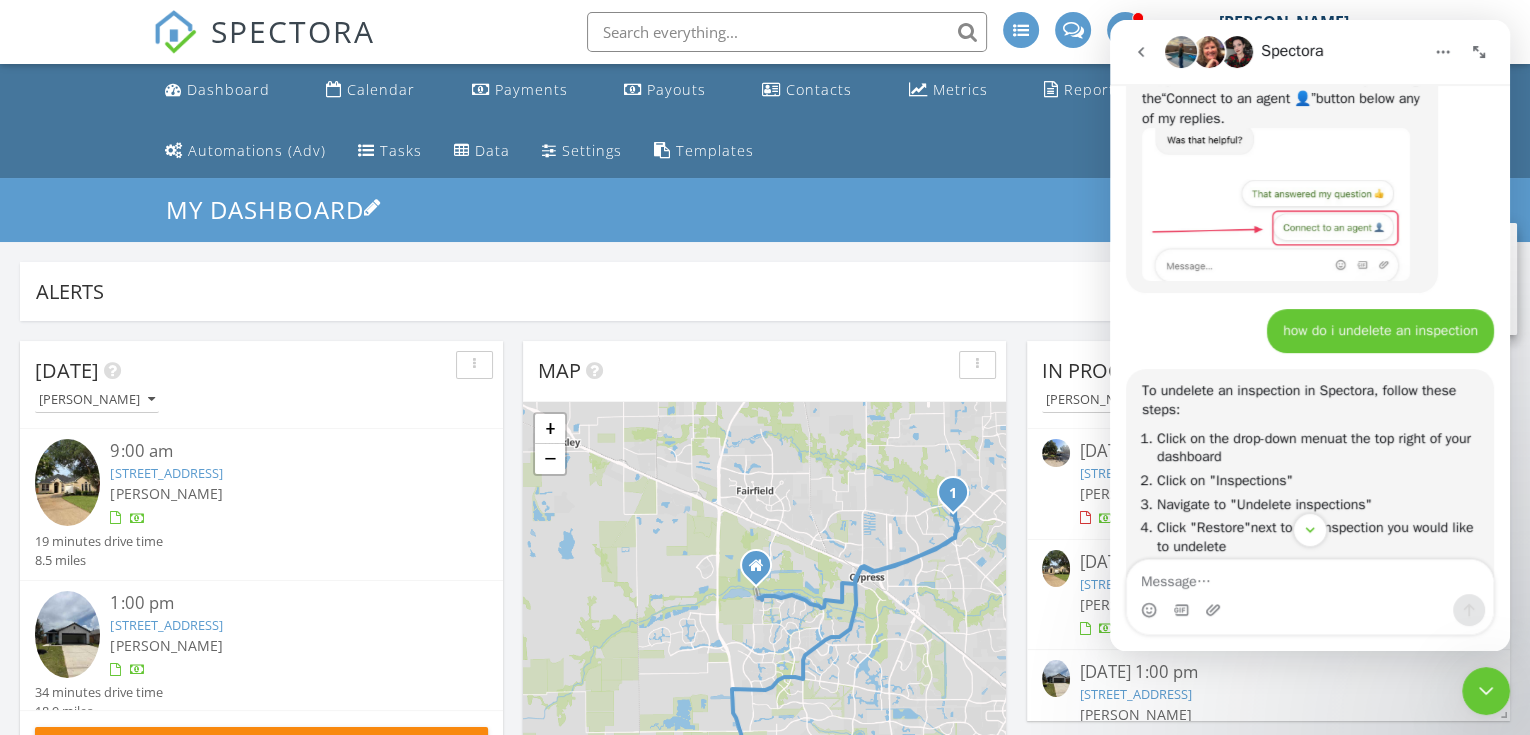 click on "My Dashboard" at bounding box center (765, 209) 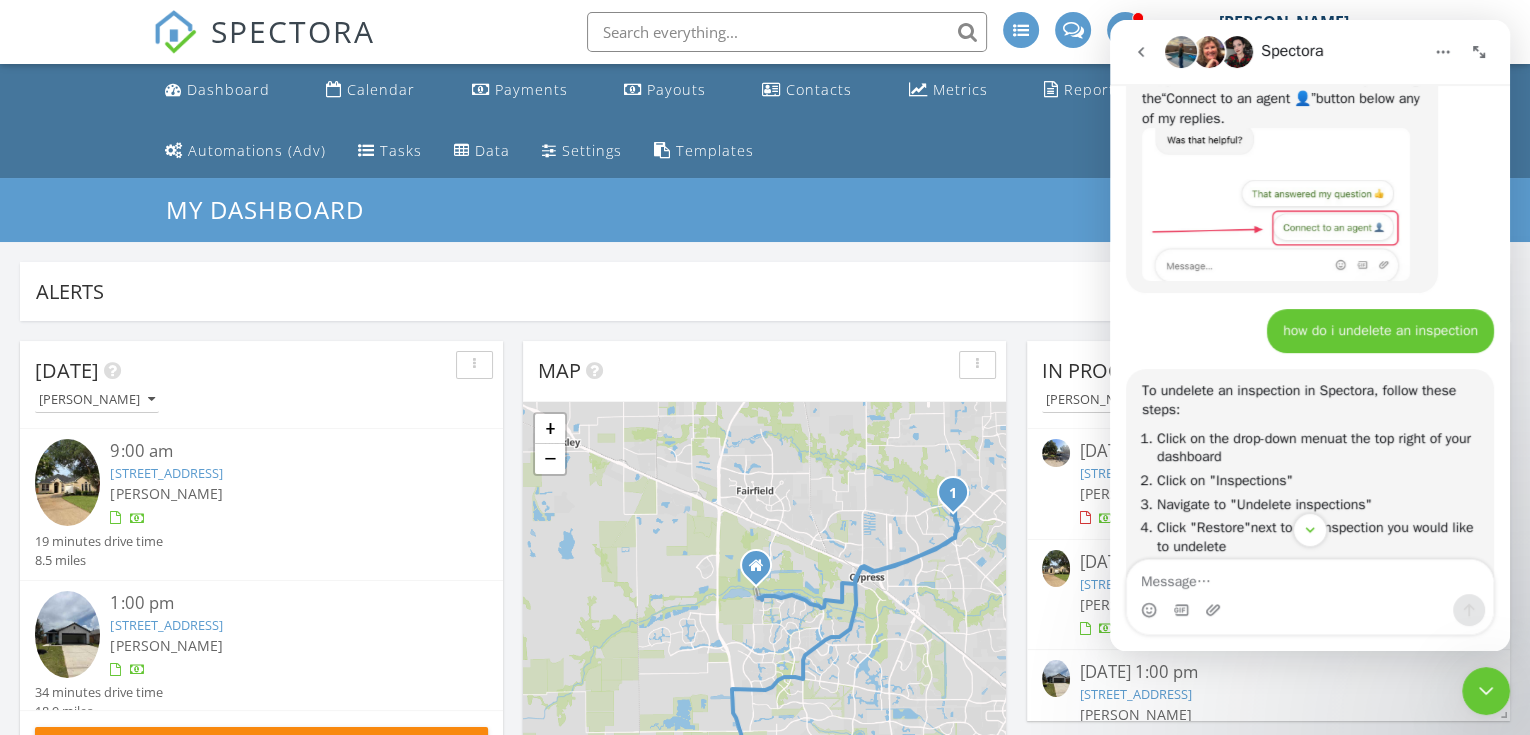 click 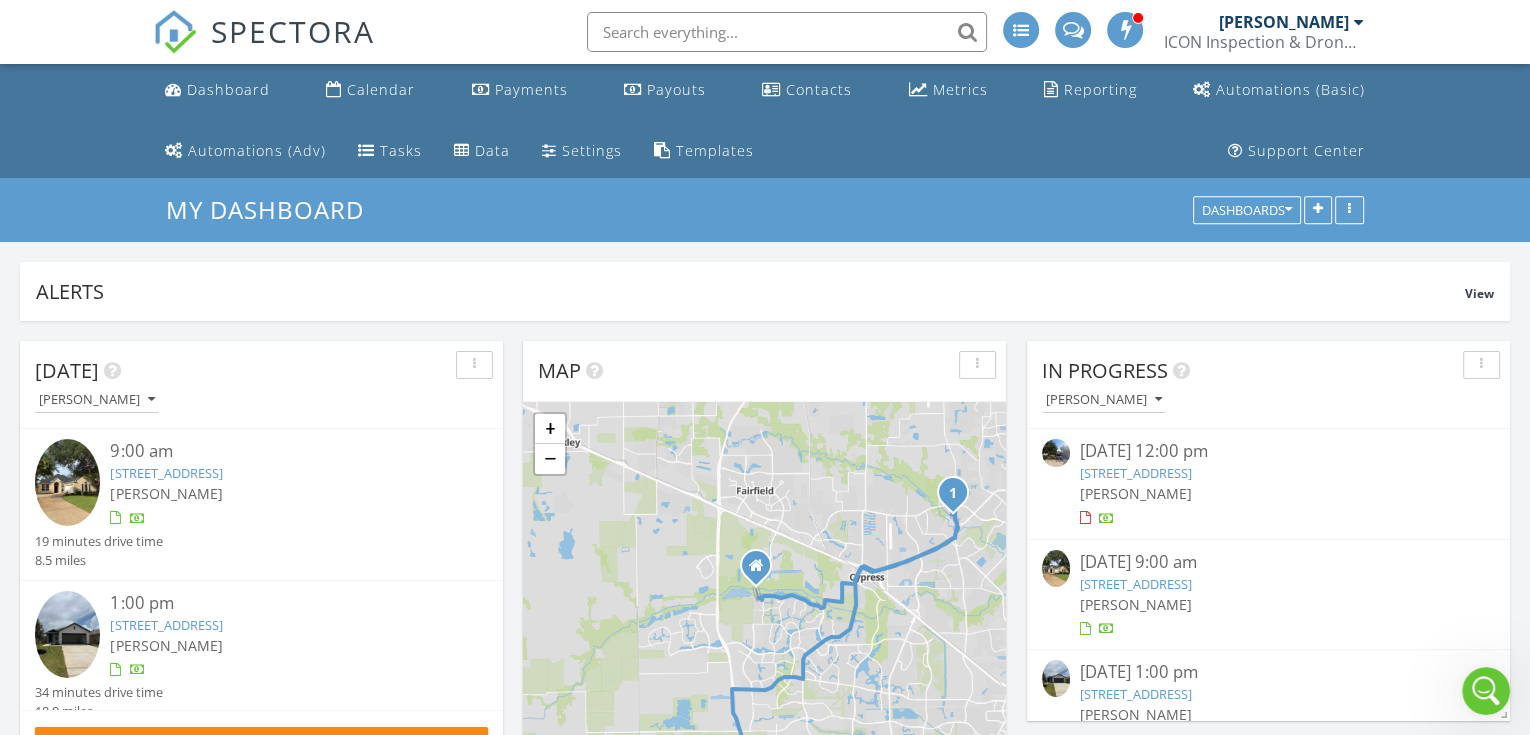 click on "[PERSON_NAME]" at bounding box center (1284, 22) 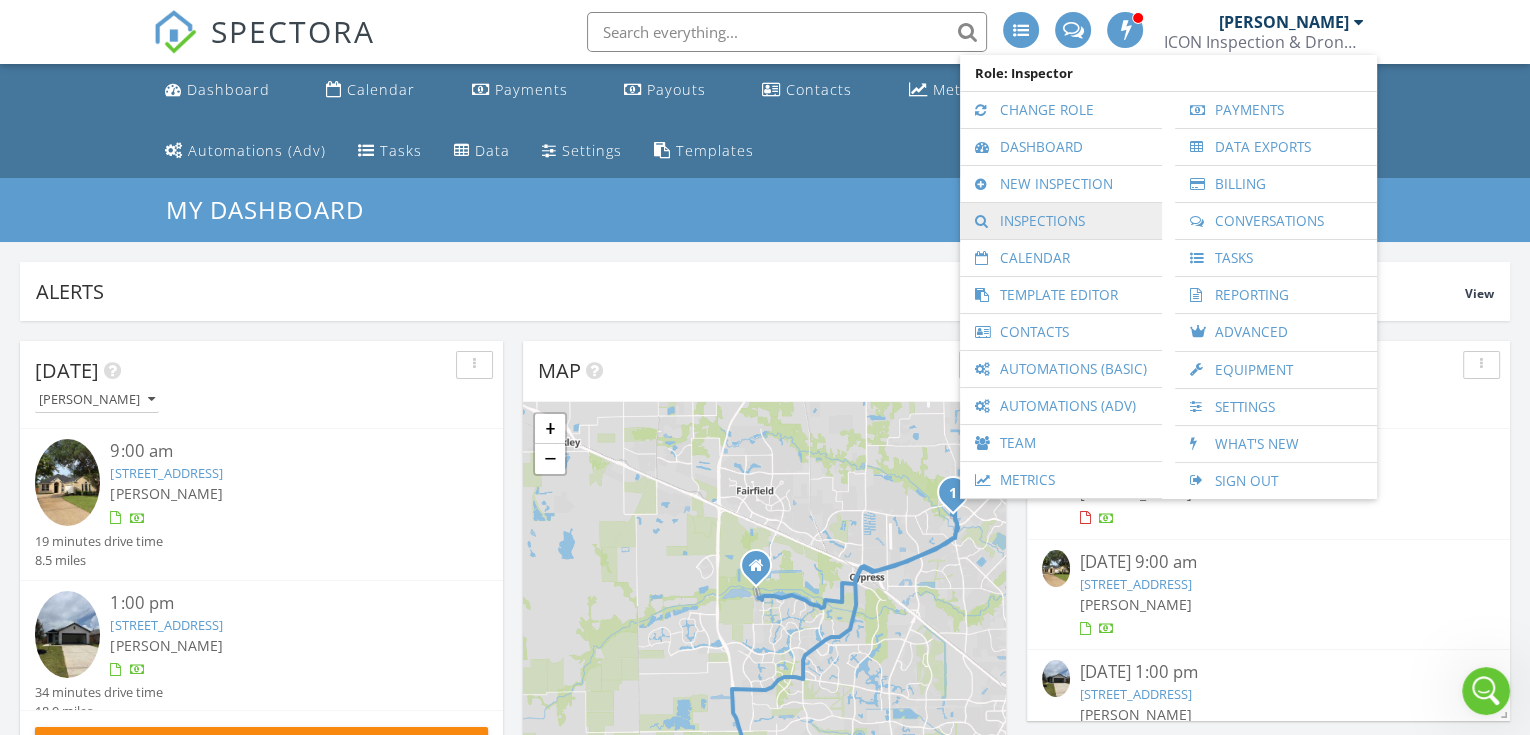click on "Inspections" at bounding box center [1061, 221] 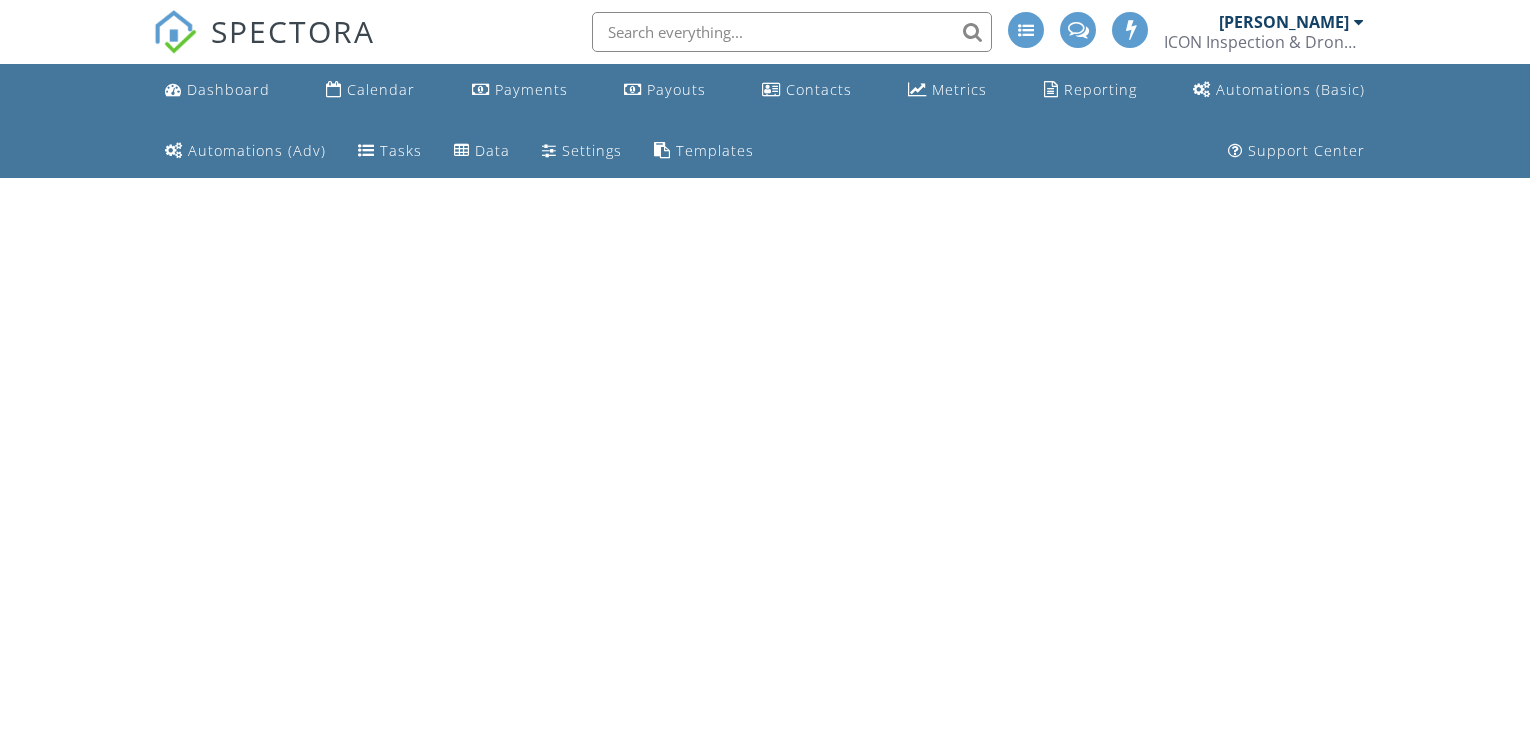 scroll, scrollTop: 0, scrollLeft: 0, axis: both 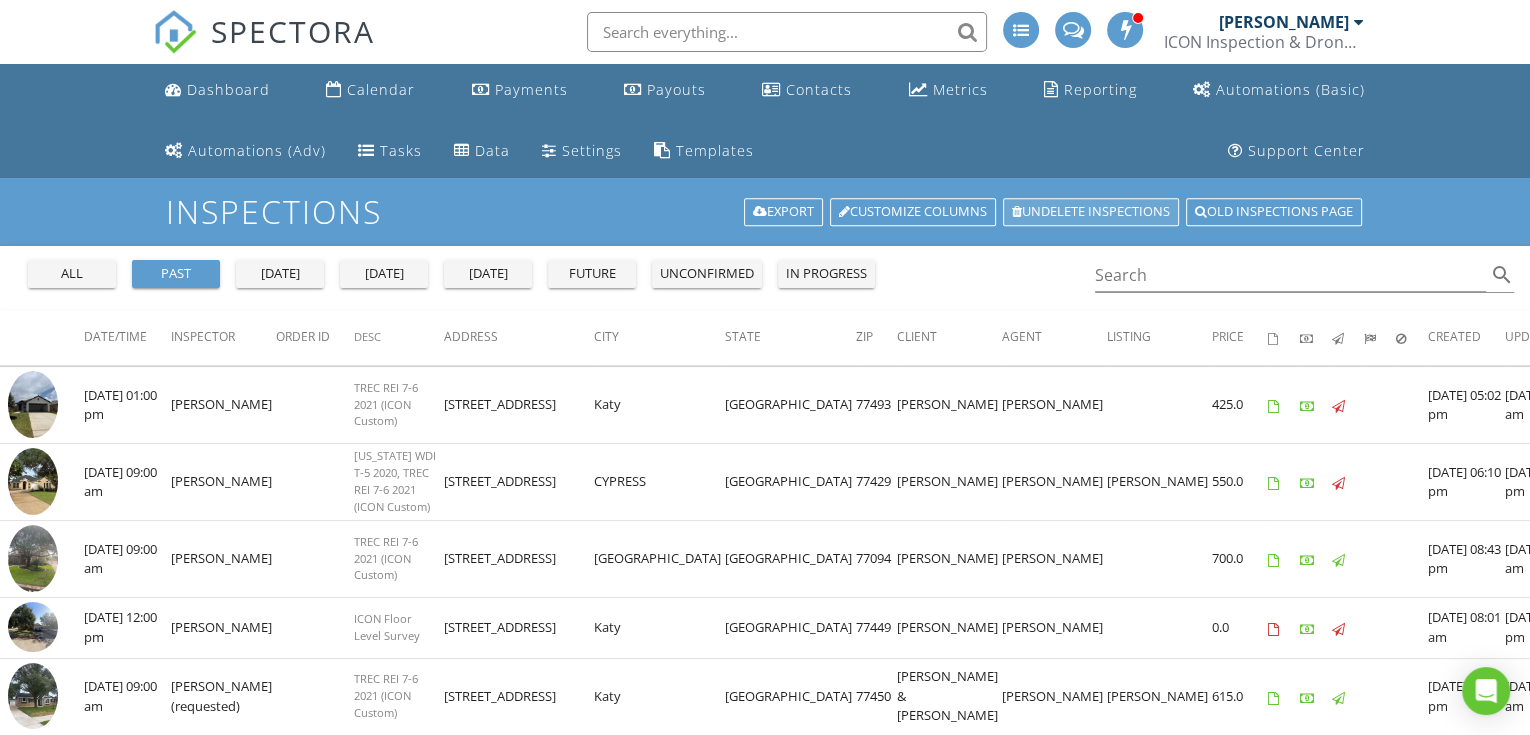 click on "Undelete inspections" at bounding box center [1091, 212] 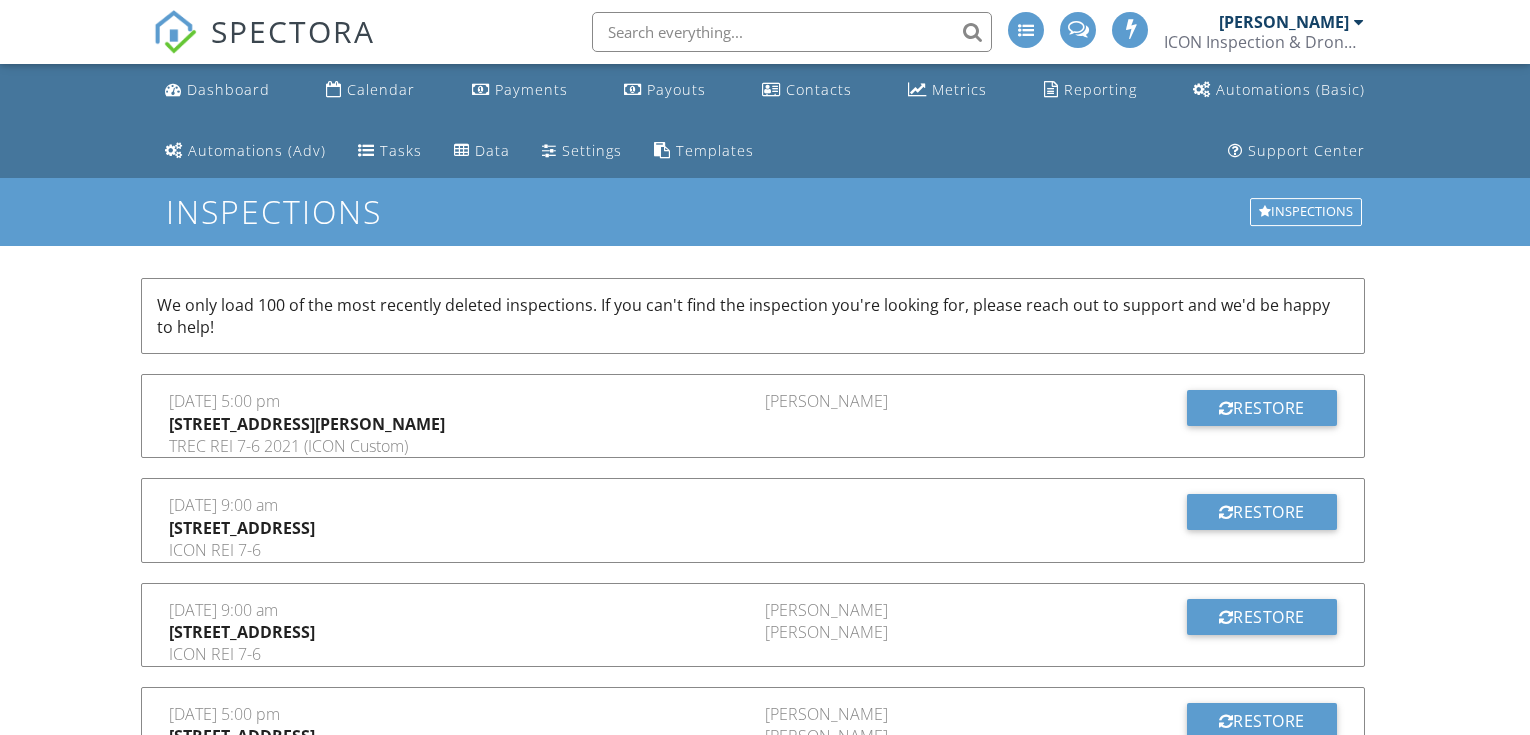scroll, scrollTop: 0, scrollLeft: 0, axis: both 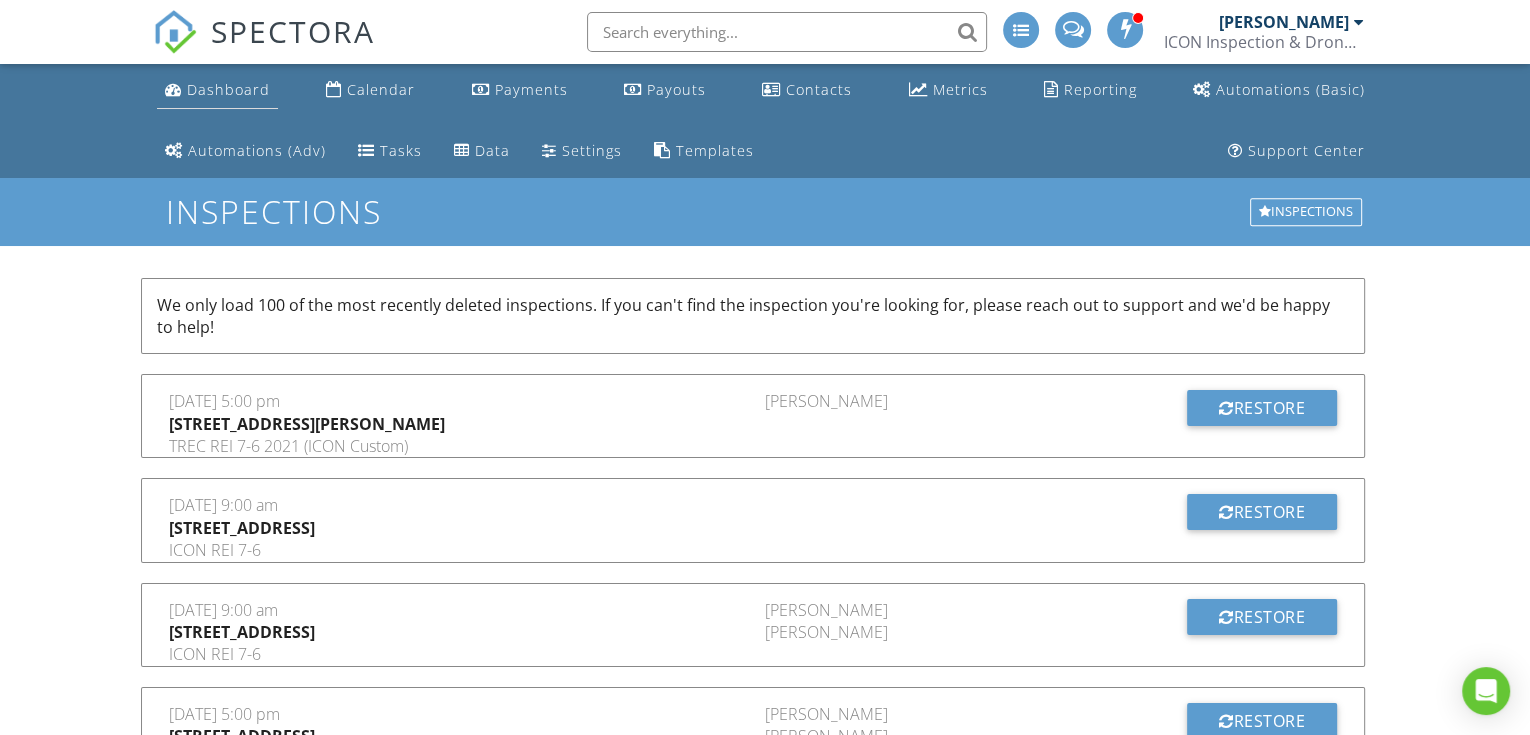 click on "Dashboard" at bounding box center (228, 89) 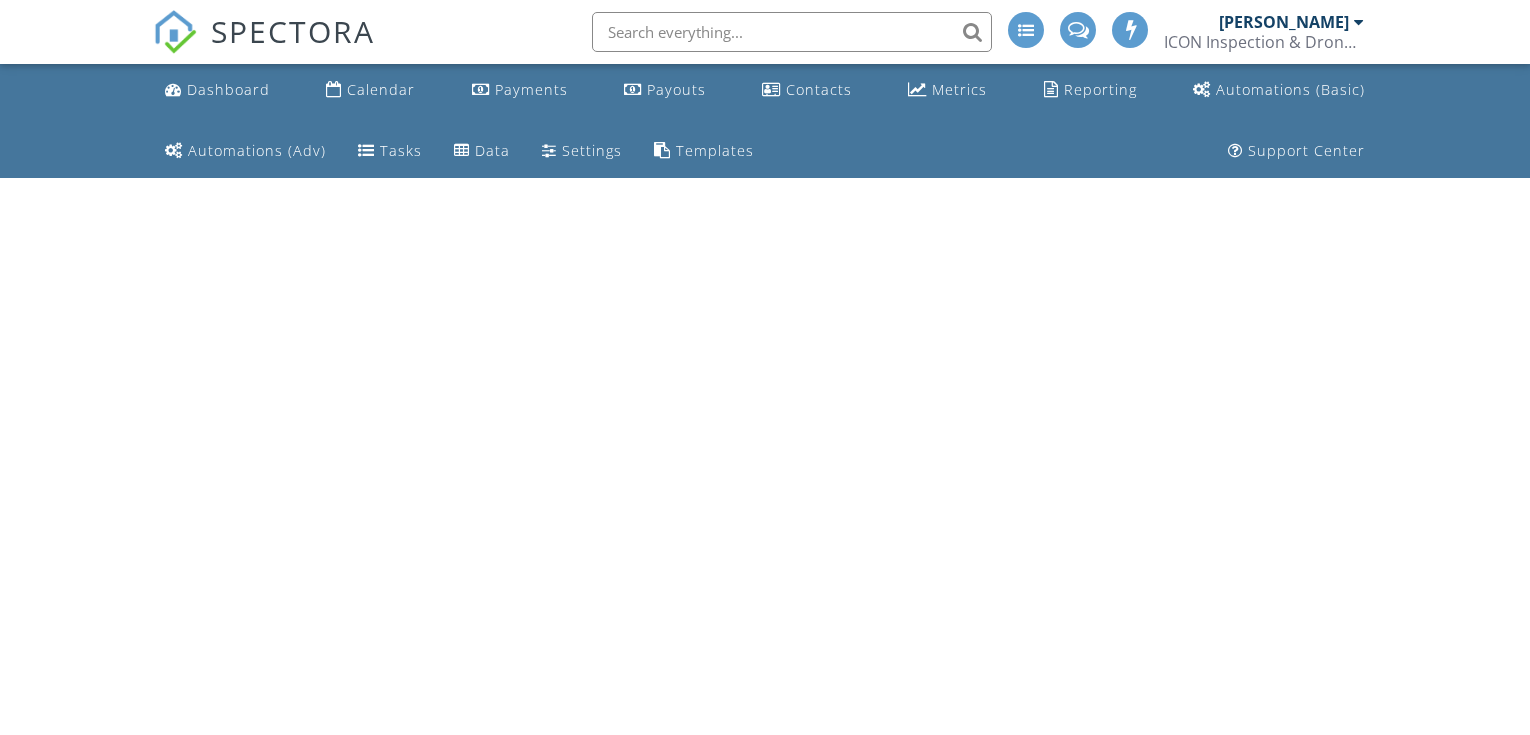 scroll, scrollTop: 0, scrollLeft: 0, axis: both 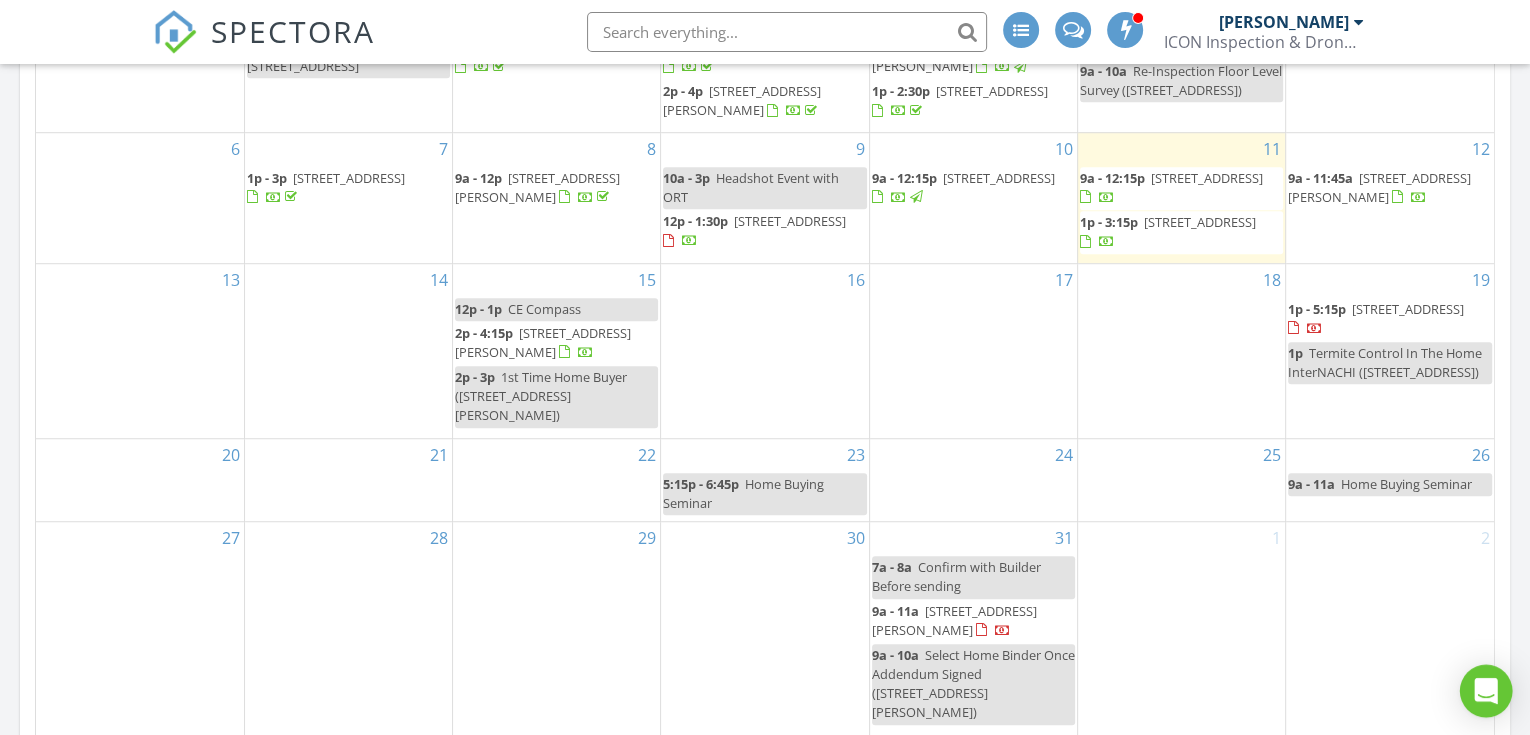 click 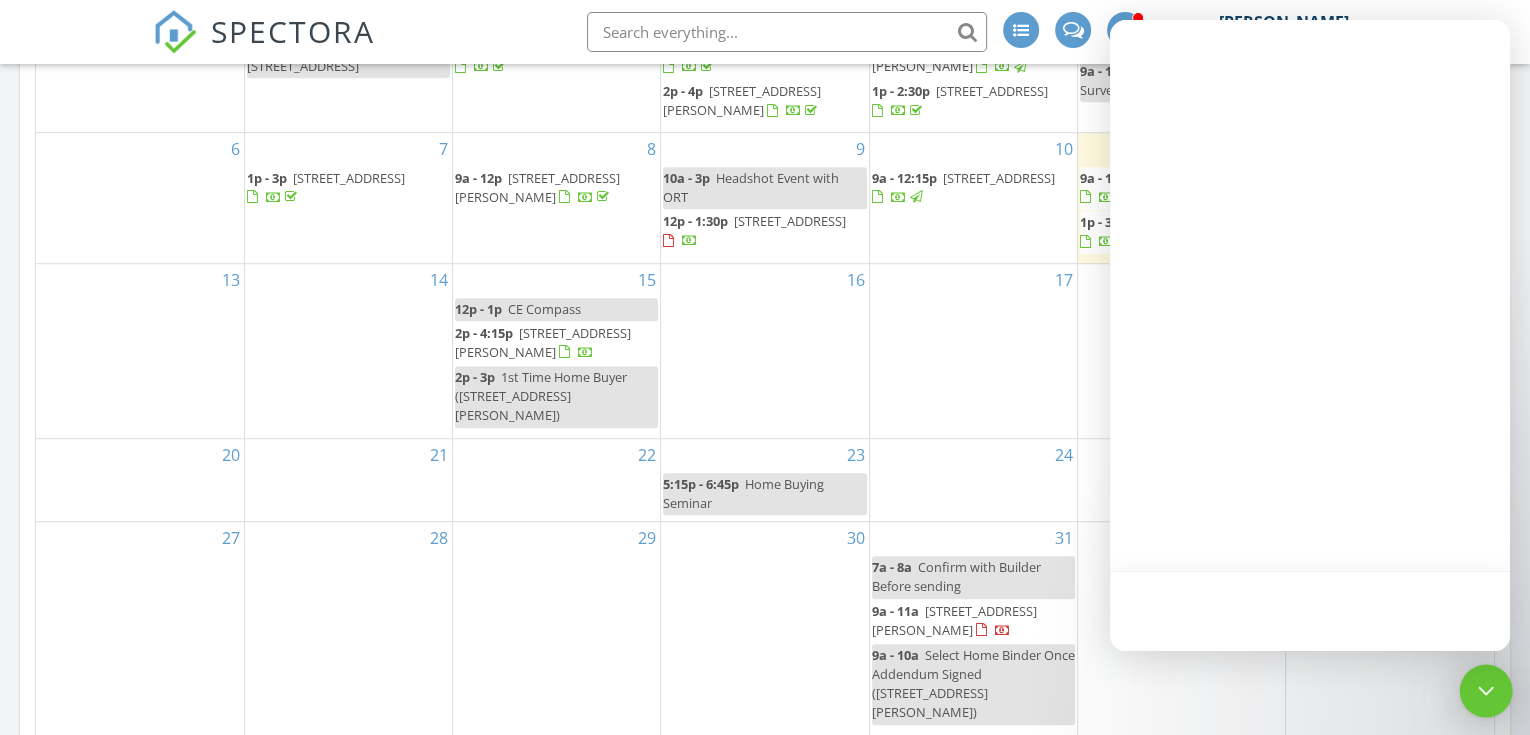 scroll, scrollTop: 0, scrollLeft: 0, axis: both 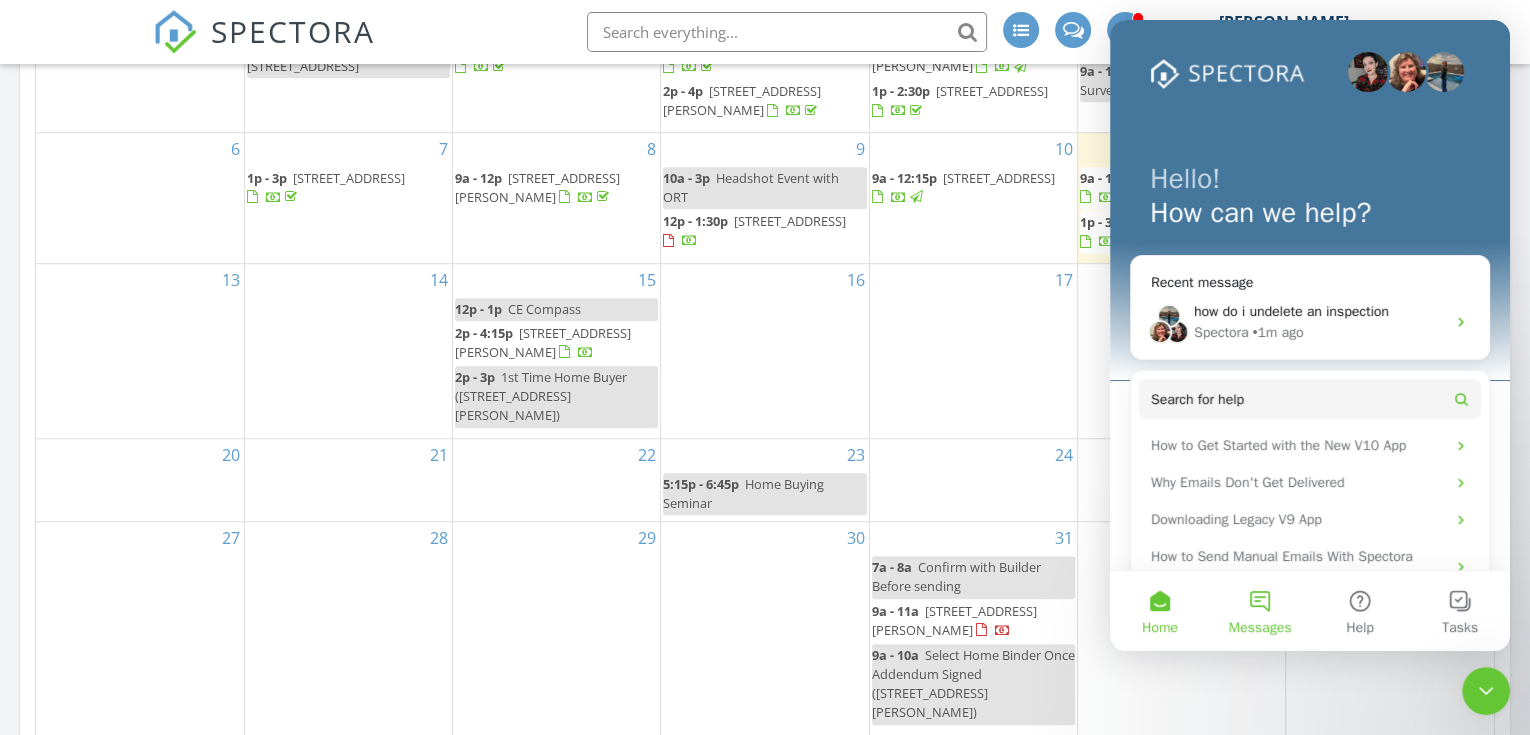 click on "Messages" at bounding box center [1260, 611] 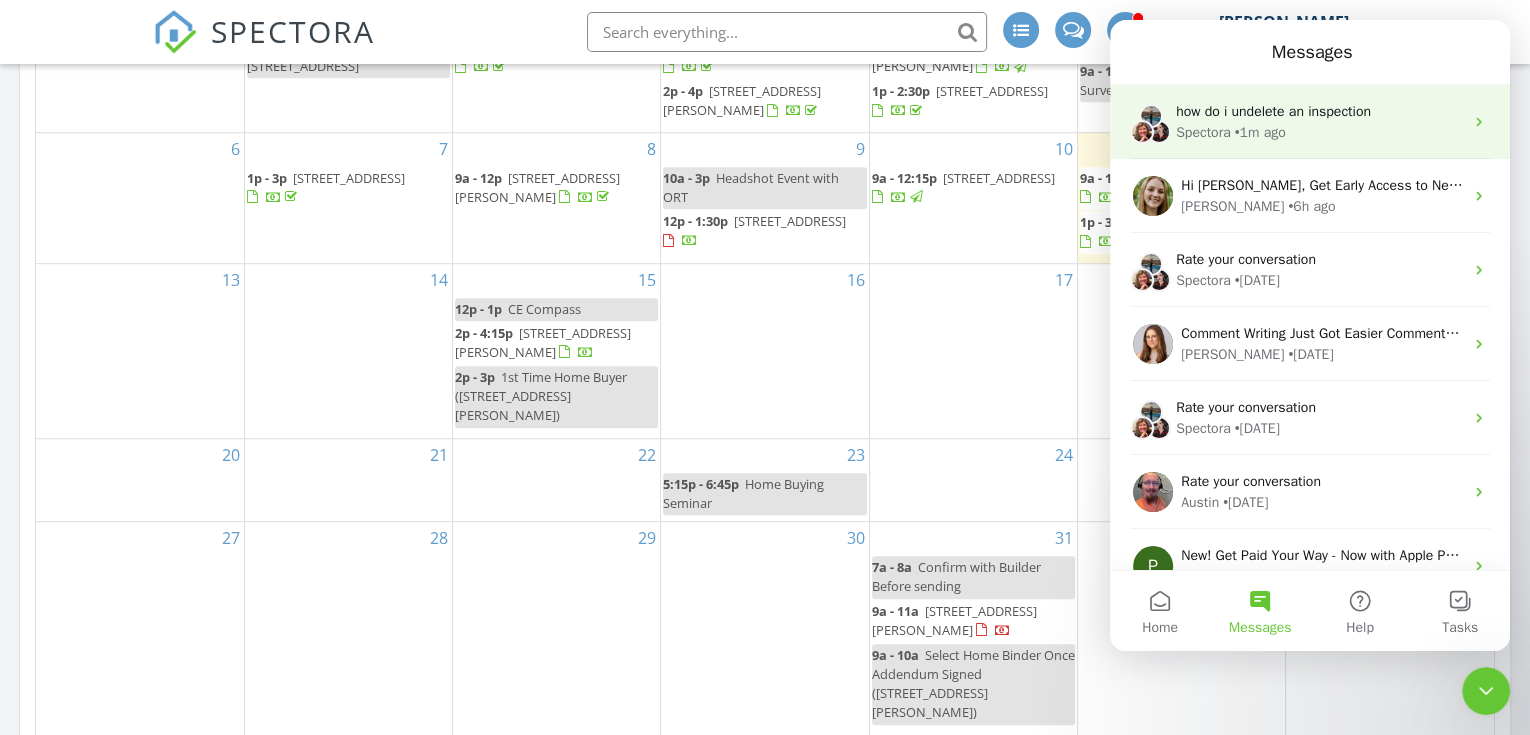 click on "Spectora" at bounding box center (1203, 132) 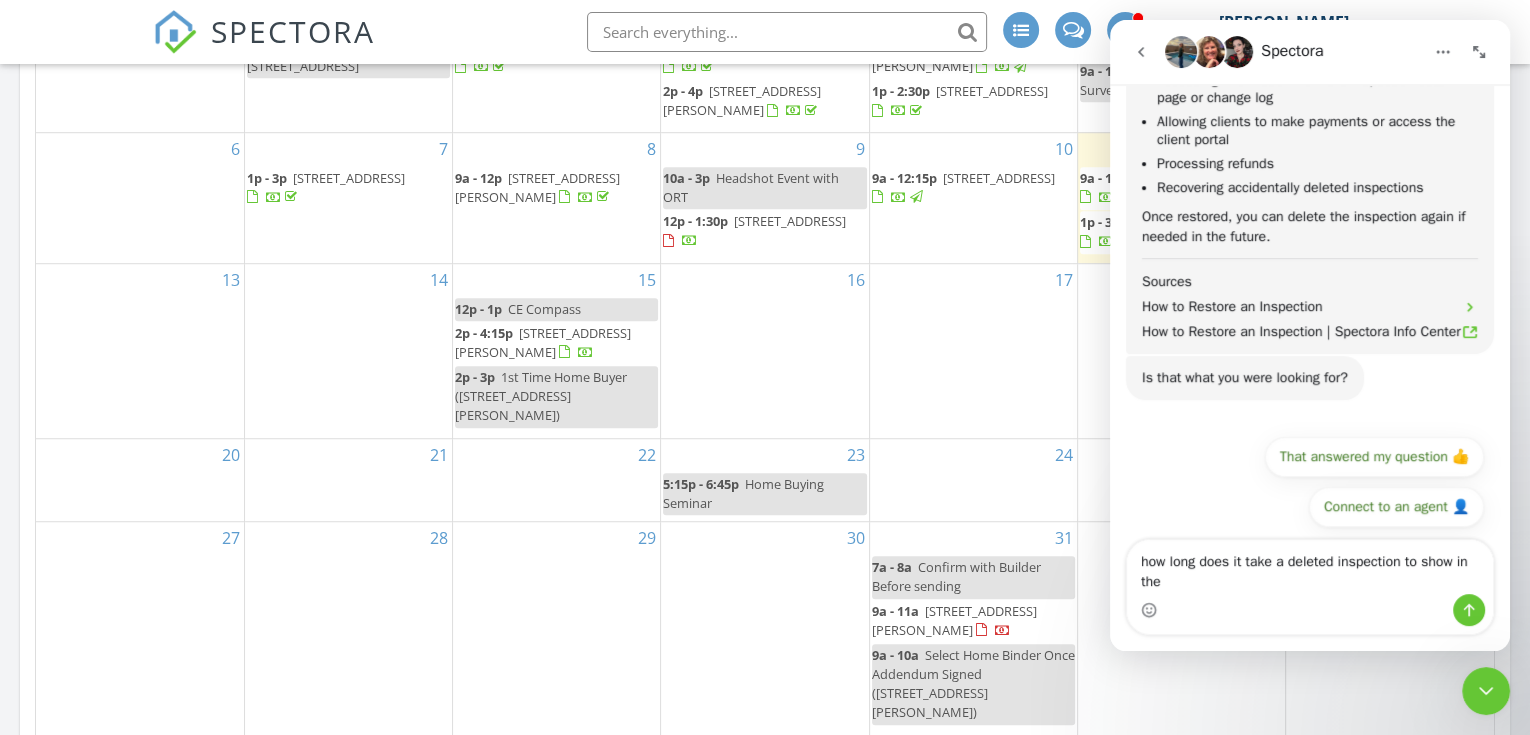 scroll, scrollTop: 861, scrollLeft: 0, axis: vertical 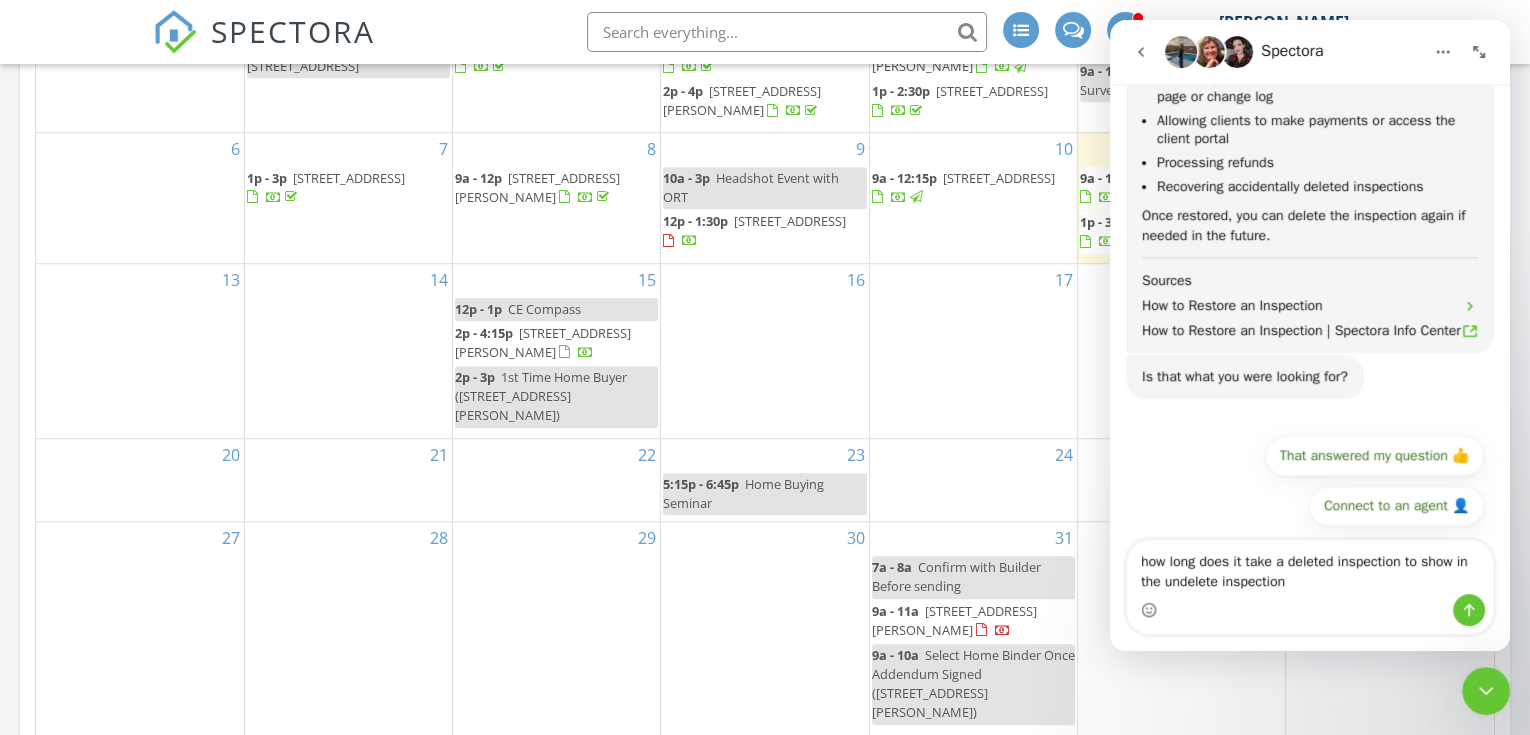 type on "how long does it take a deleted inspection to show in the undelete inspections" 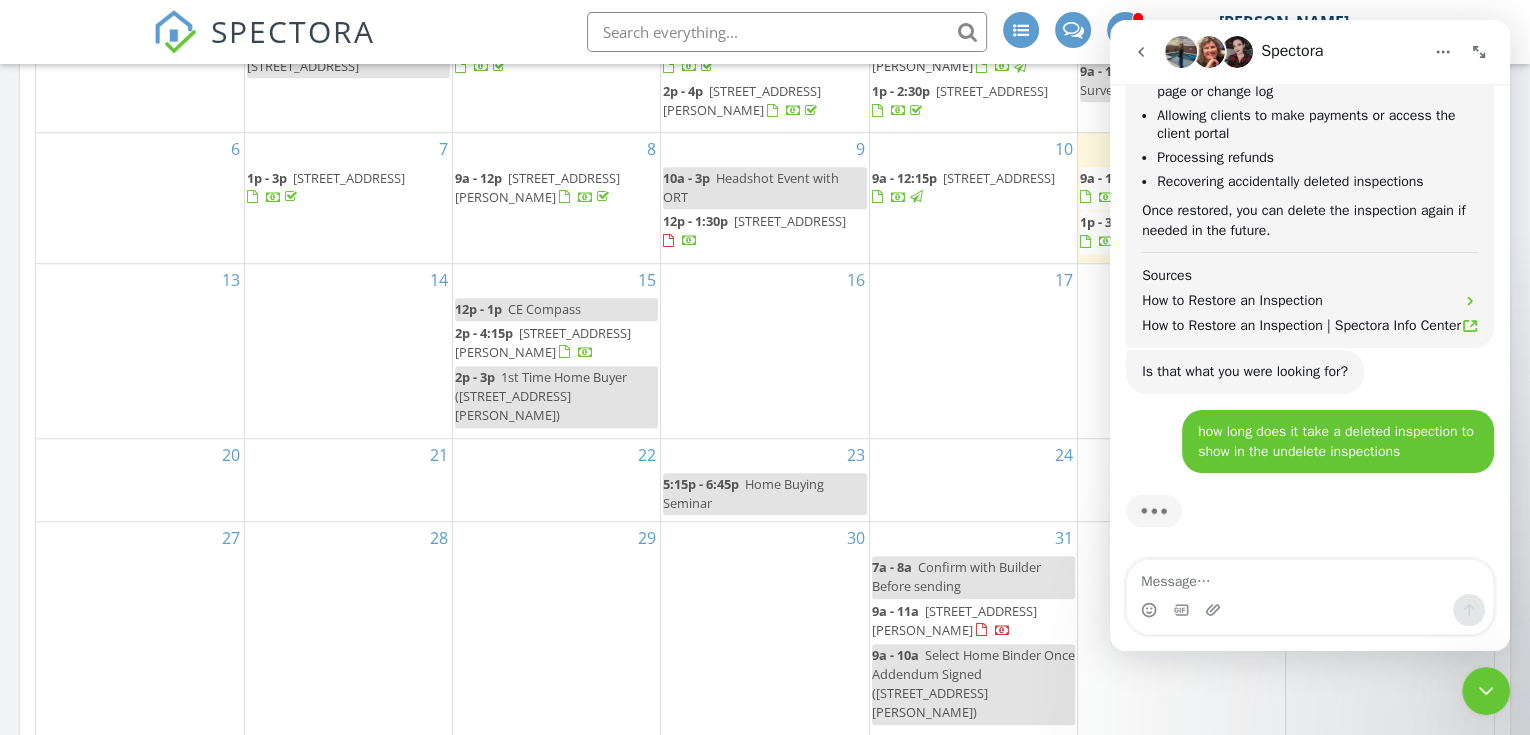scroll, scrollTop: 1177, scrollLeft: 0, axis: vertical 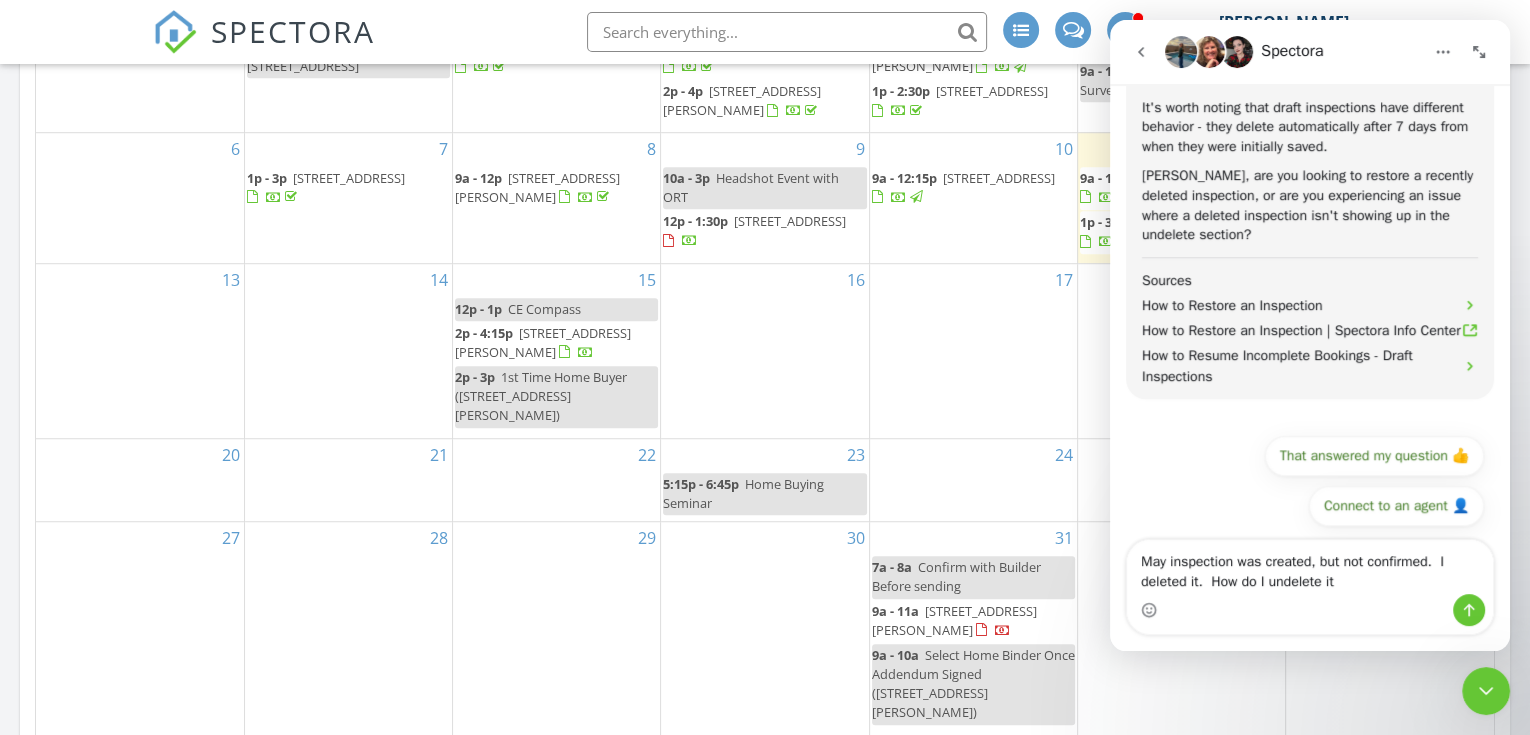 type on "May inspection was created, but not confirmed.  I deleted it.  How do I undelete it?" 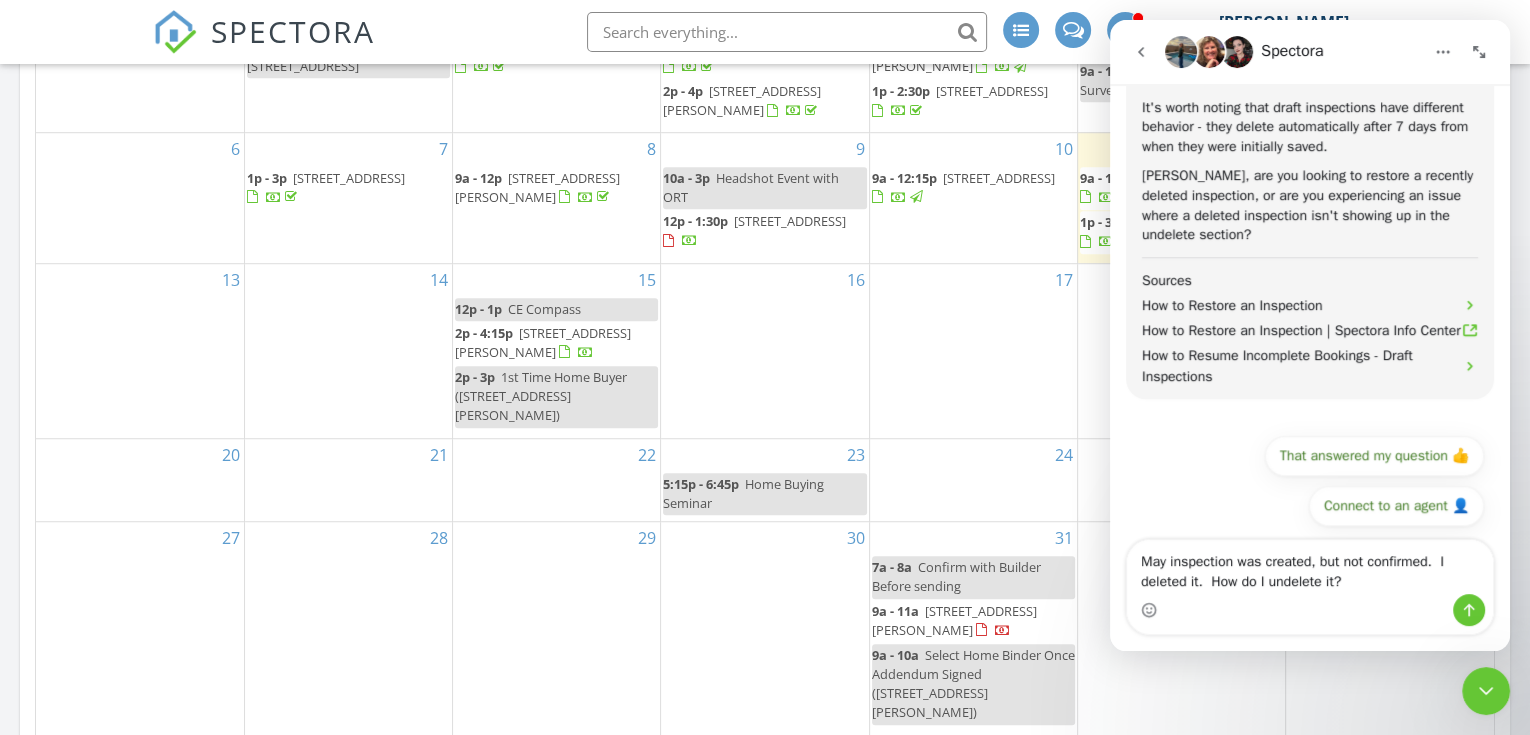 type 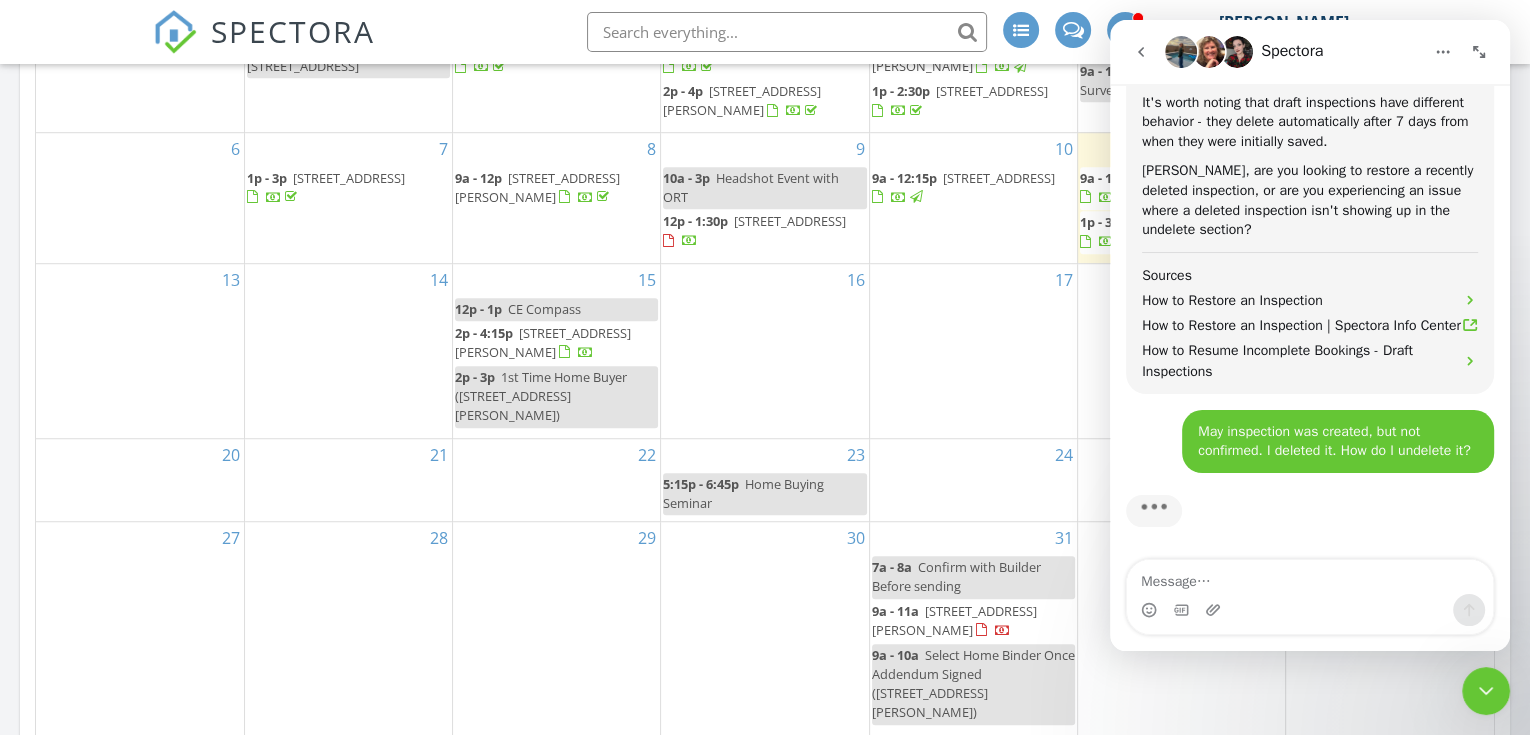 scroll, scrollTop: 1803, scrollLeft: 0, axis: vertical 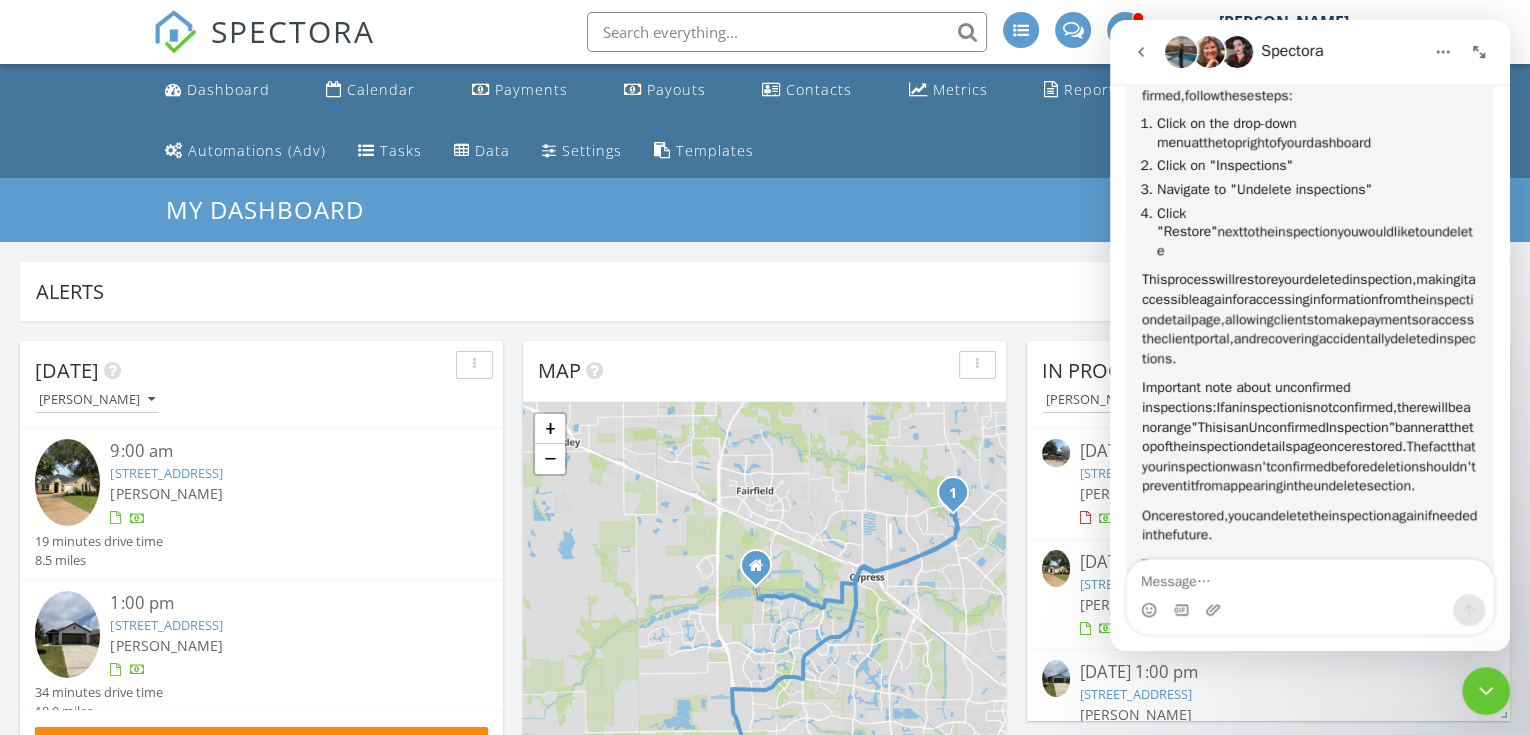 click 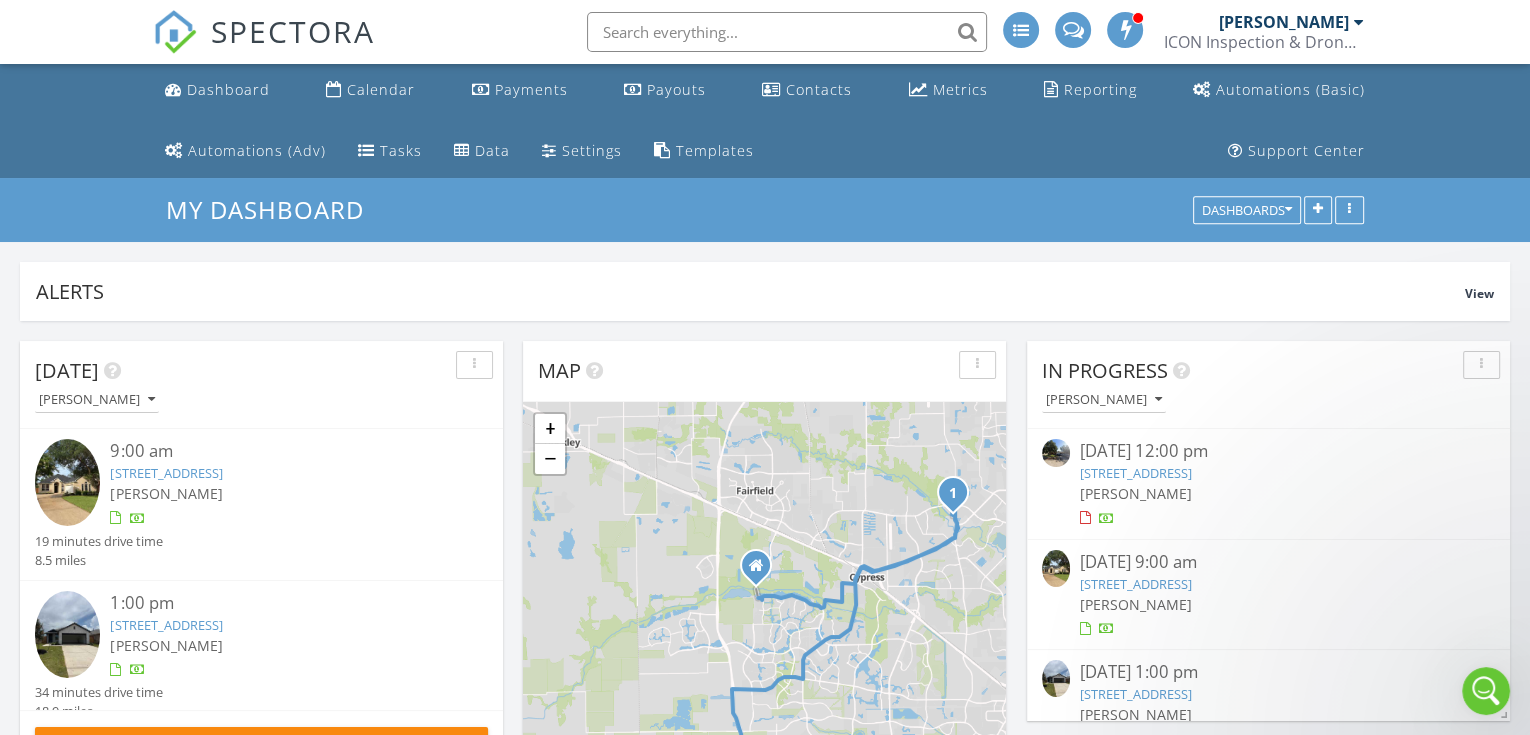 scroll, scrollTop: 0, scrollLeft: 0, axis: both 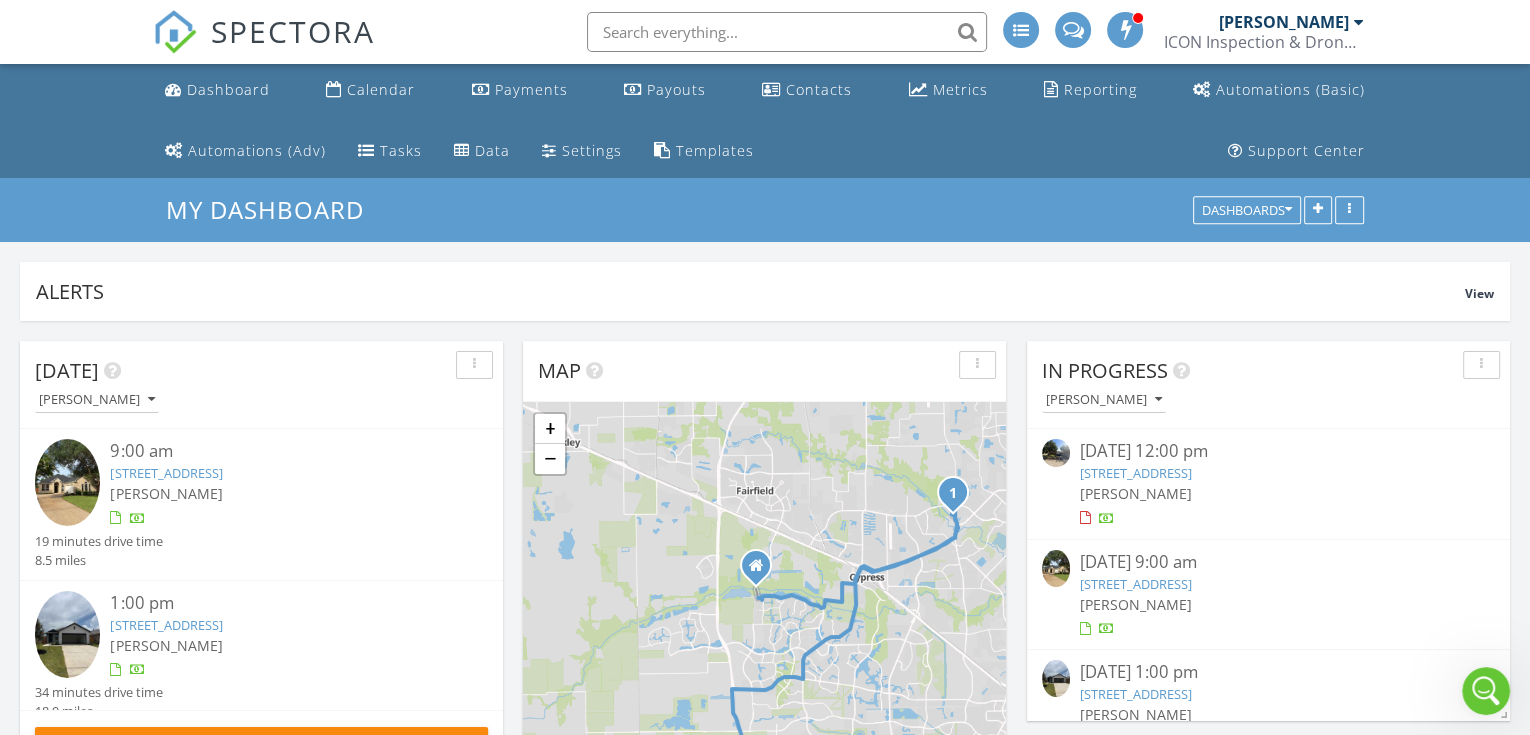click on "ICON Inspection & Drone Services, LLC" at bounding box center [1264, 42] 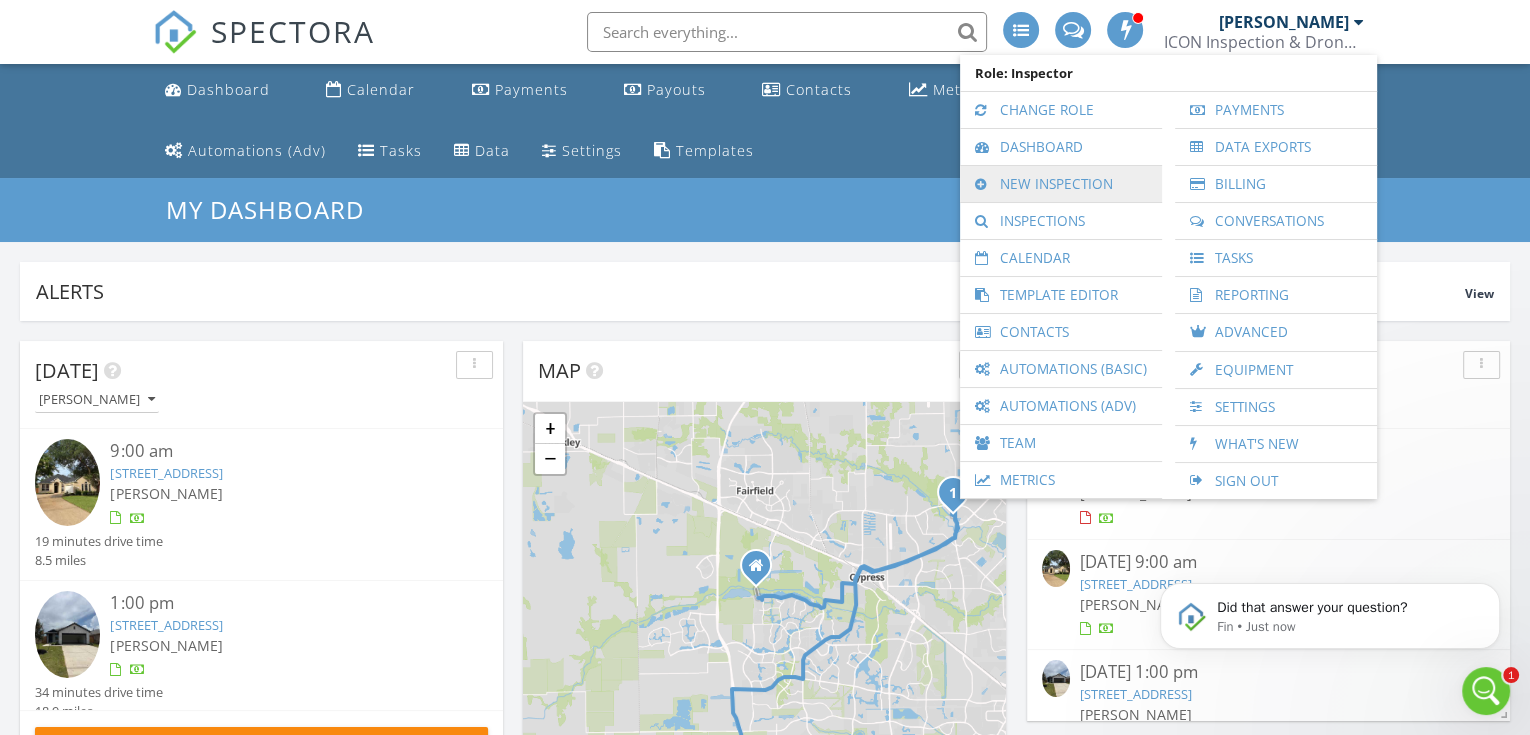 scroll, scrollTop: 0, scrollLeft: 0, axis: both 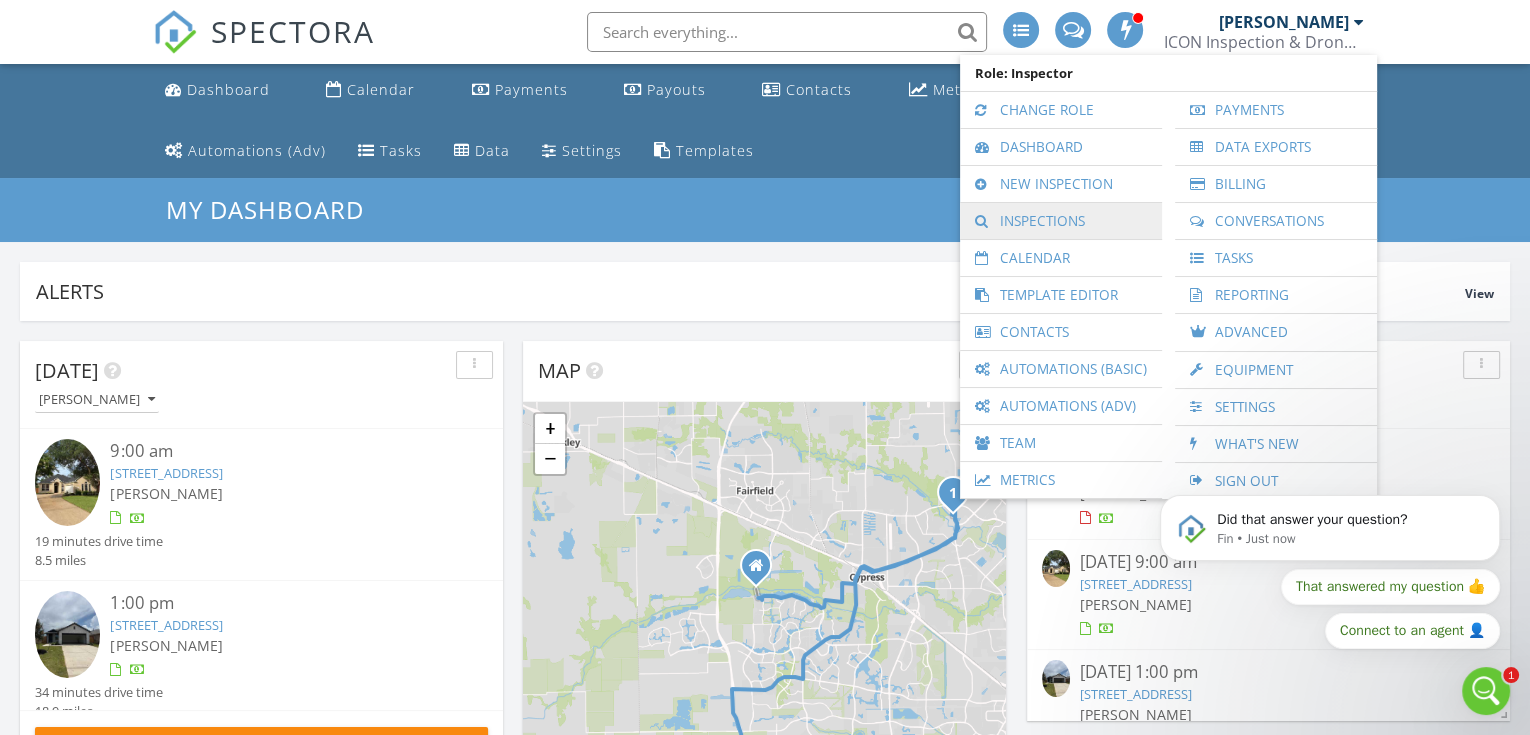 click on "Inspections" at bounding box center [1061, 221] 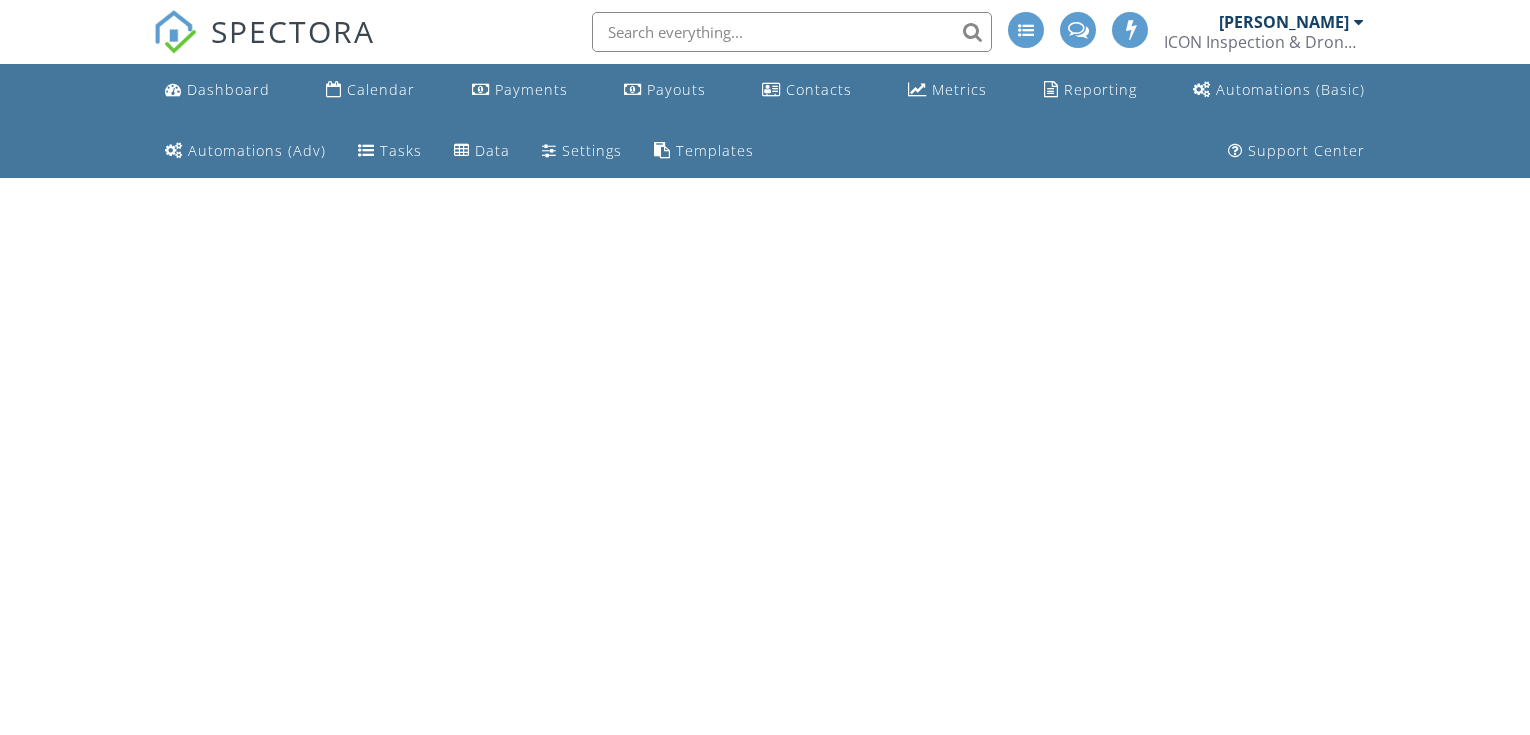 scroll, scrollTop: 0, scrollLeft: 0, axis: both 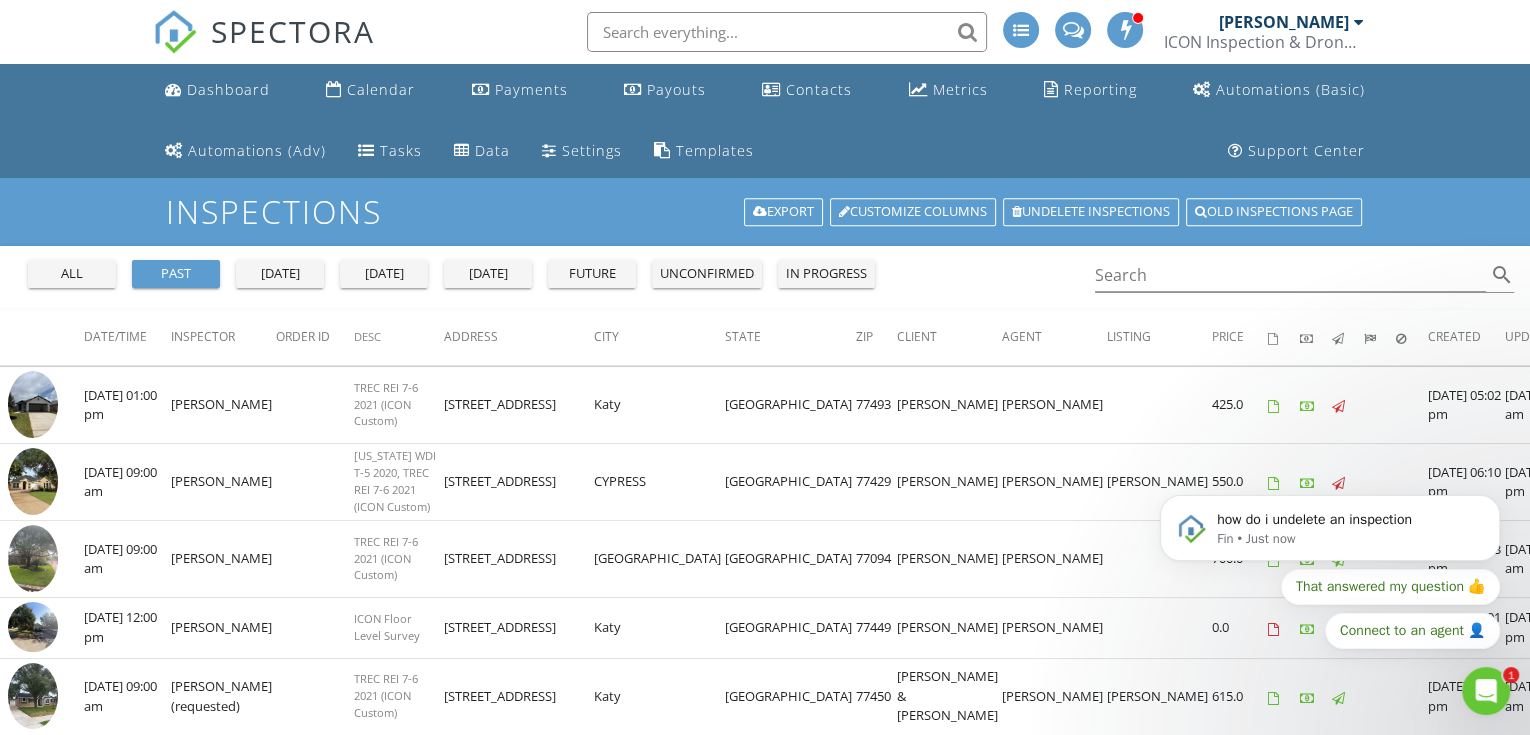 click on "all" at bounding box center (72, 274) 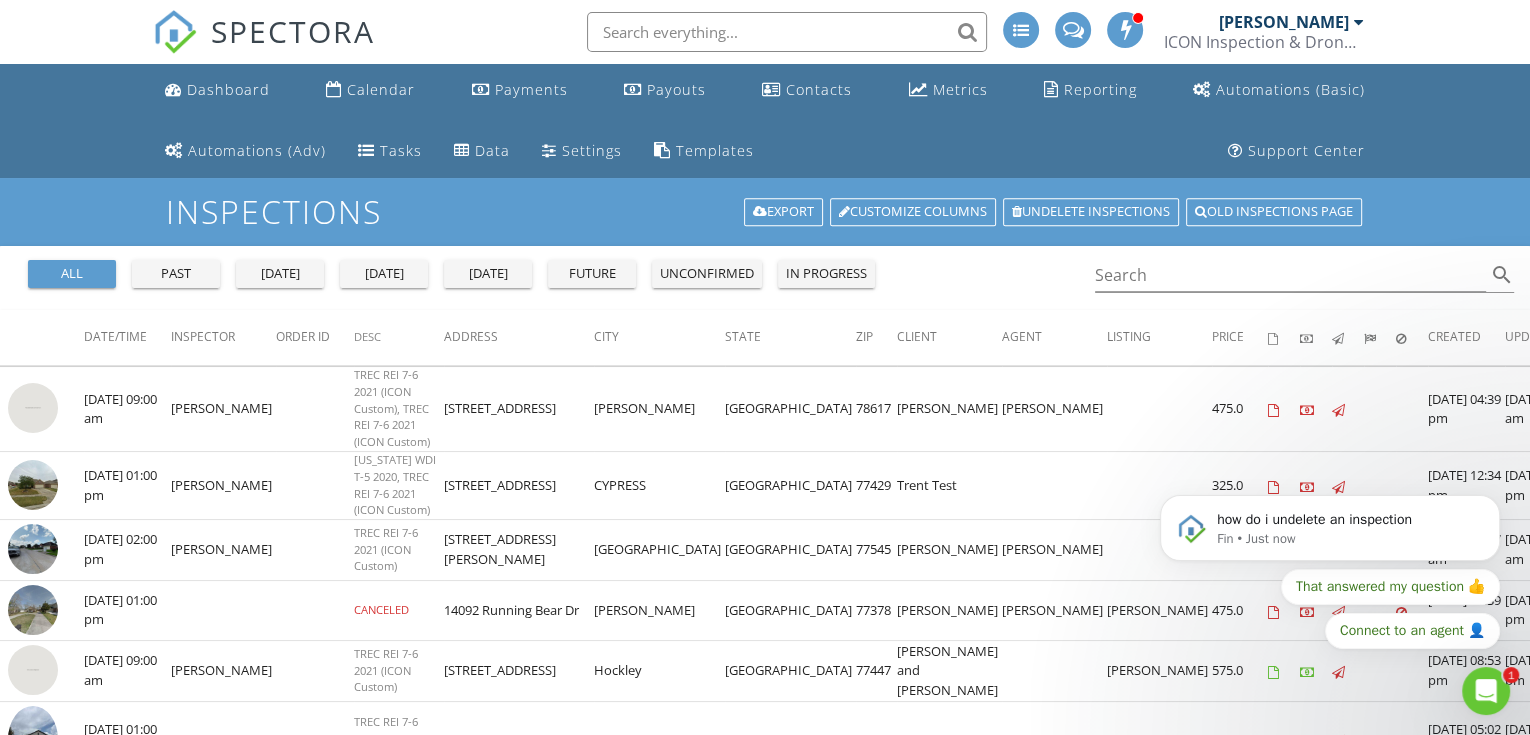 scroll, scrollTop: 296, scrollLeft: 0, axis: vertical 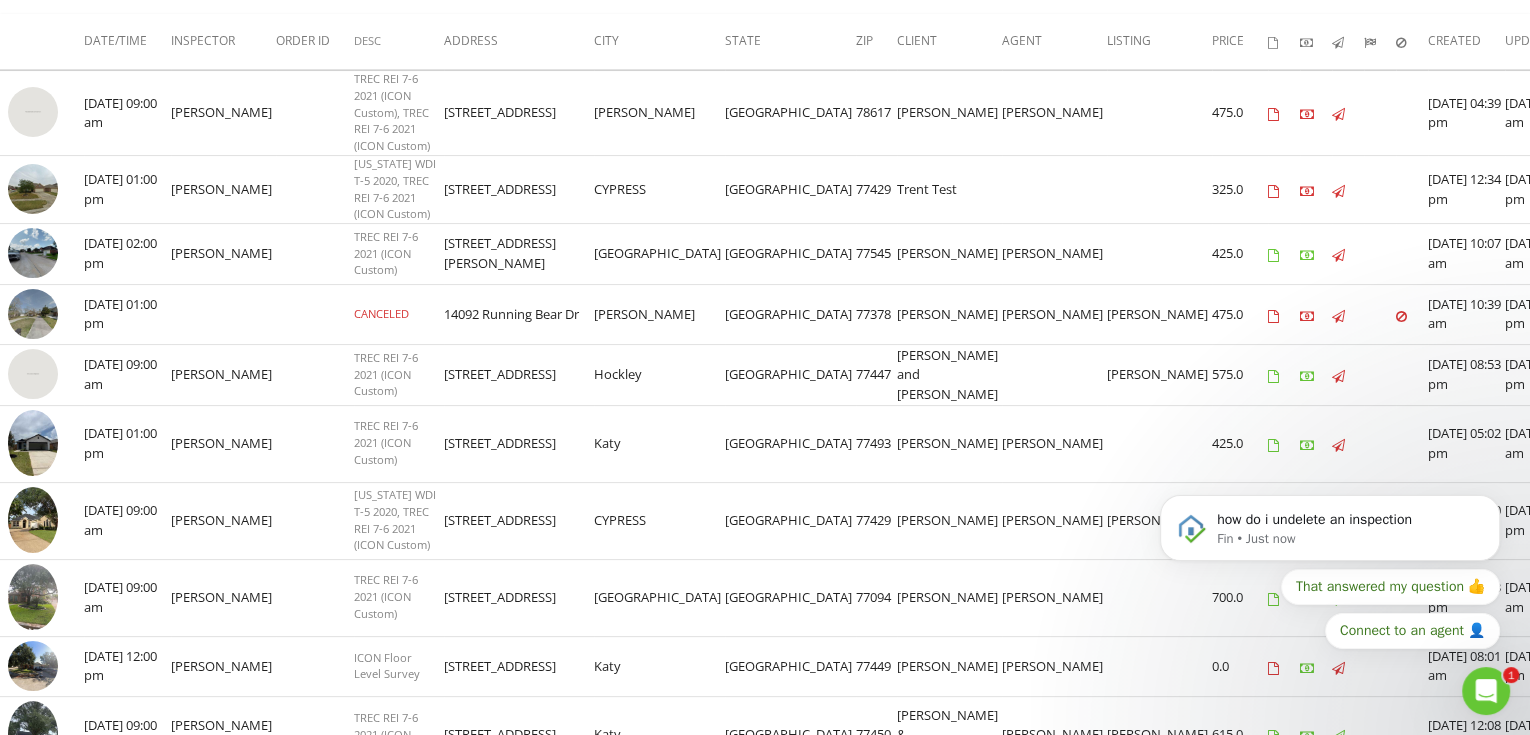 click 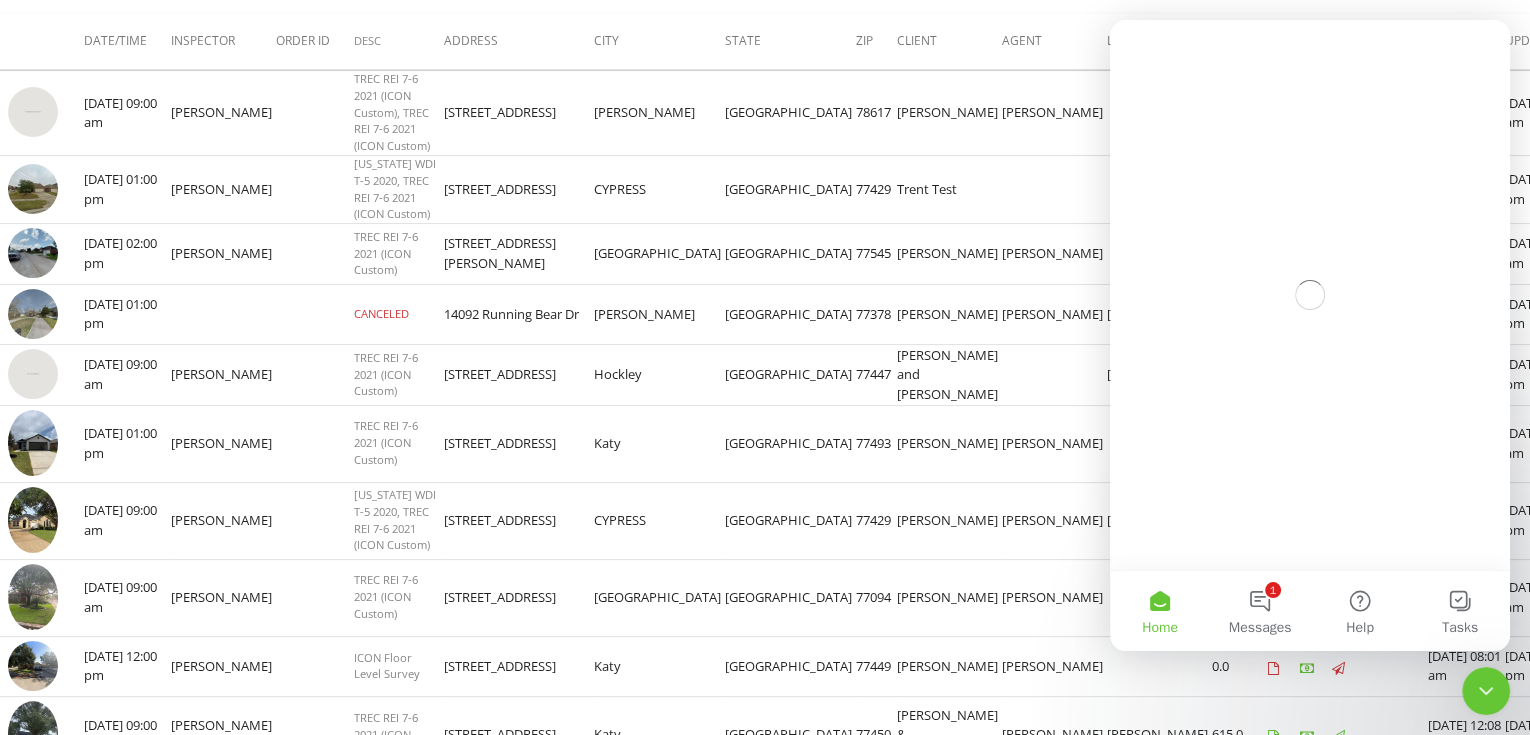 scroll, scrollTop: 0, scrollLeft: 0, axis: both 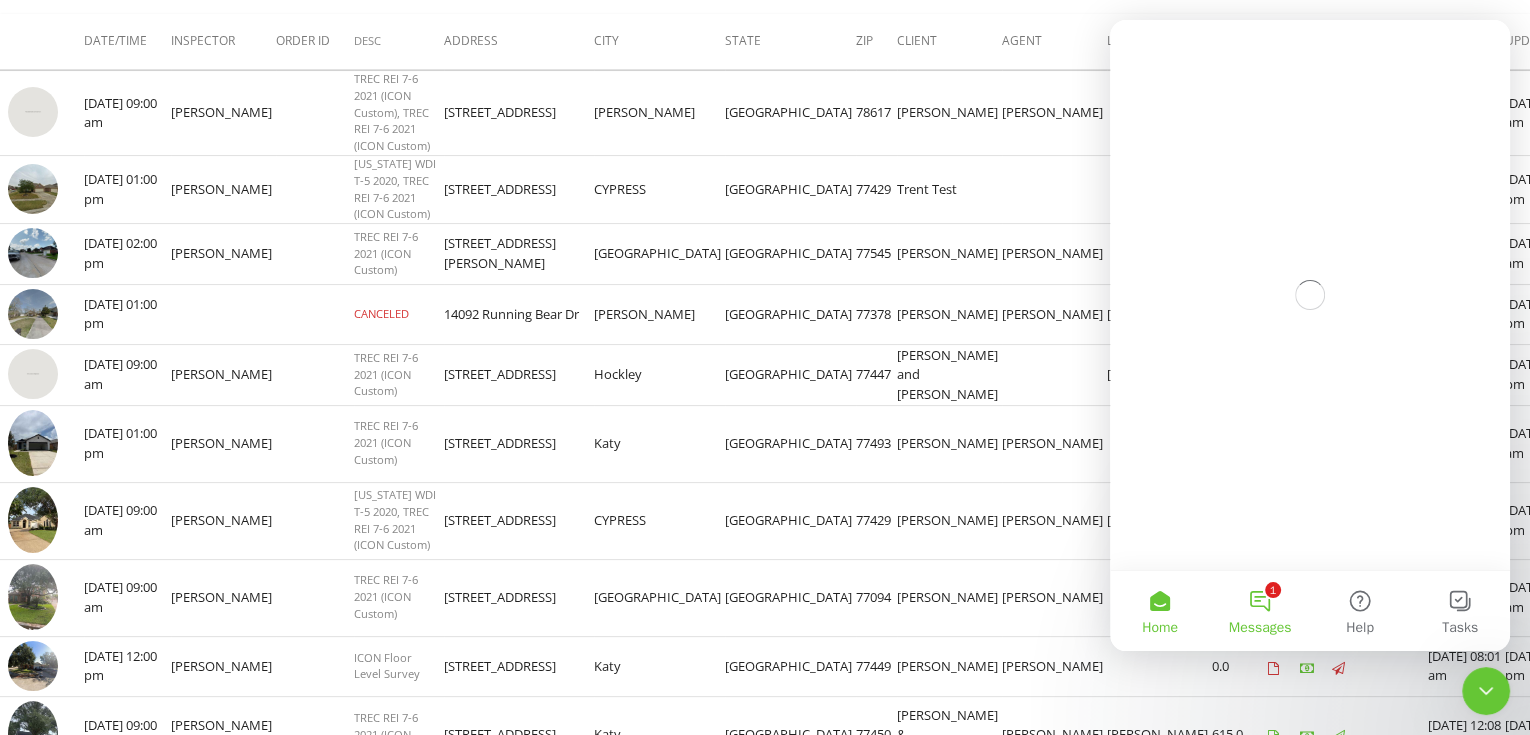 click on "1 Messages" at bounding box center (1260, 611) 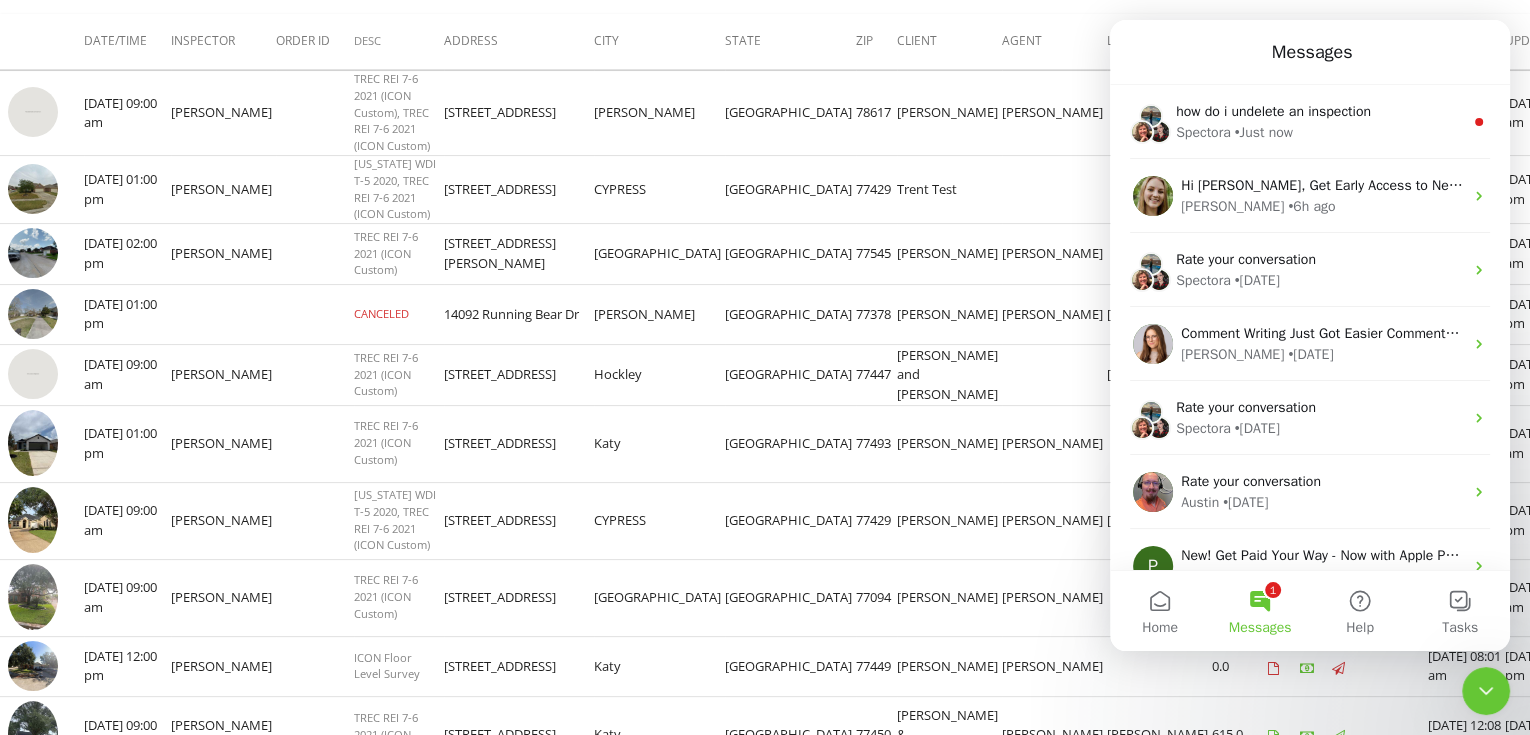 click on "1 Messages" at bounding box center [1260, 611] 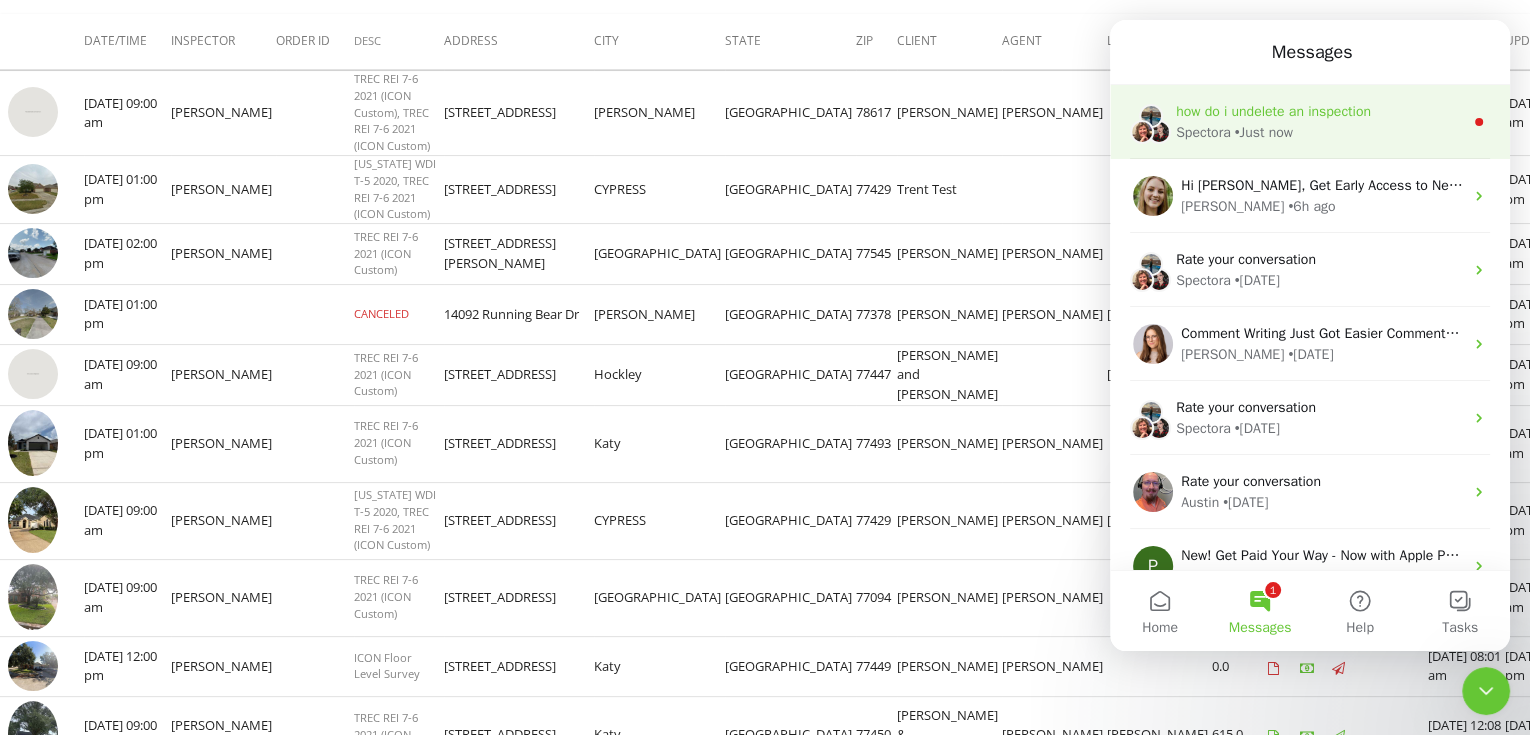 click on "Spectora" at bounding box center [1203, 132] 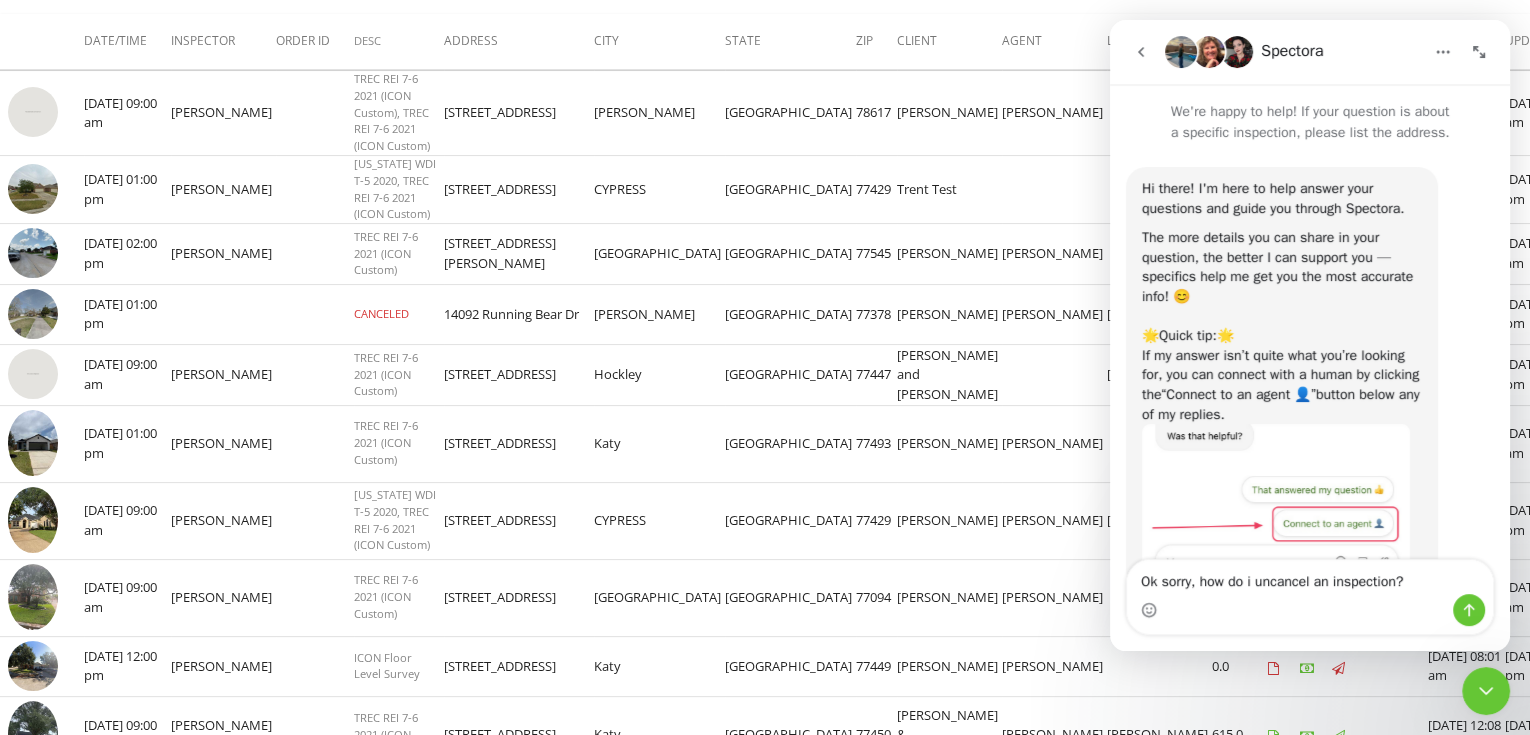 type on "Ok sorry, how do i uncancel an inspection?" 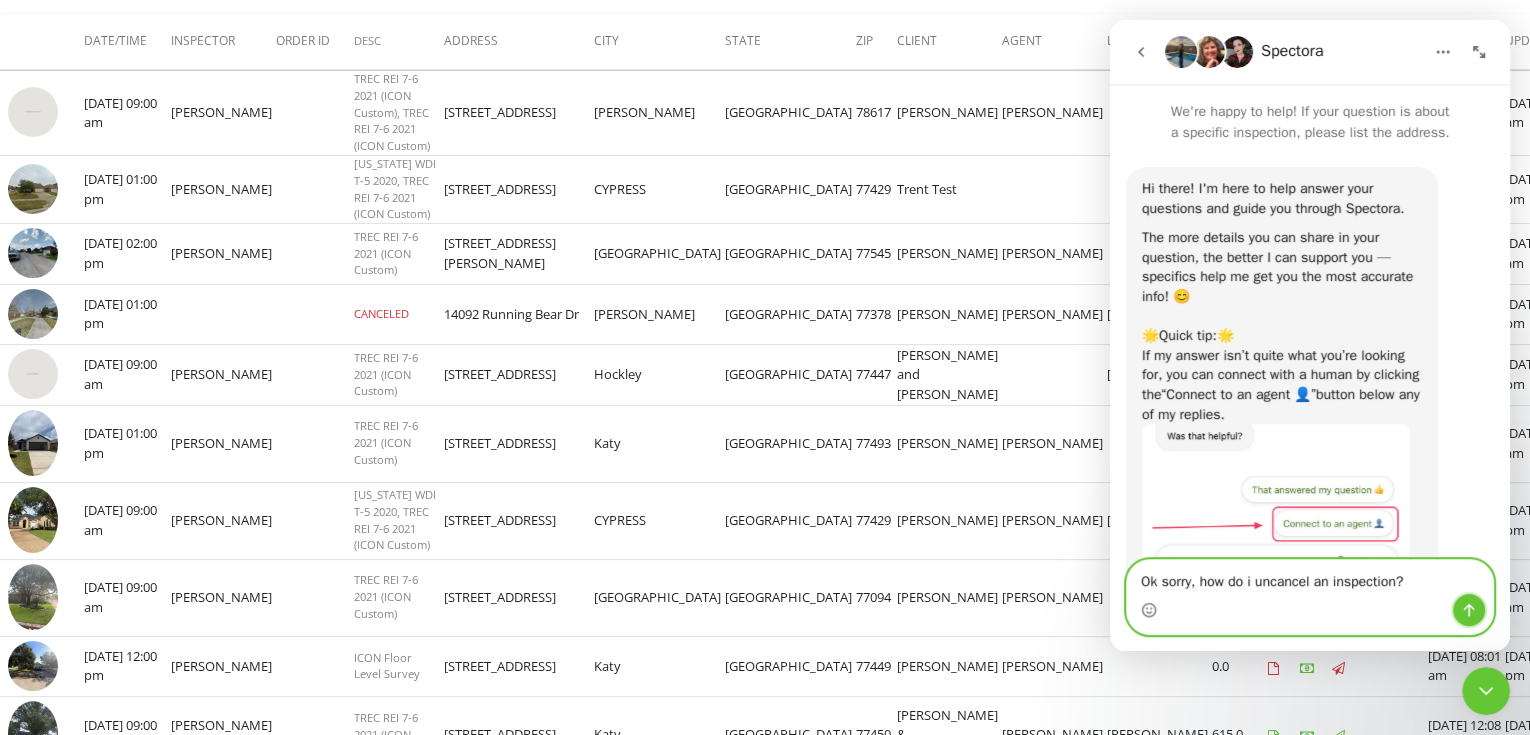 click 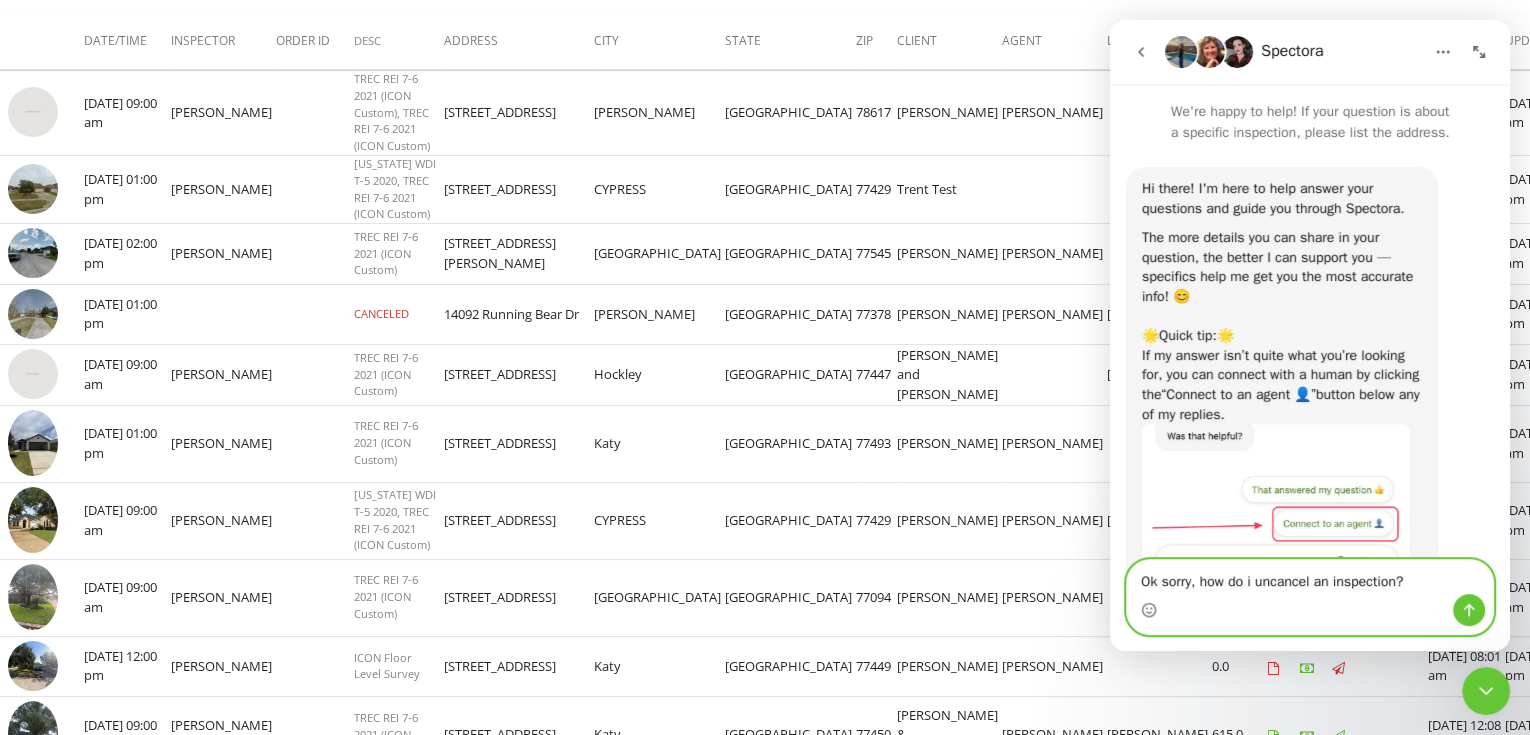 type 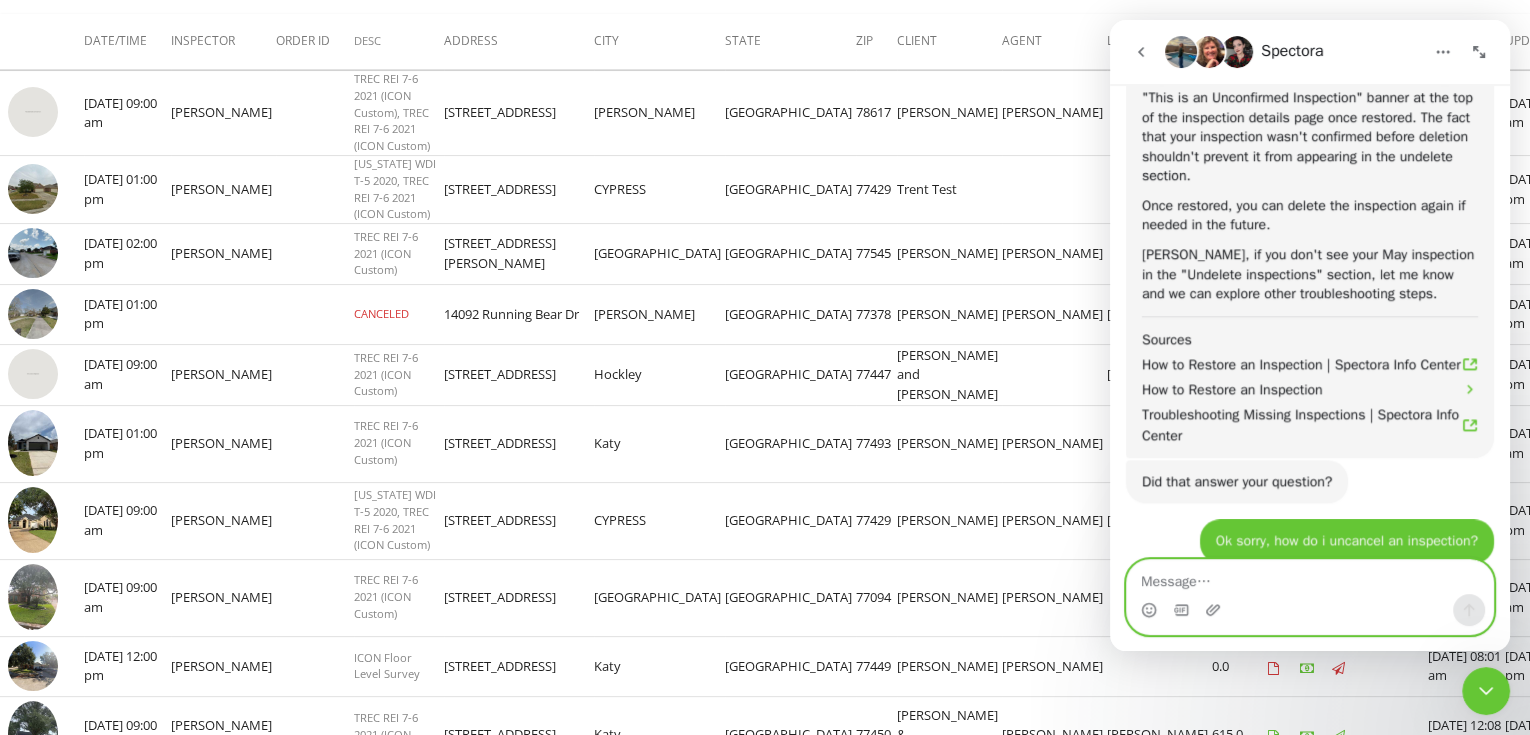 scroll, scrollTop: 2349, scrollLeft: 0, axis: vertical 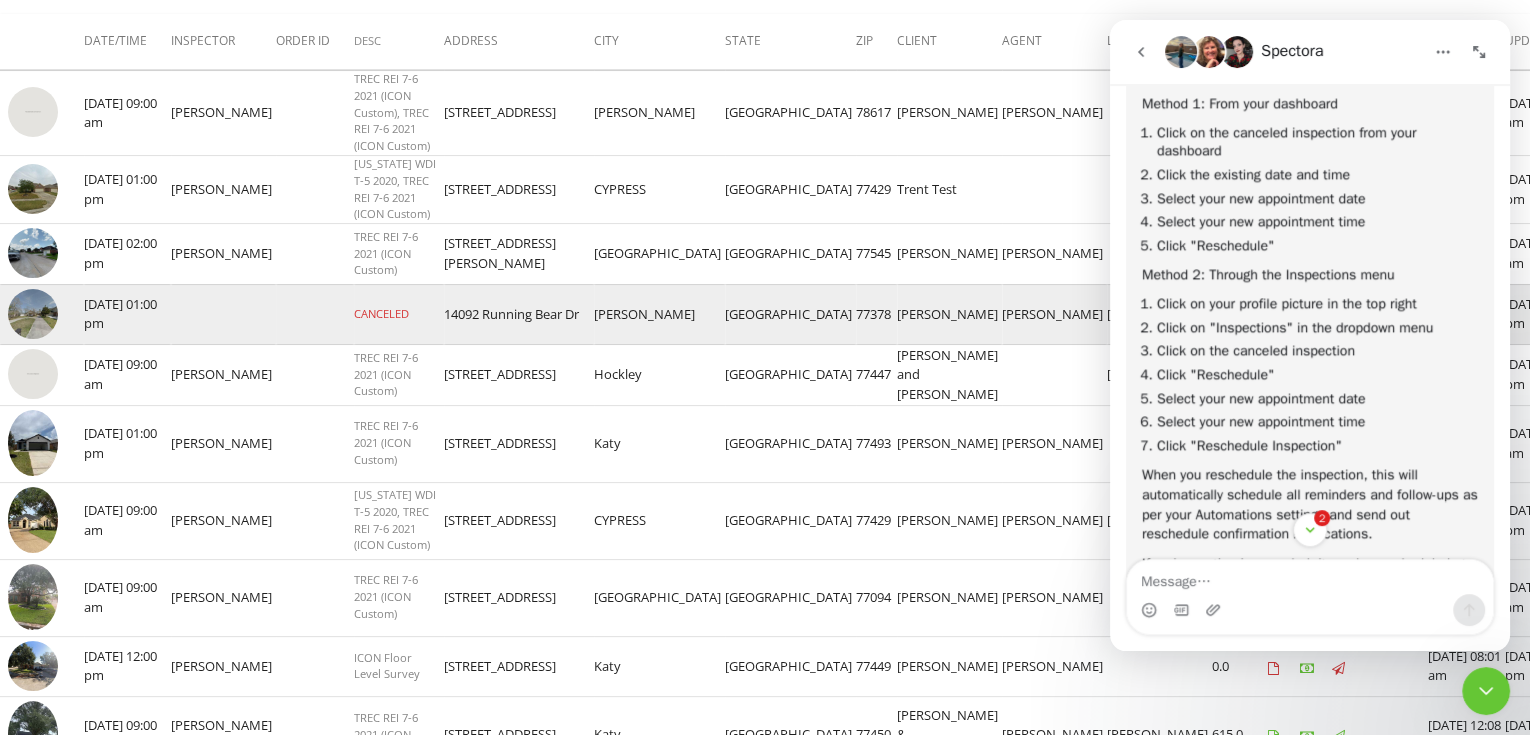 click on "07/14/2025 01:00 pm" at bounding box center (127, 314) 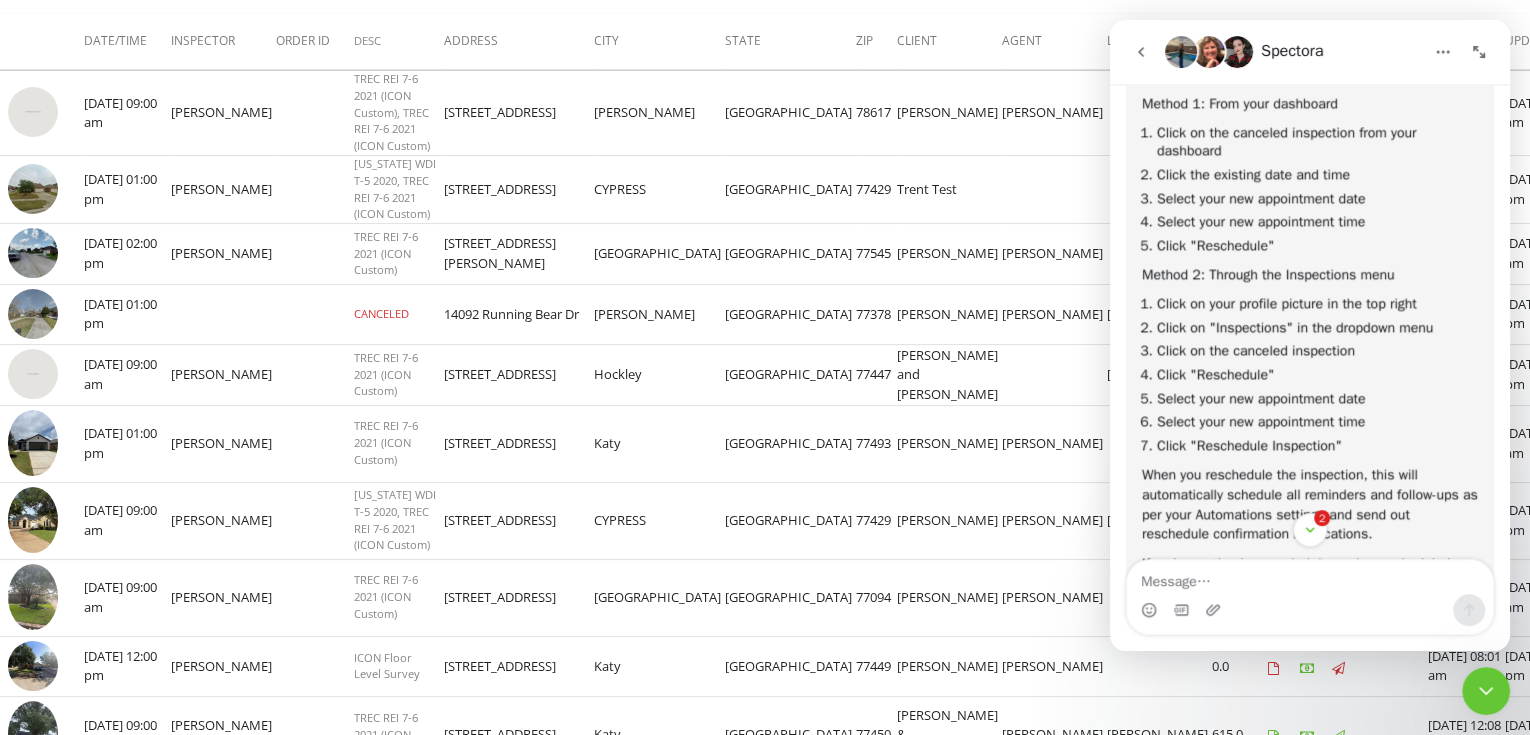 click 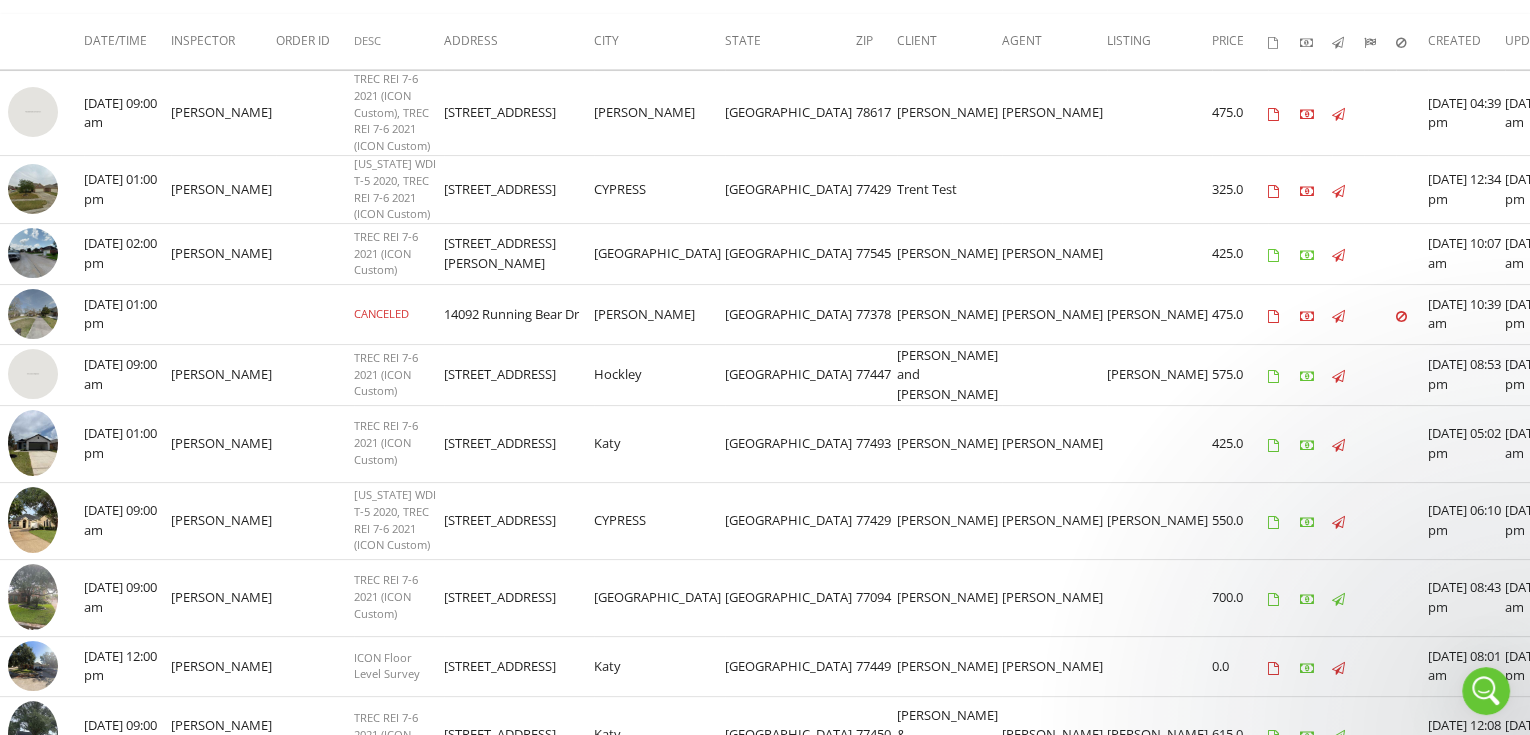 scroll, scrollTop: 0, scrollLeft: 0, axis: both 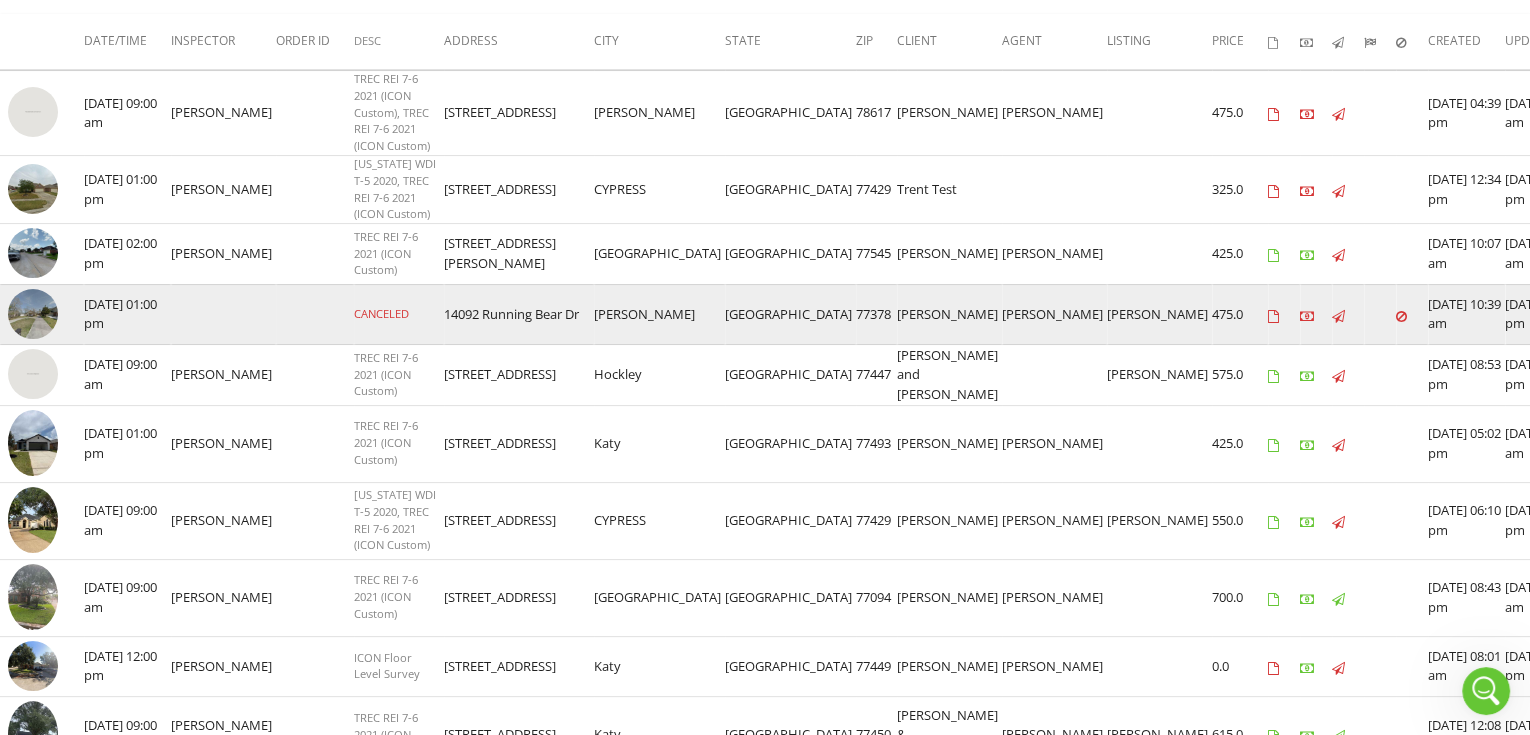 click on "07/02/2025 10:39 am" at bounding box center (1466, 314) 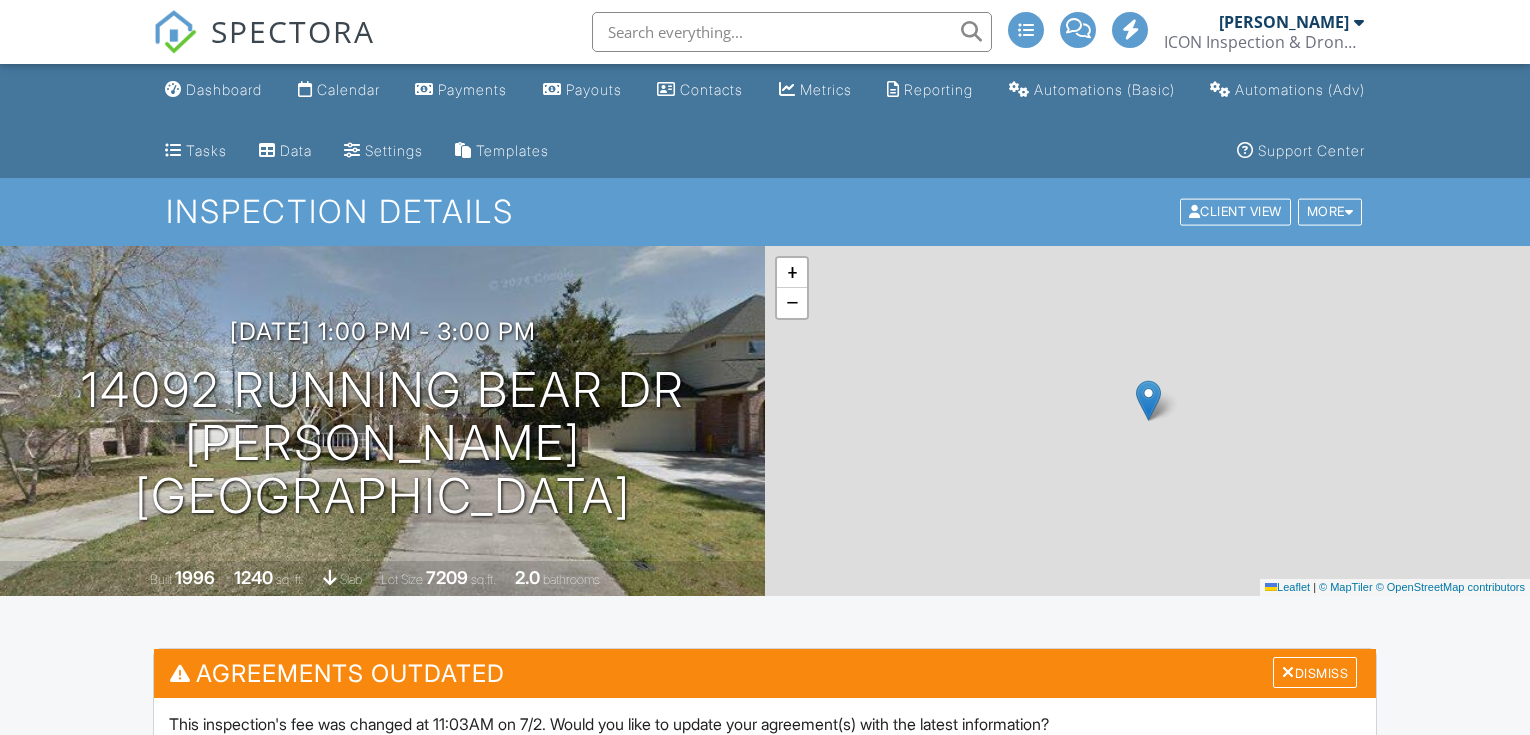 scroll, scrollTop: 0, scrollLeft: 0, axis: both 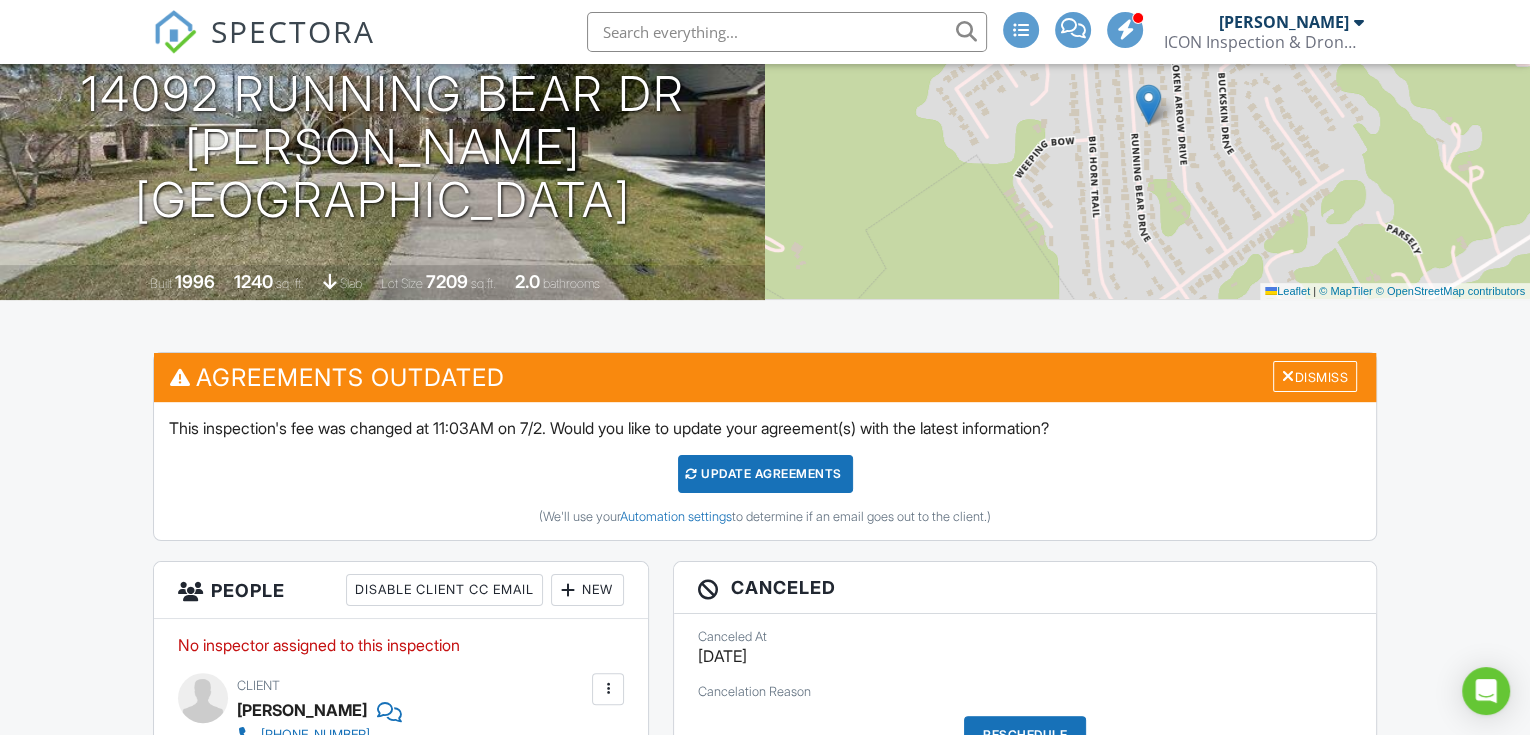 click on "Update Agreements" at bounding box center [765, 474] 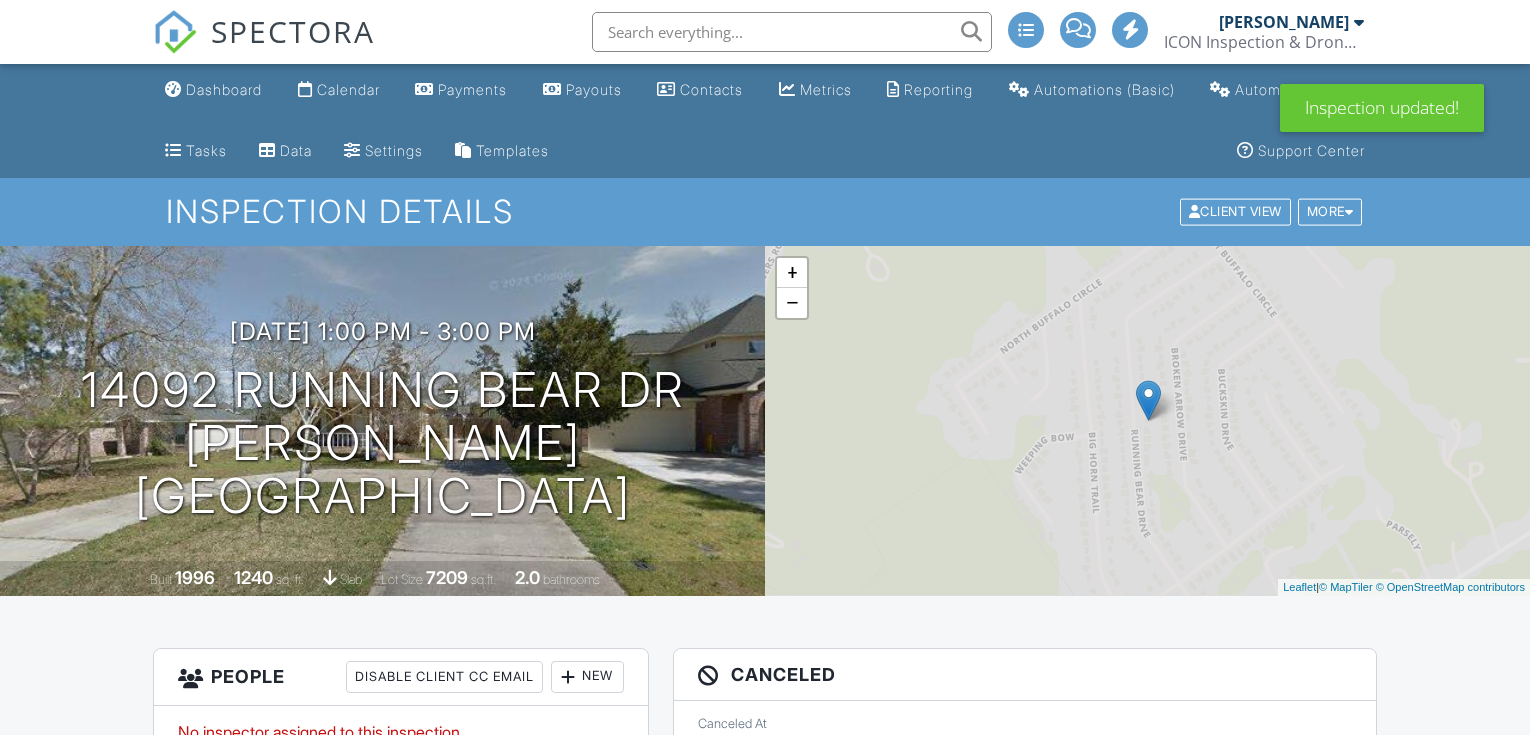scroll, scrollTop: 0, scrollLeft: 0, axis: both 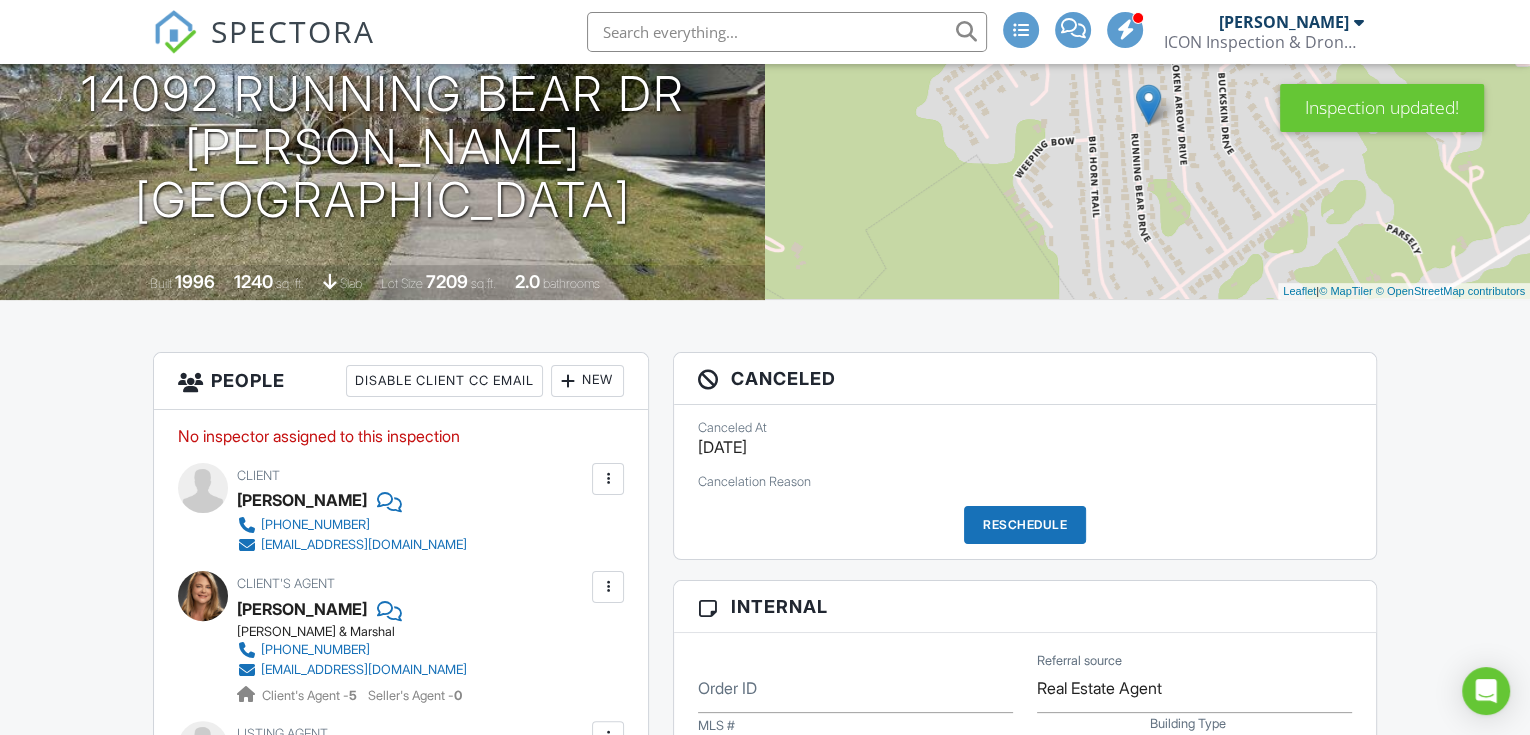 click on "Canceled" at bounding box center [1025, 379] 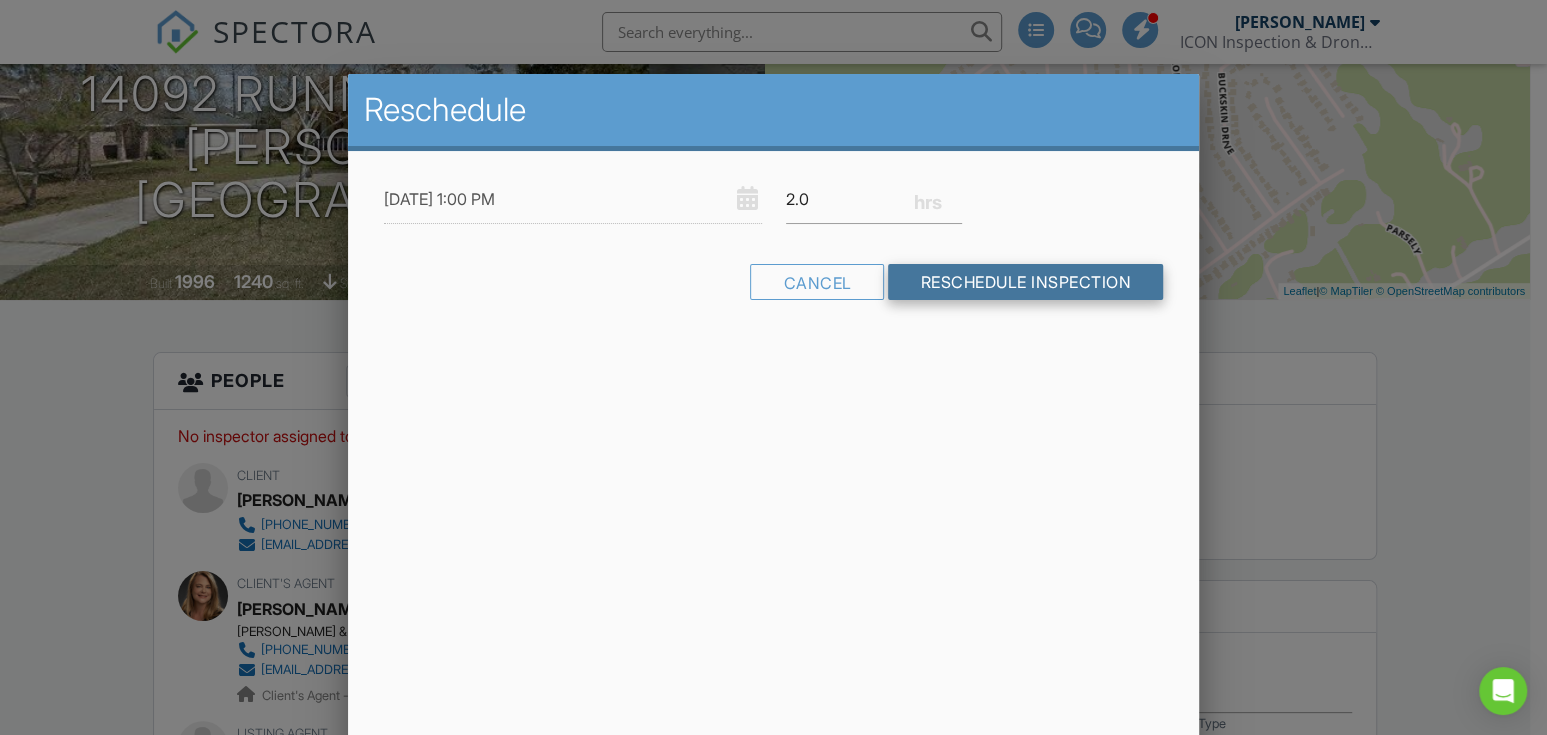 click on "Reschedule Inspection" at bounding box center (1025, 282) 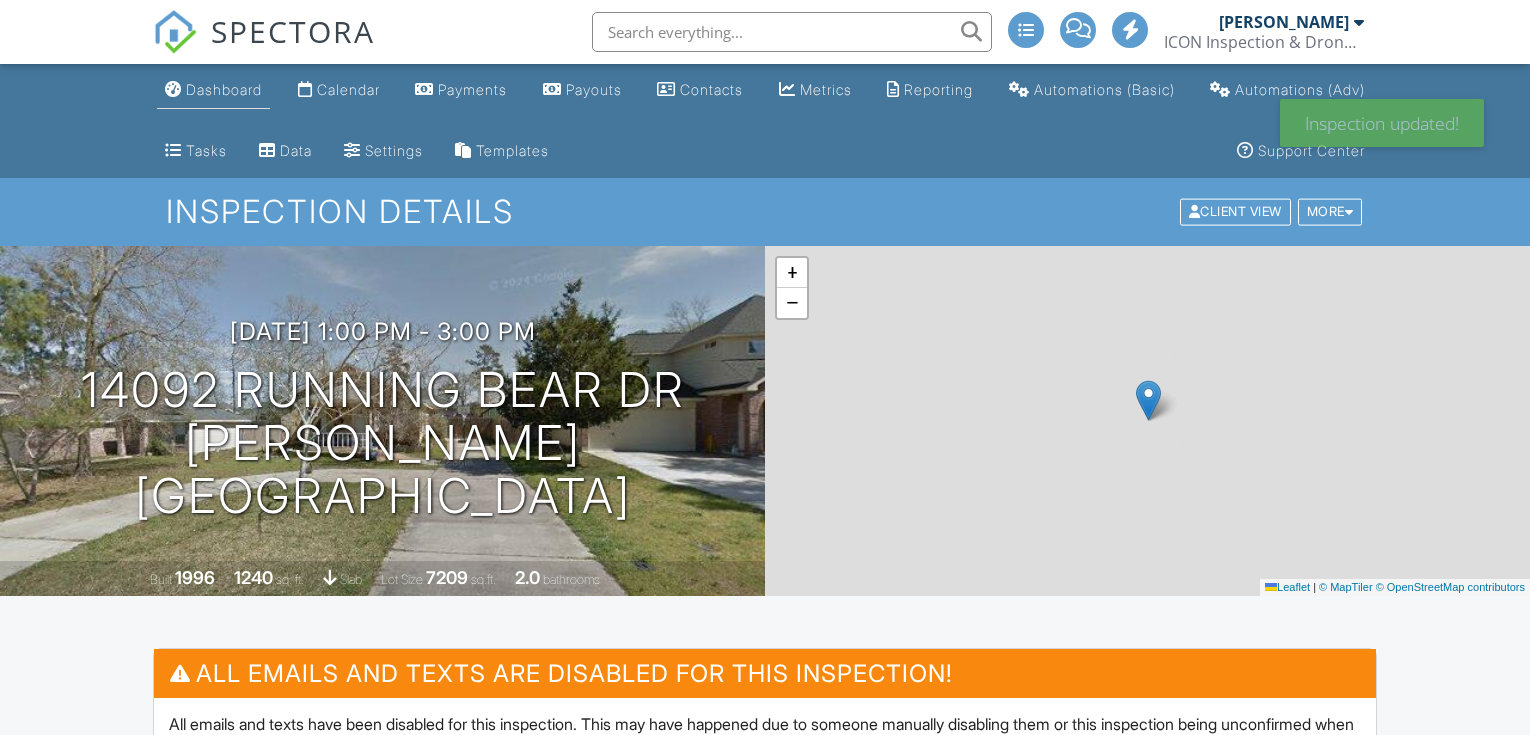 scroll, scrollTop: 0, scrollLeft: 0, axis: both 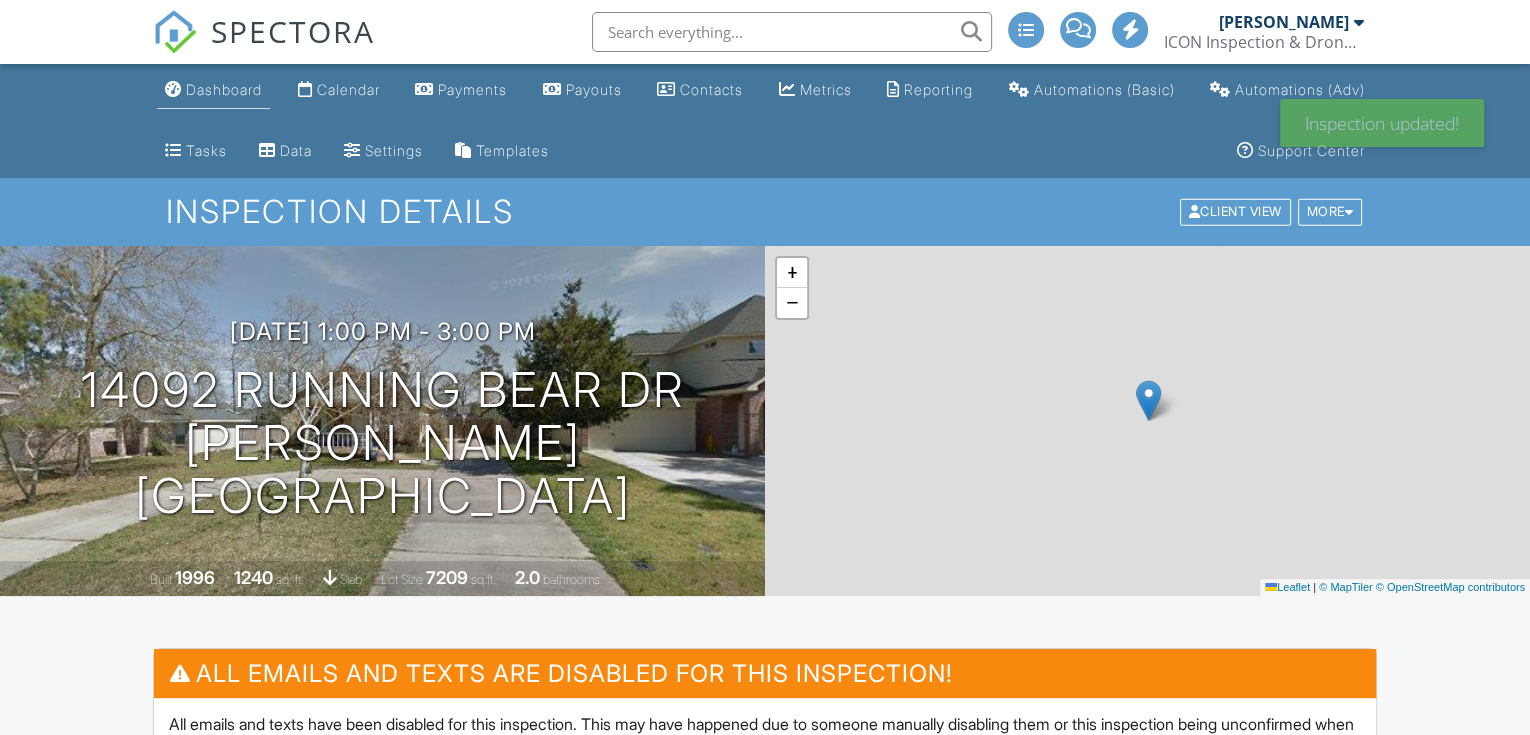 click on "Dashboard" at bounding box center [224, 89] 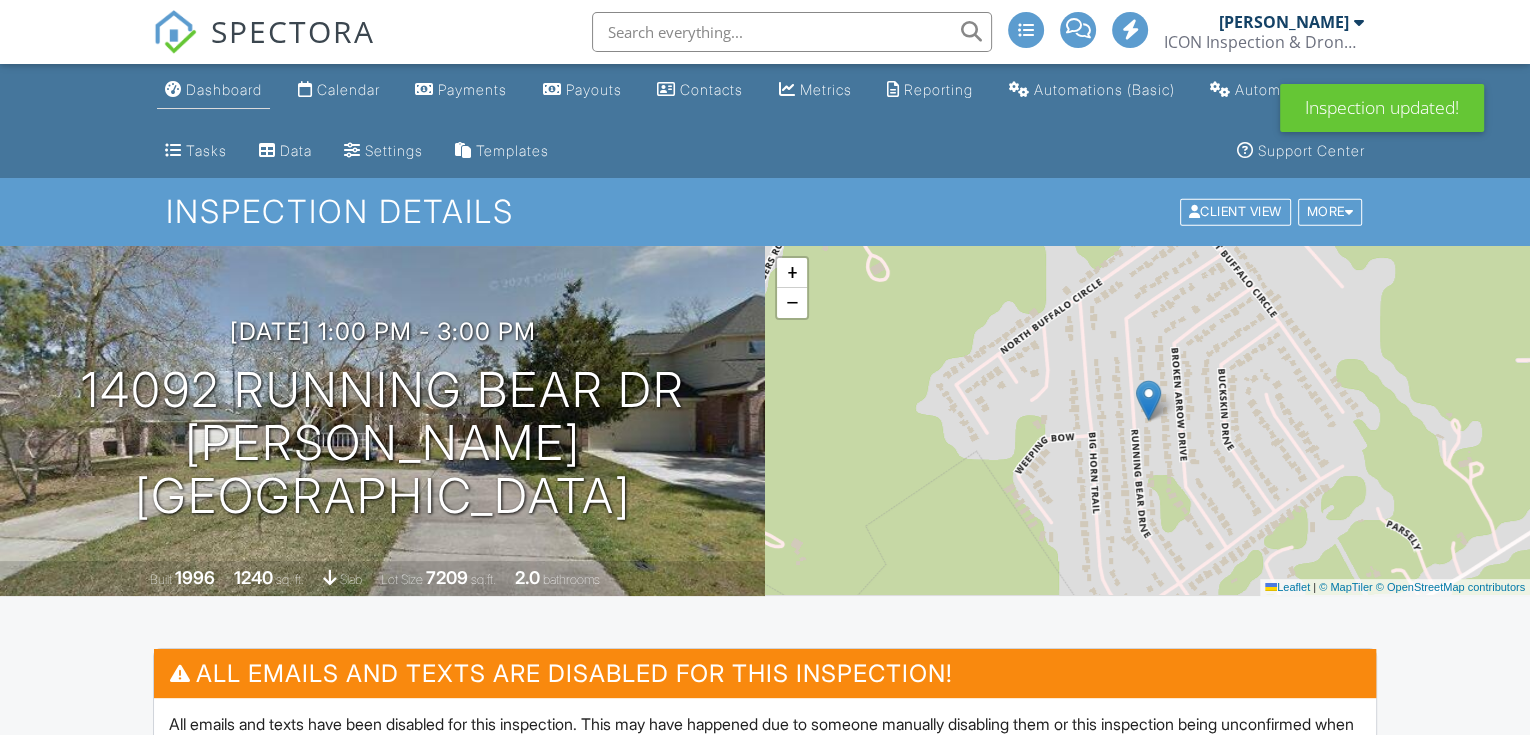 scroll, scrollTop: 0, scrollLeft: 0, axis: both 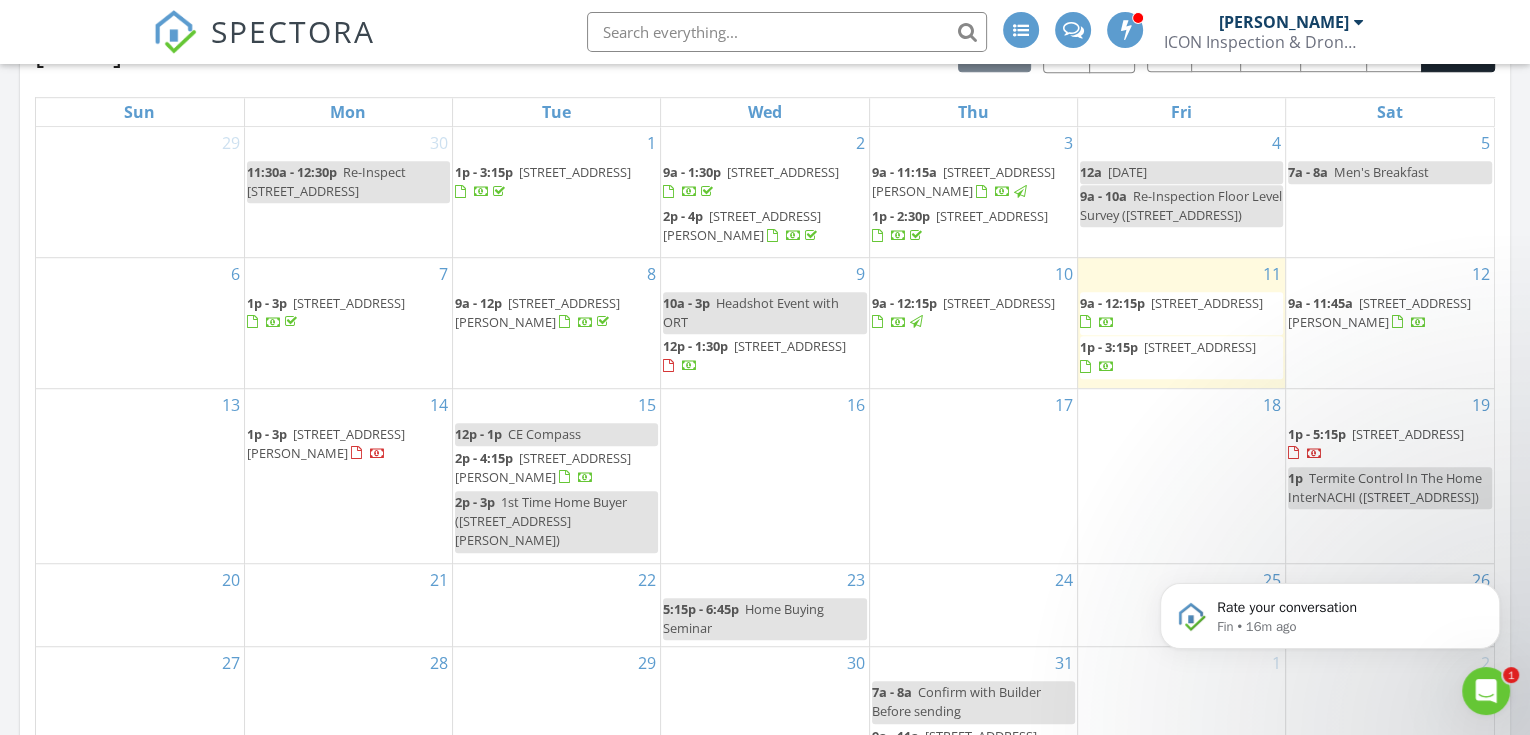 click on "14
1p - 3p
[STREET_ADDRESS][PERSON_NAME]" at bounding box center [348, 476] 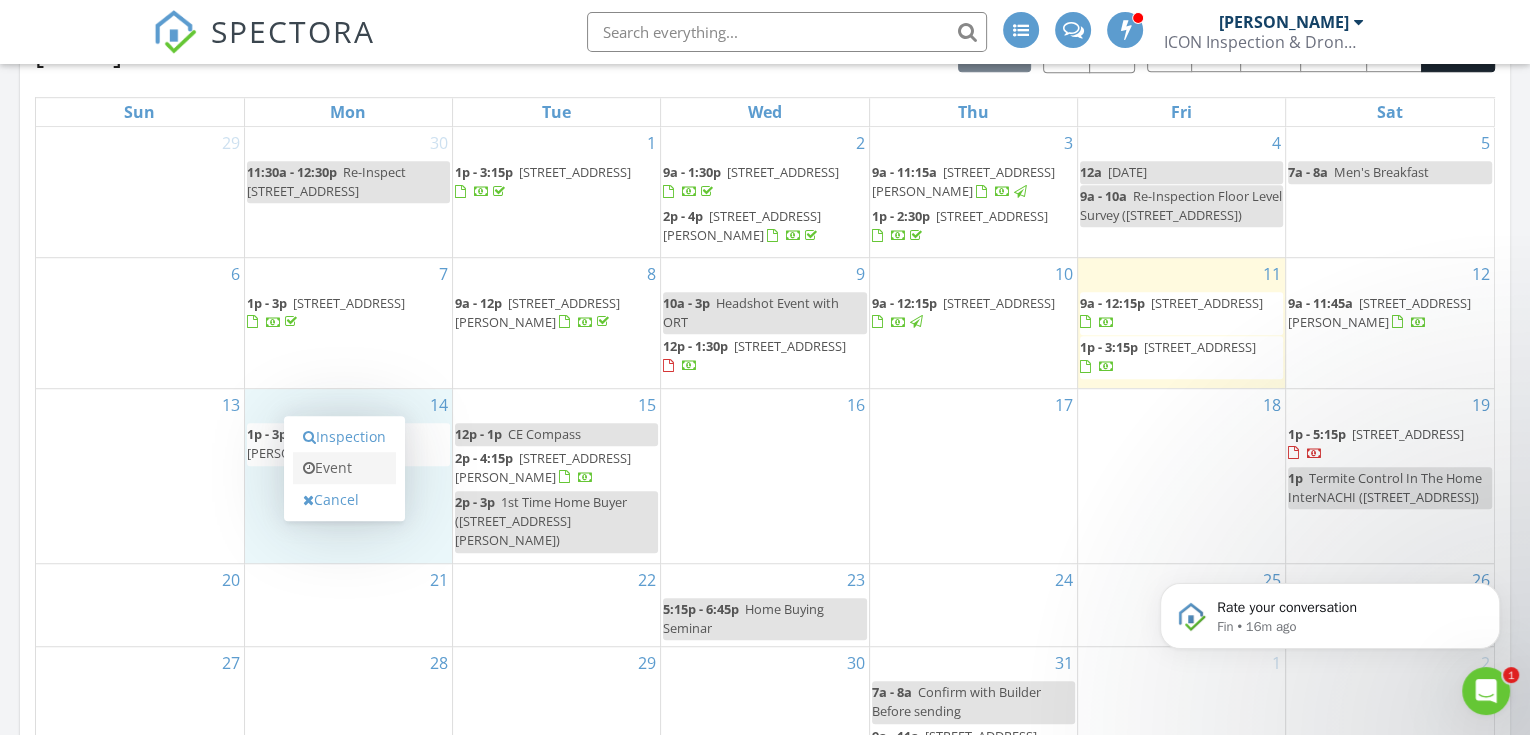 click on "Event" at bounding box center (344, 468) 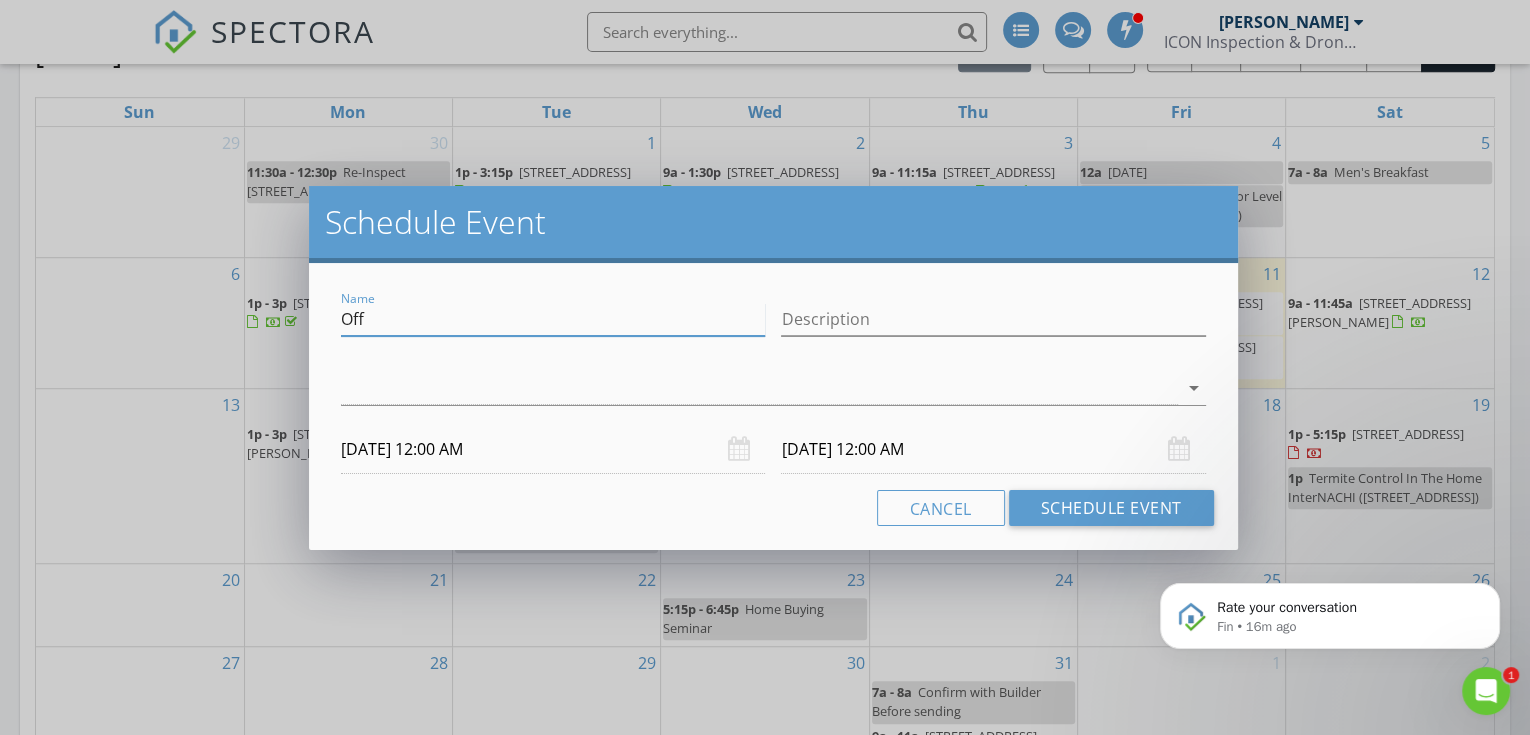 click on "Off" at bounding box center (553, 319) 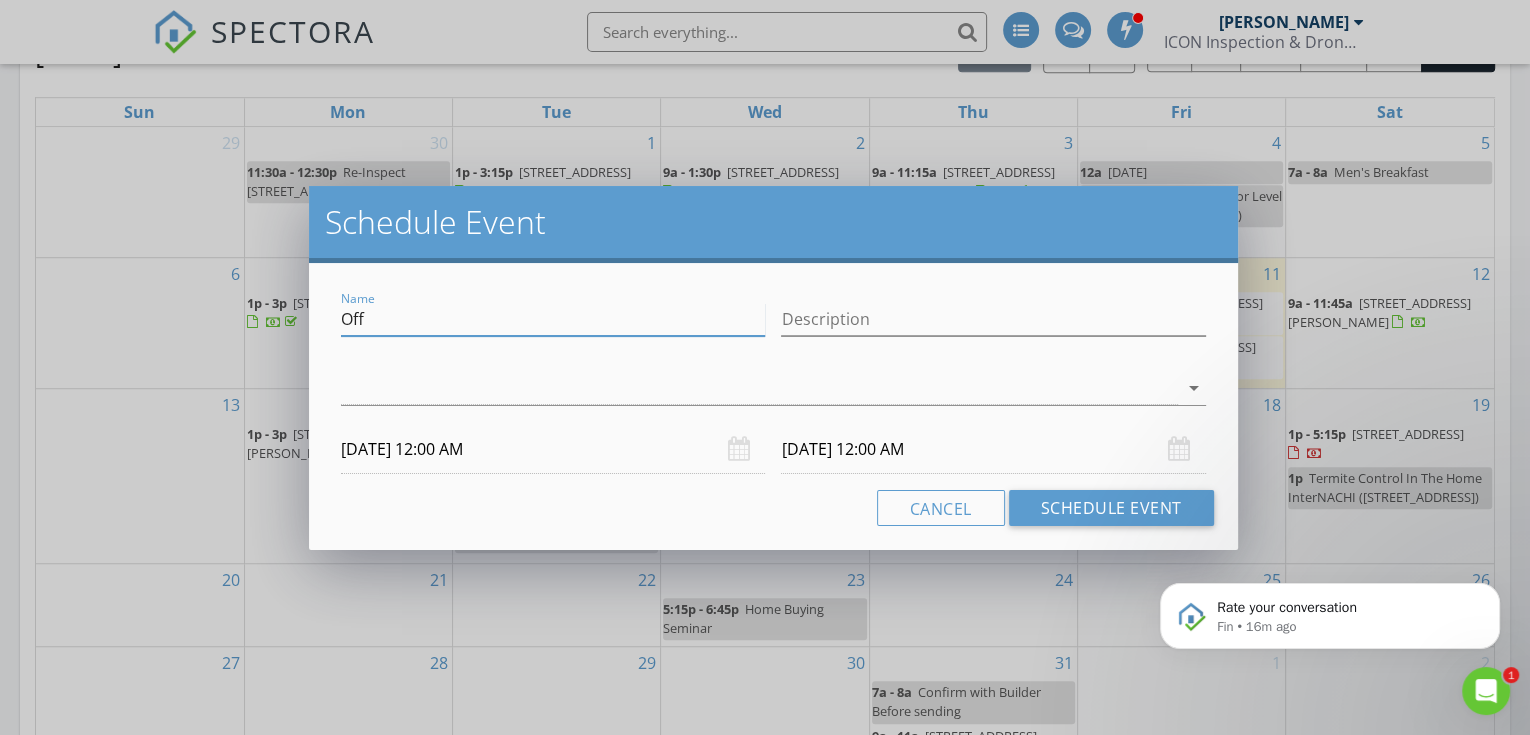 drag, startPoint x: 380, startPoint y: 315, endPoint x: 325, endPoint y: 313, distance: 55.03635 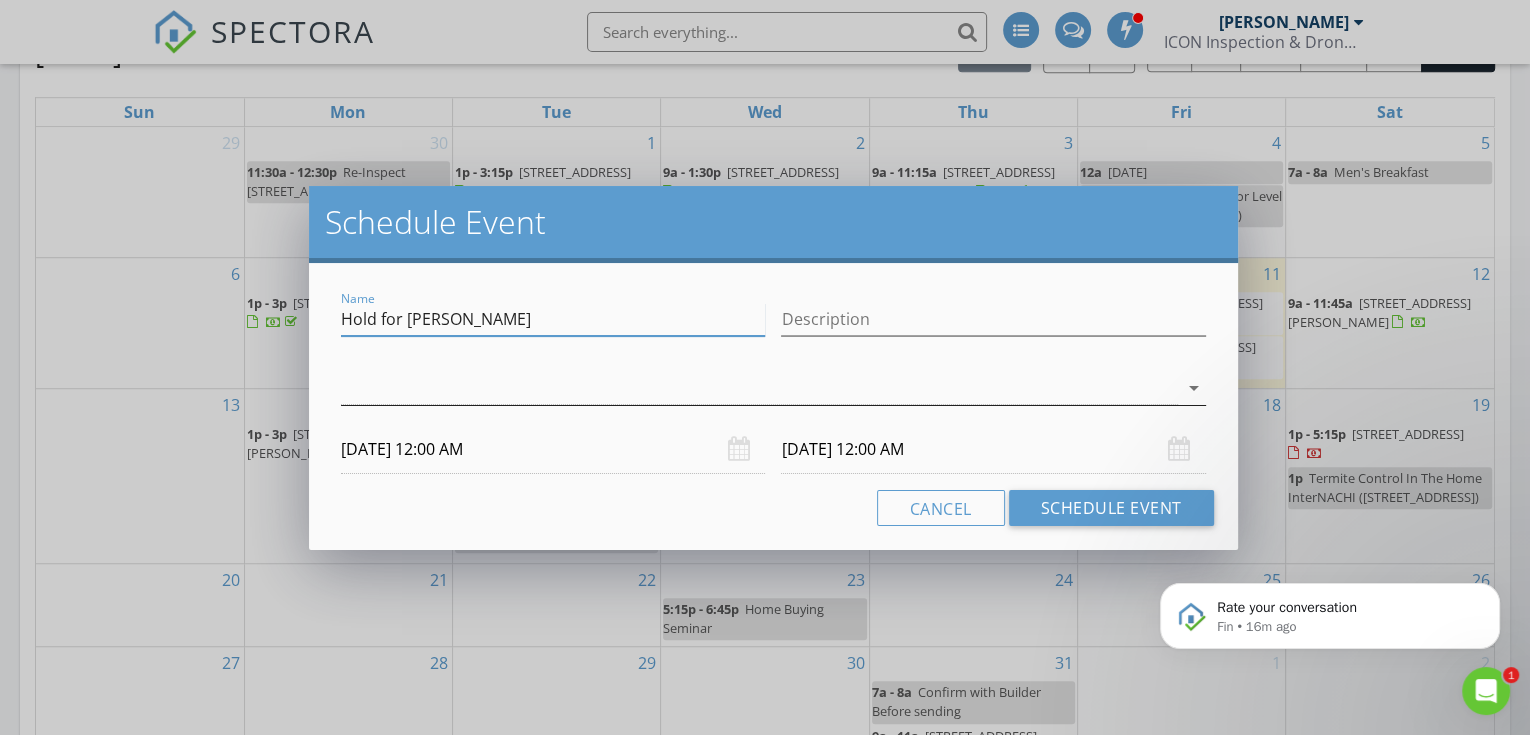 type on "Hold for [PERSON_NAME]" 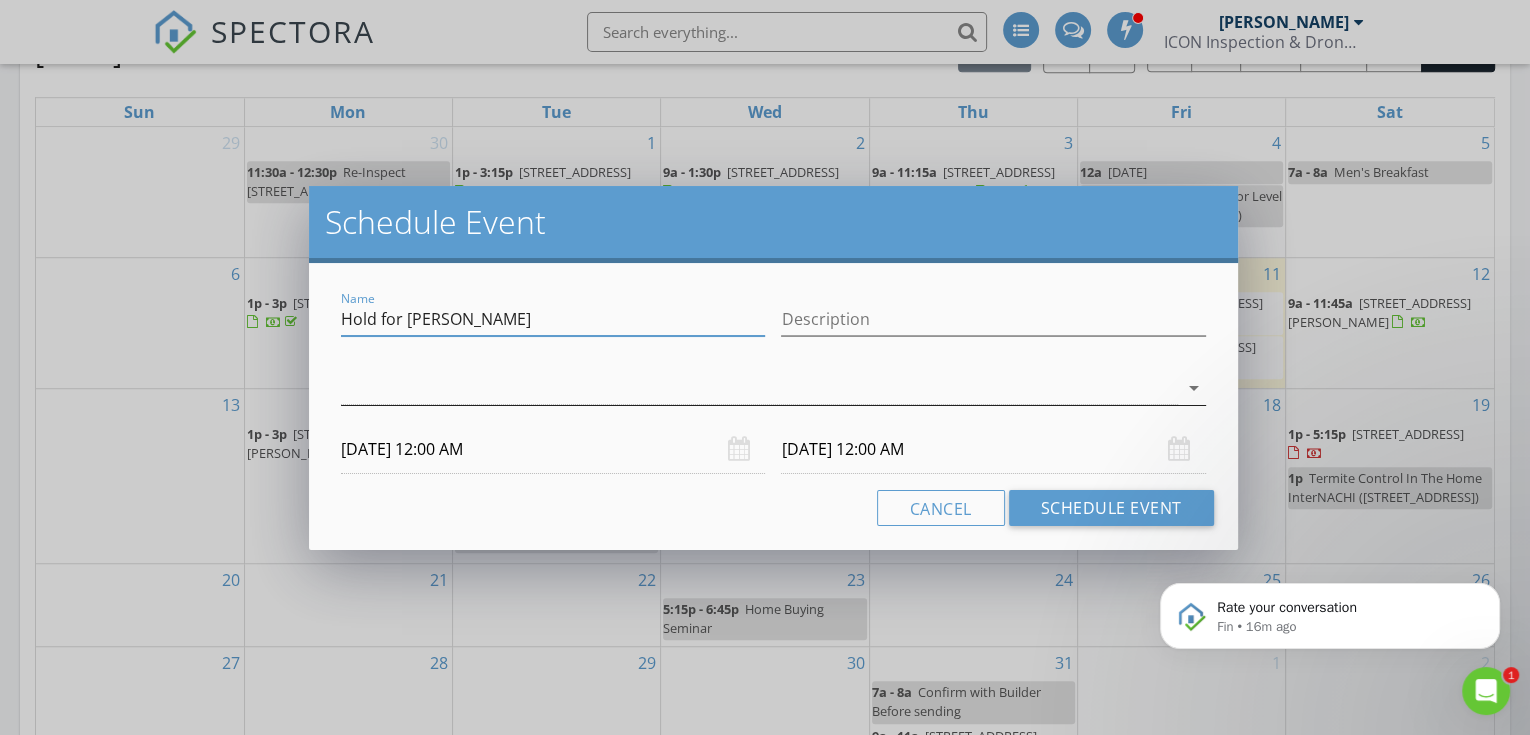 click at bounding box center (759, 388) 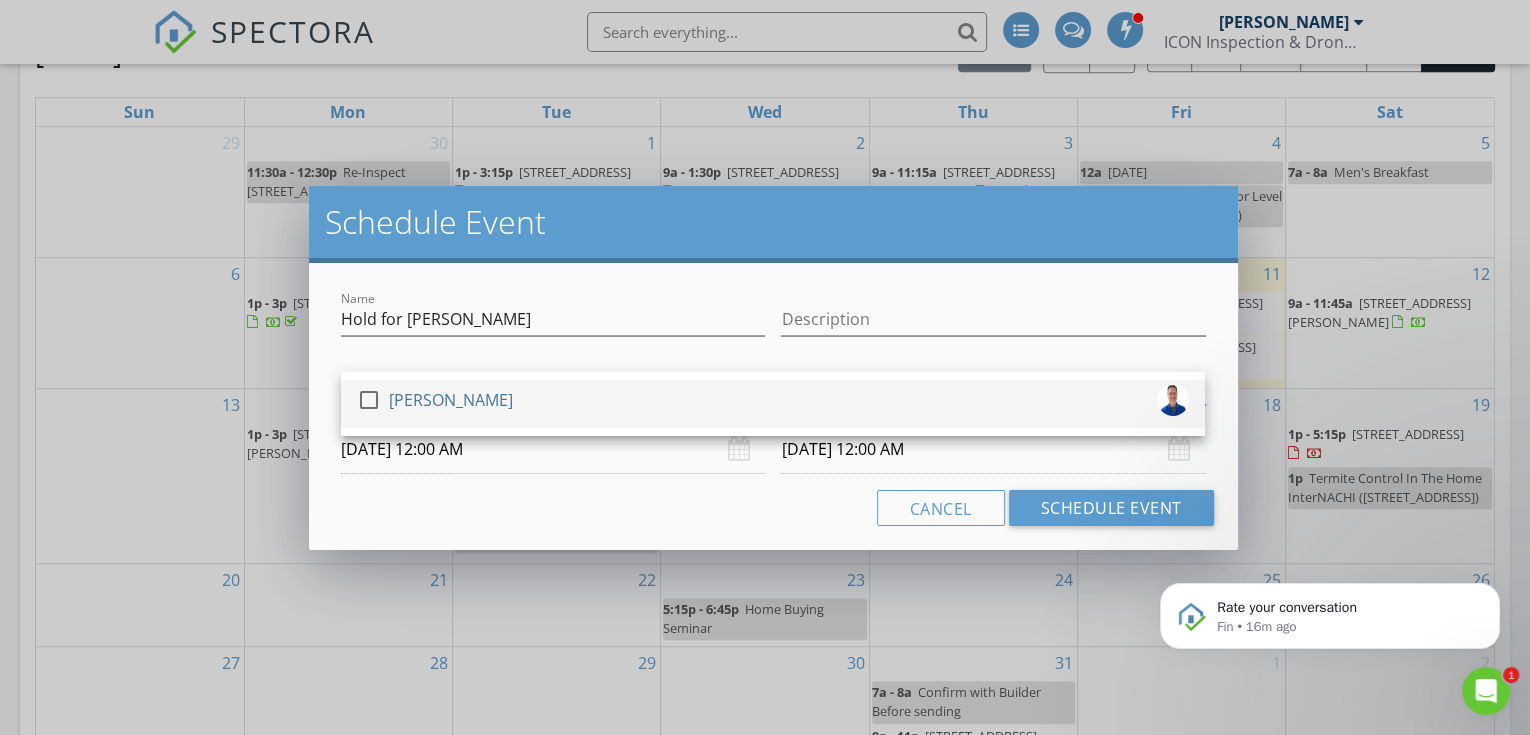 click on "[PERSON_NAME]" at bounding box center (451, 400) 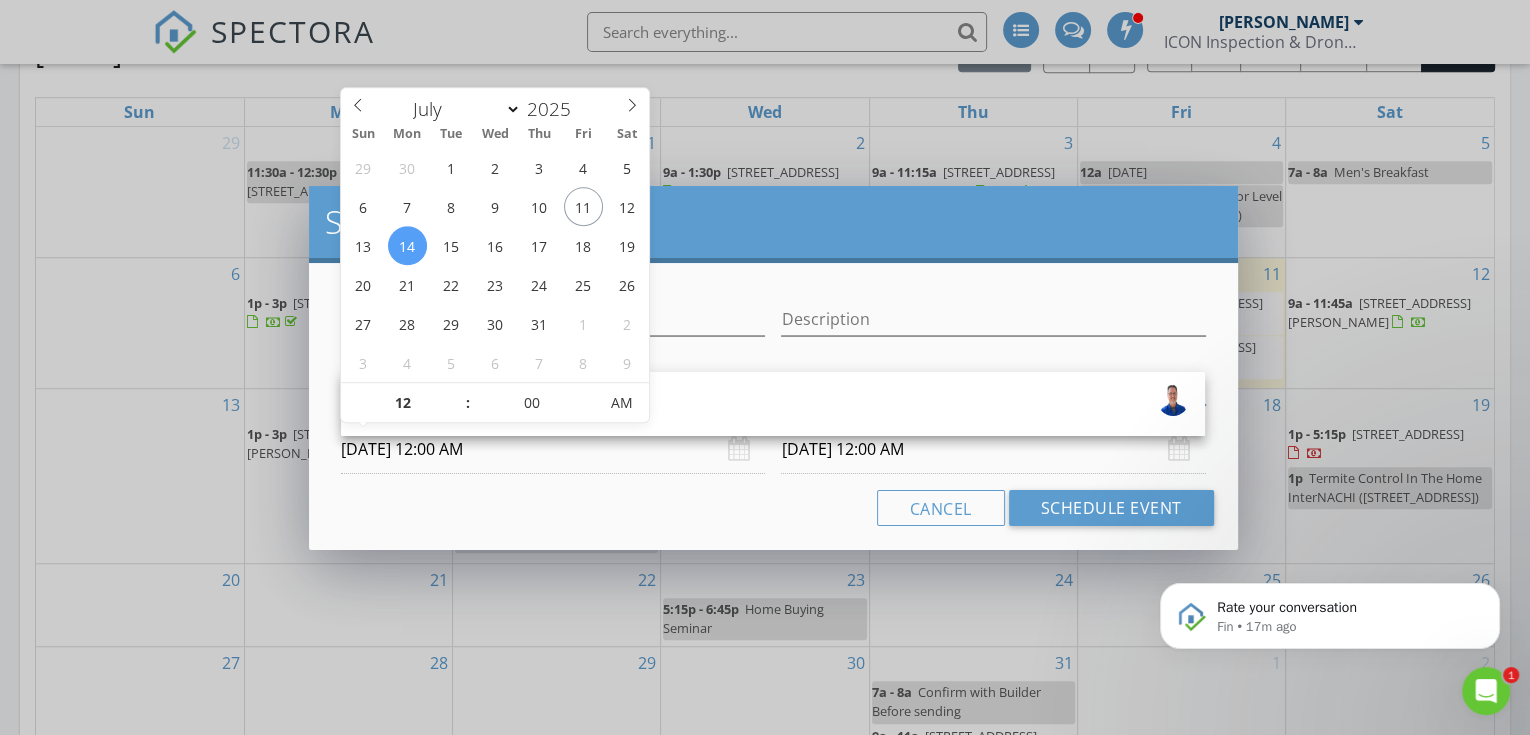 click on "[DATE] 12:00 AM" at bounding box center [553, 449] 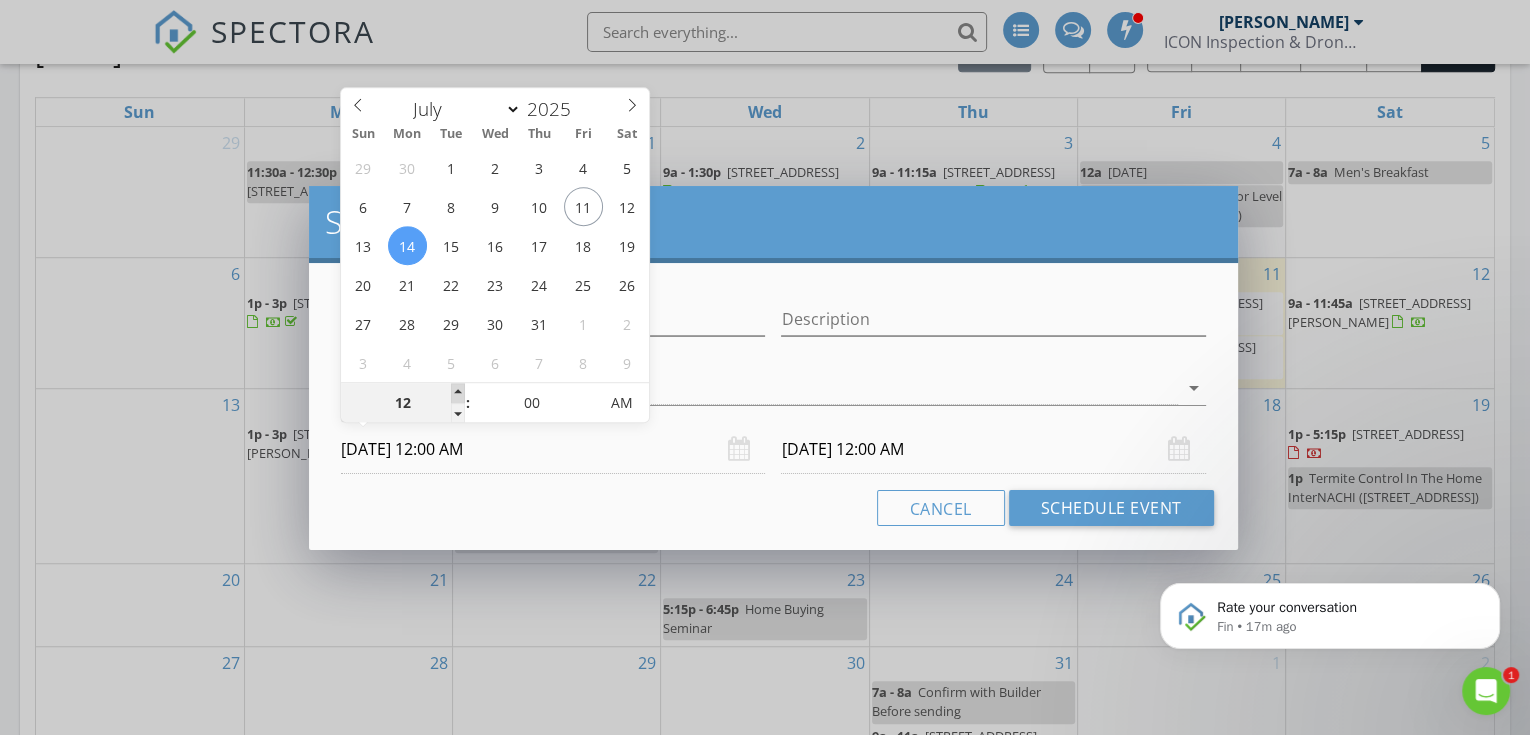 type on "01" 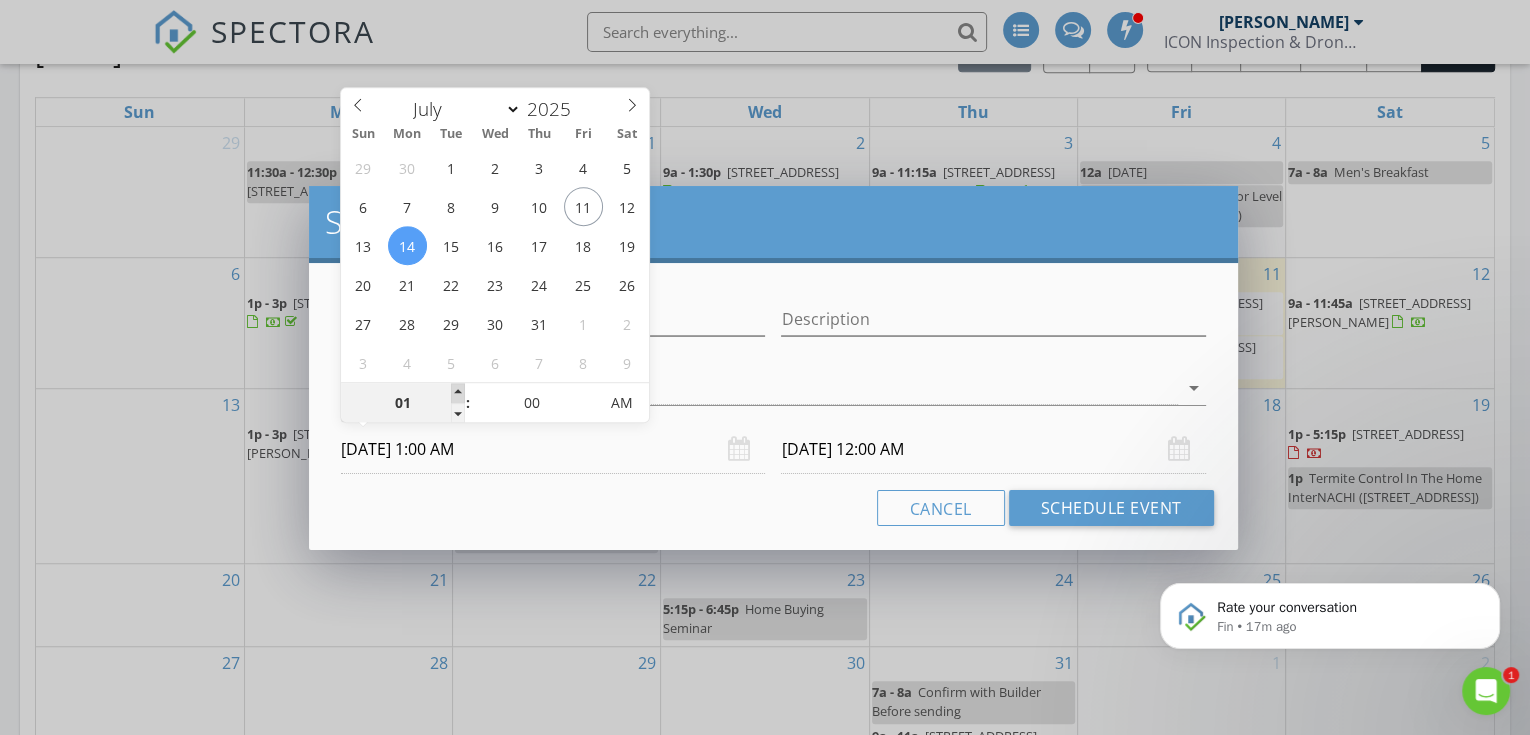 click at bounding box center [458, 393] 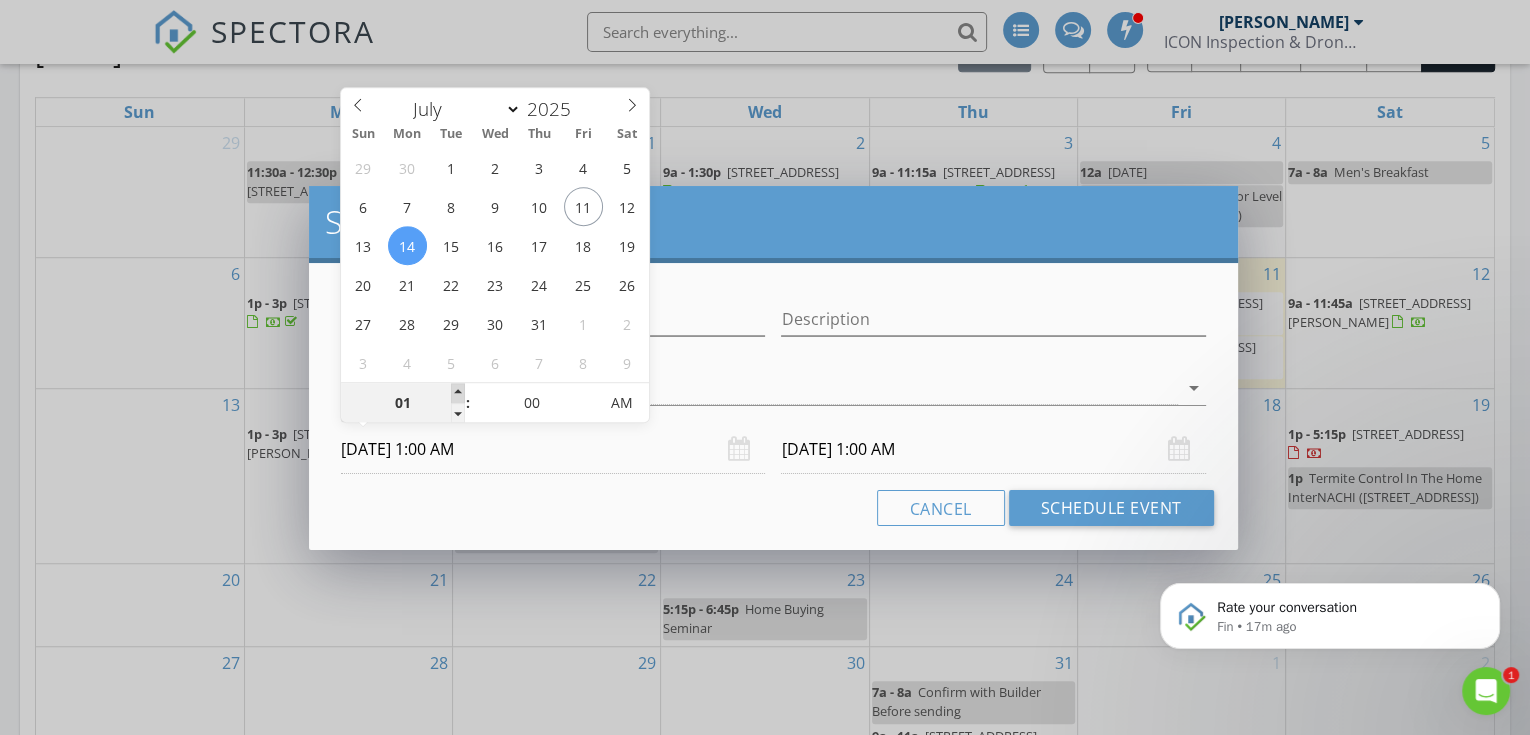 type on "02" 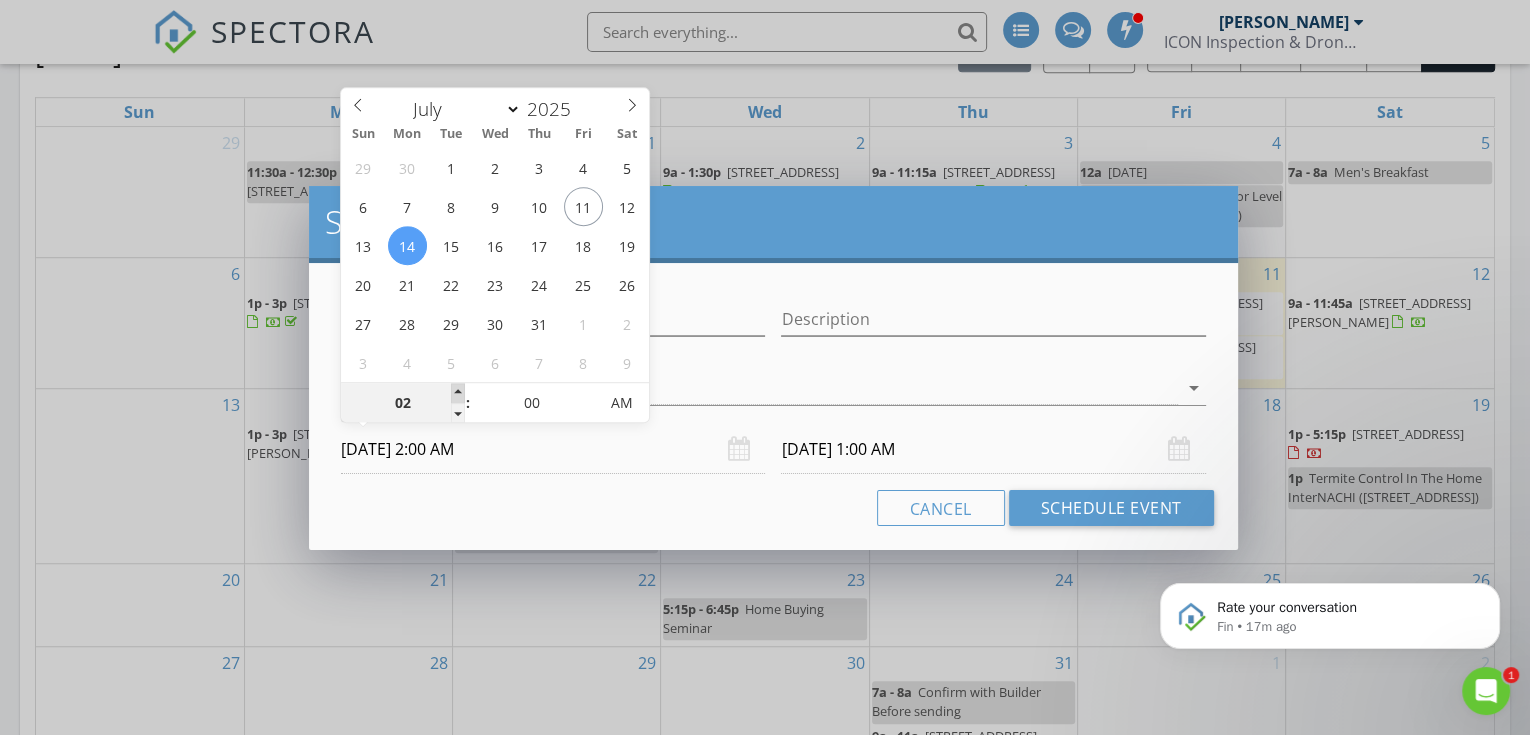 click at bounding box center (458, 393) 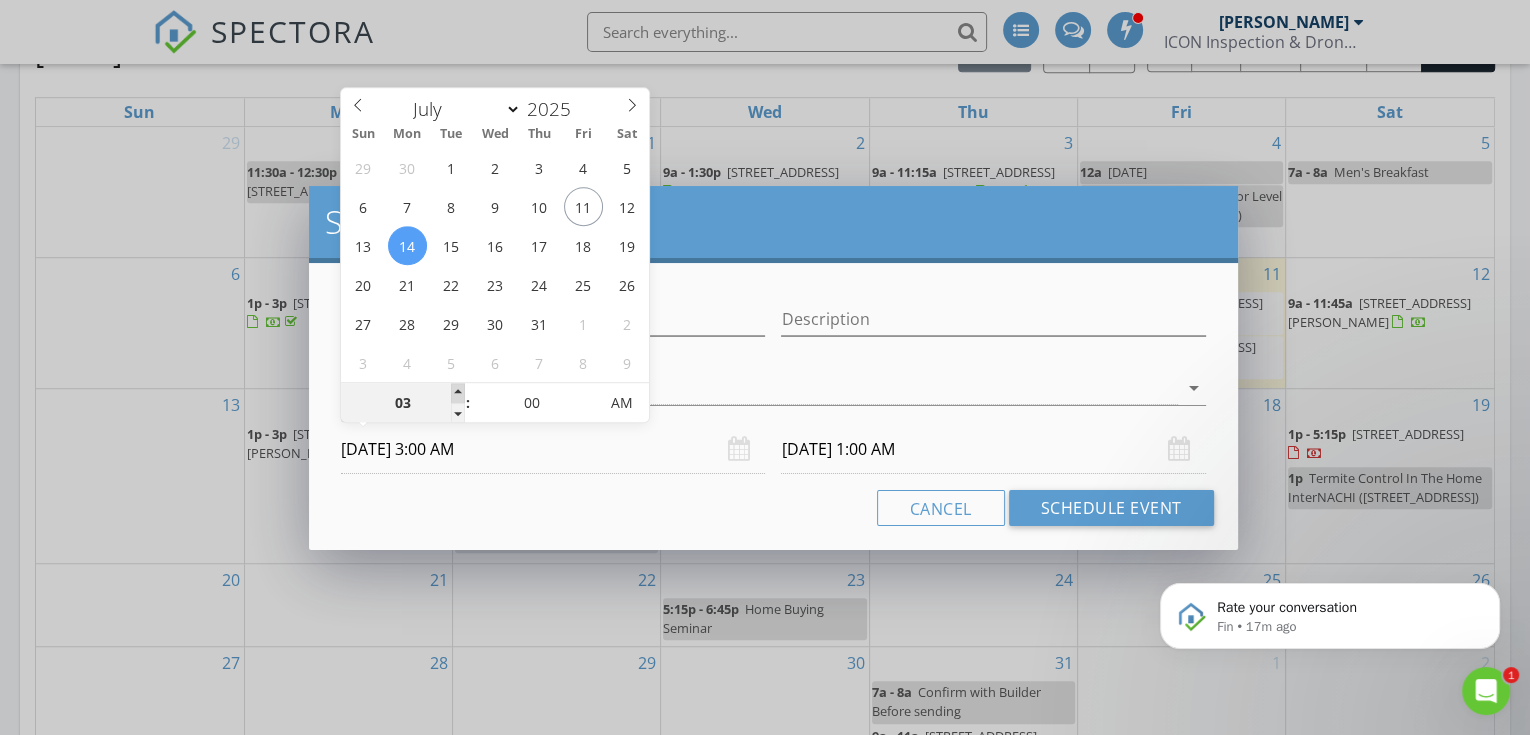click at bounding box center [458, 393] 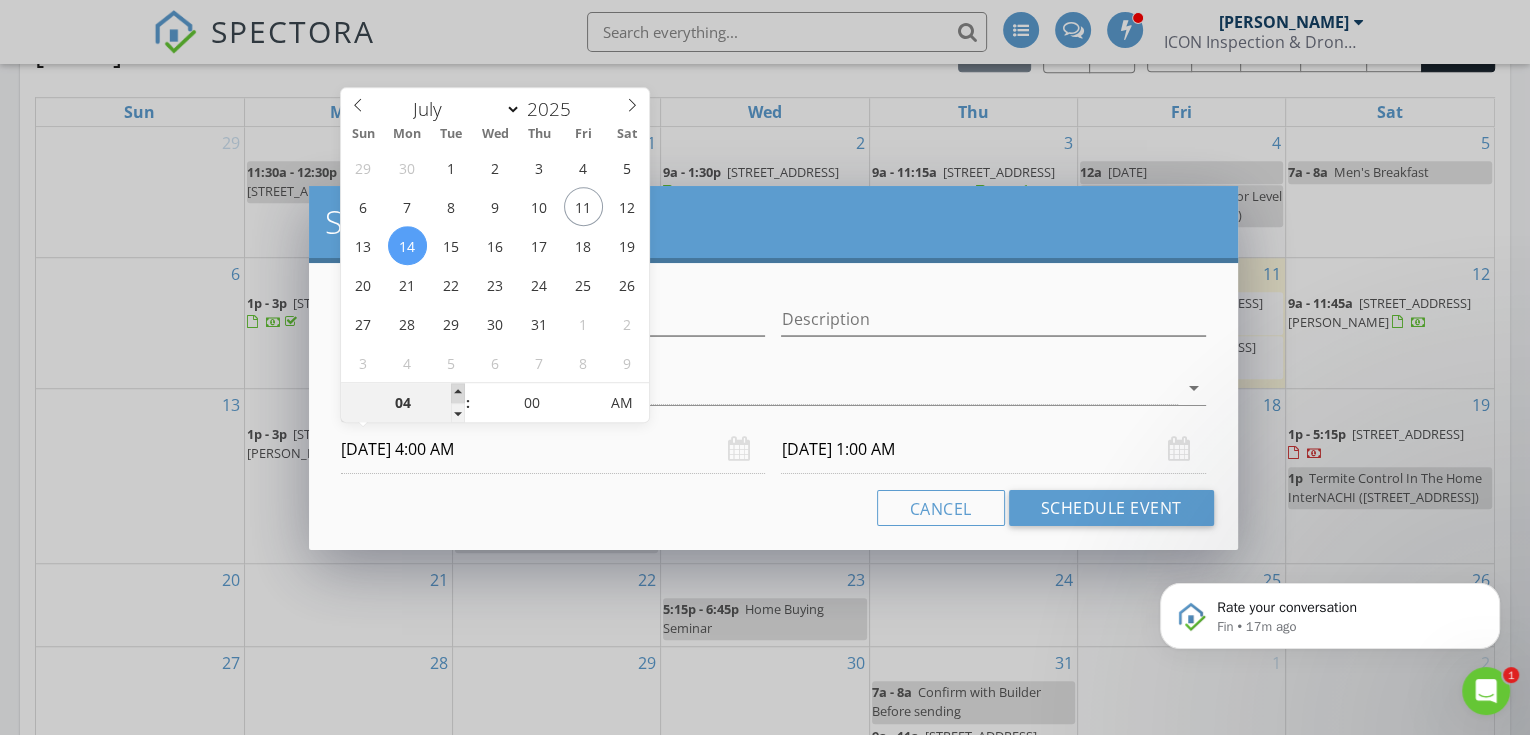 click at bounding box center (458, 393) 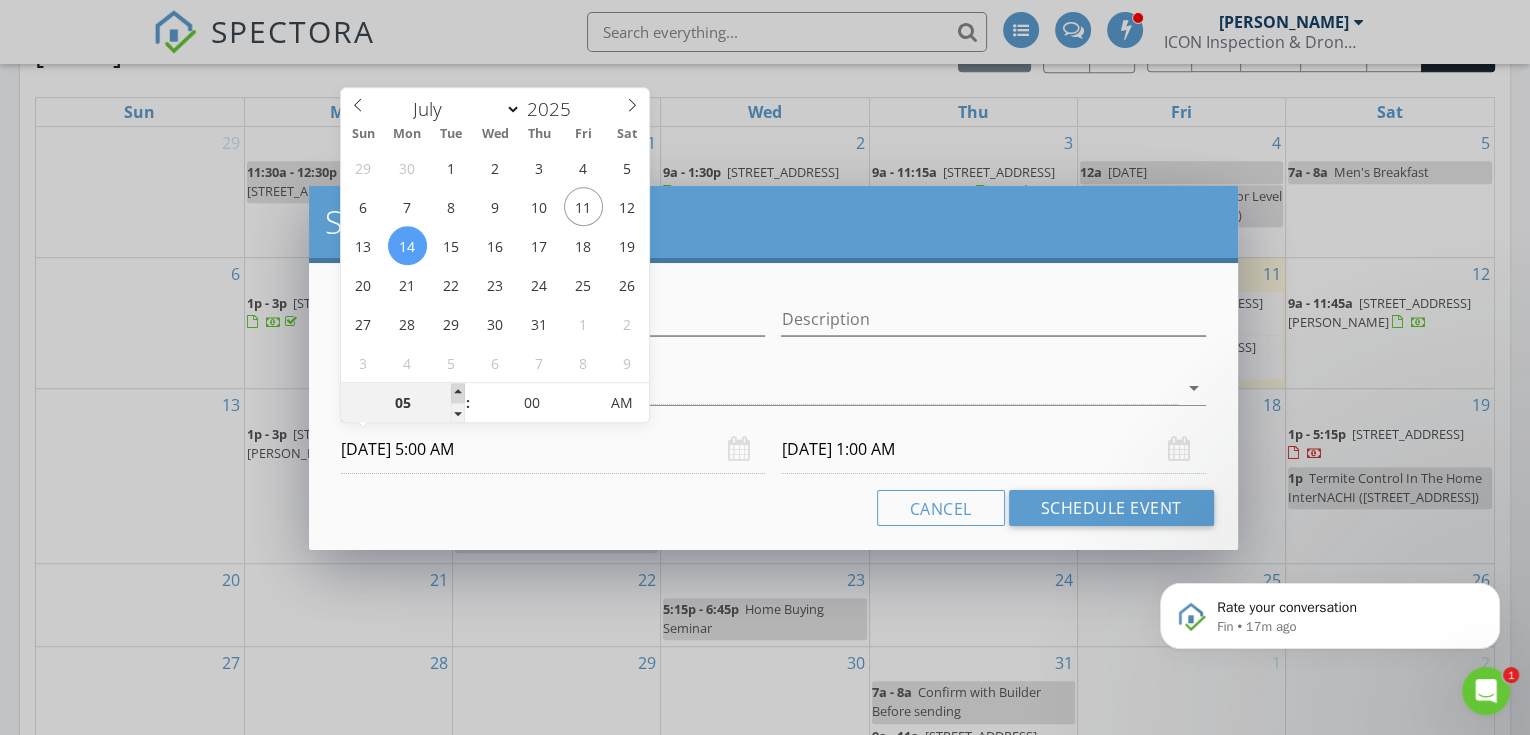 click at bounding box center [458, 393] 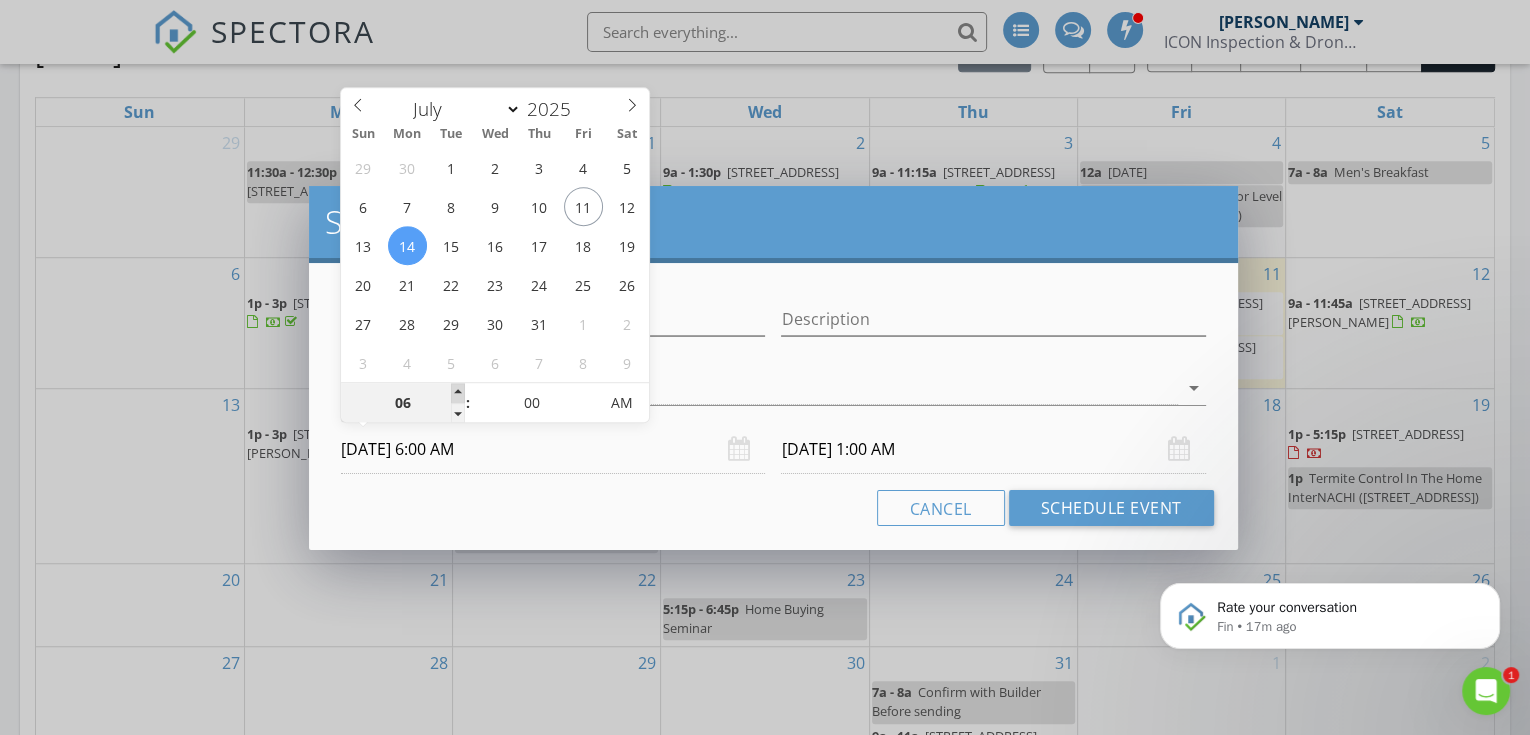 click at bounding box center [458, 393] 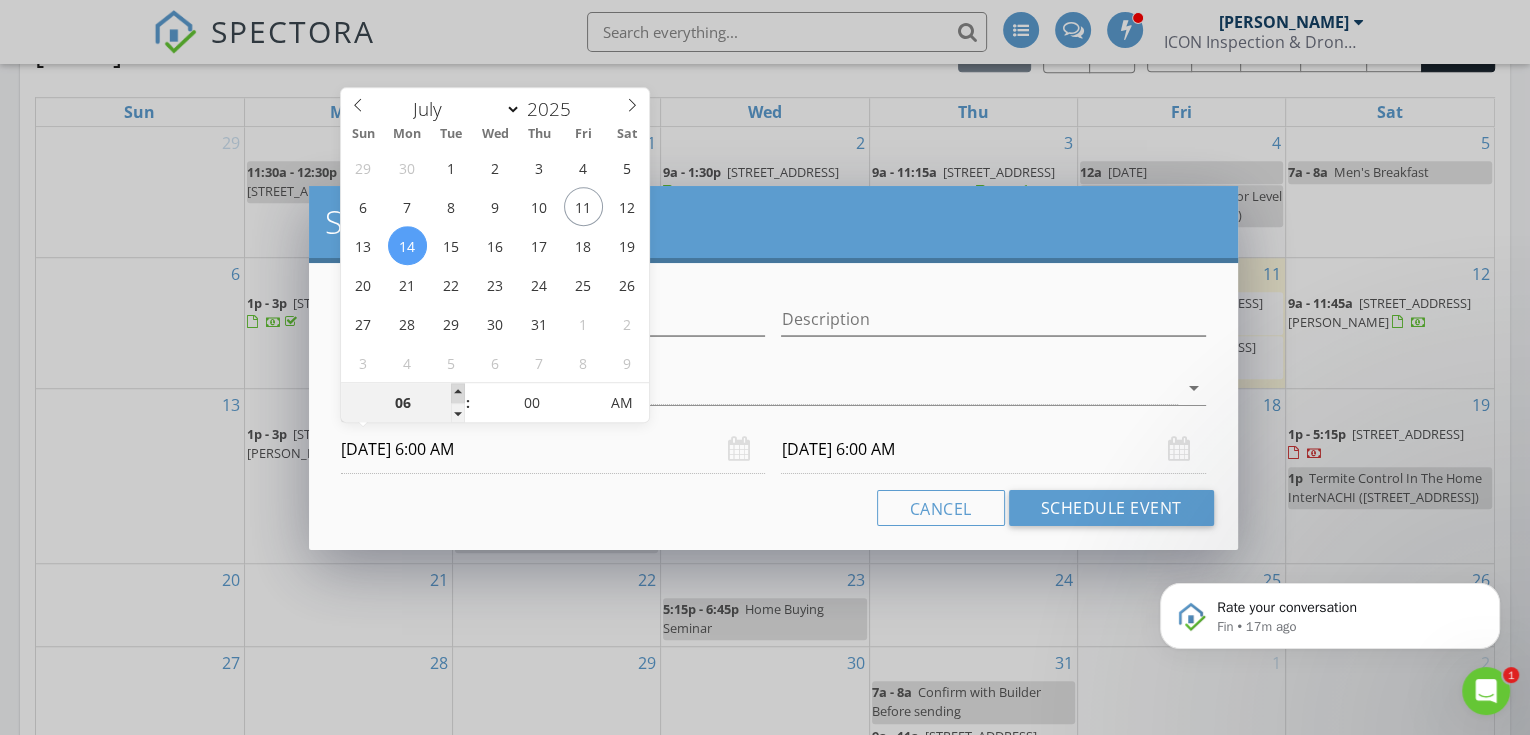 type on "07" 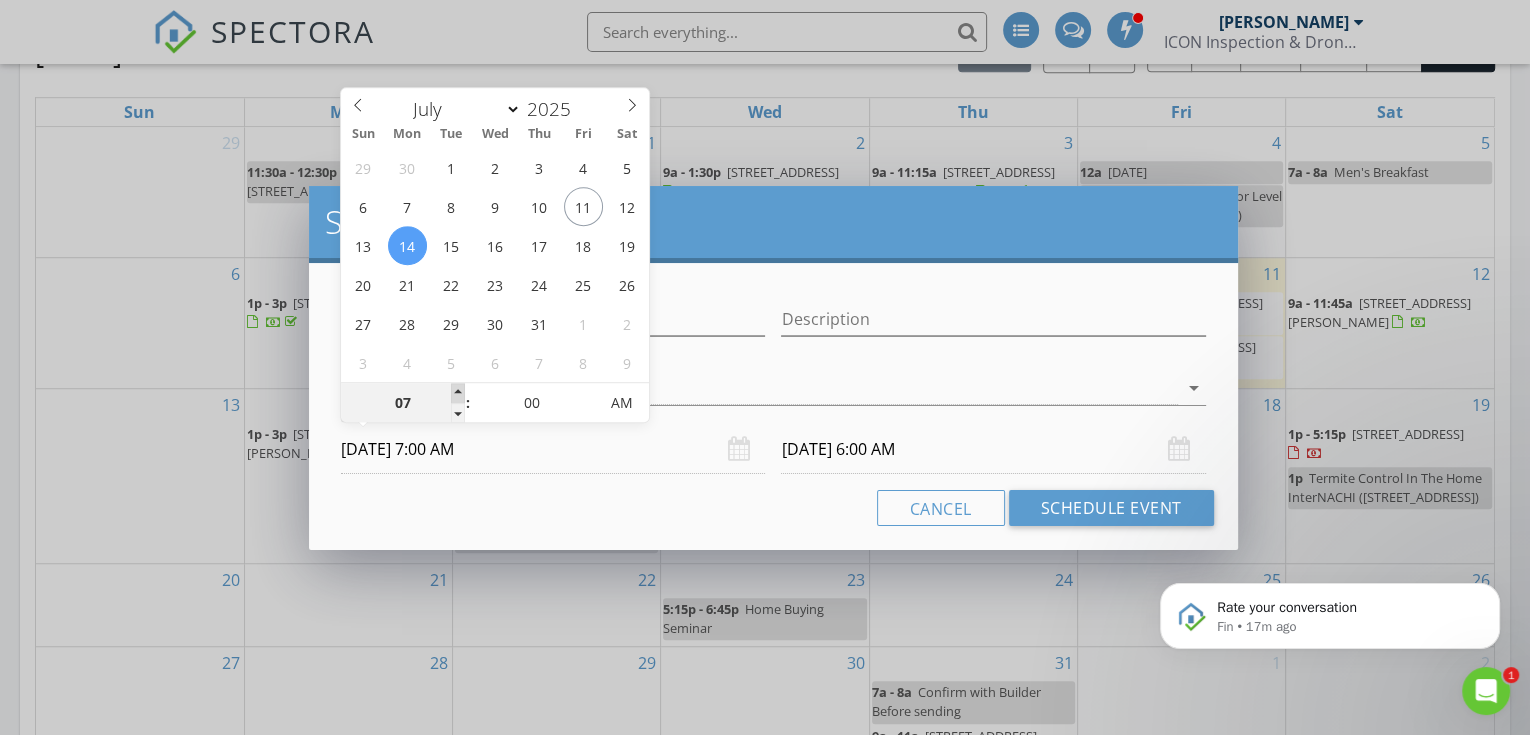 click at bounding box center [458, 393] 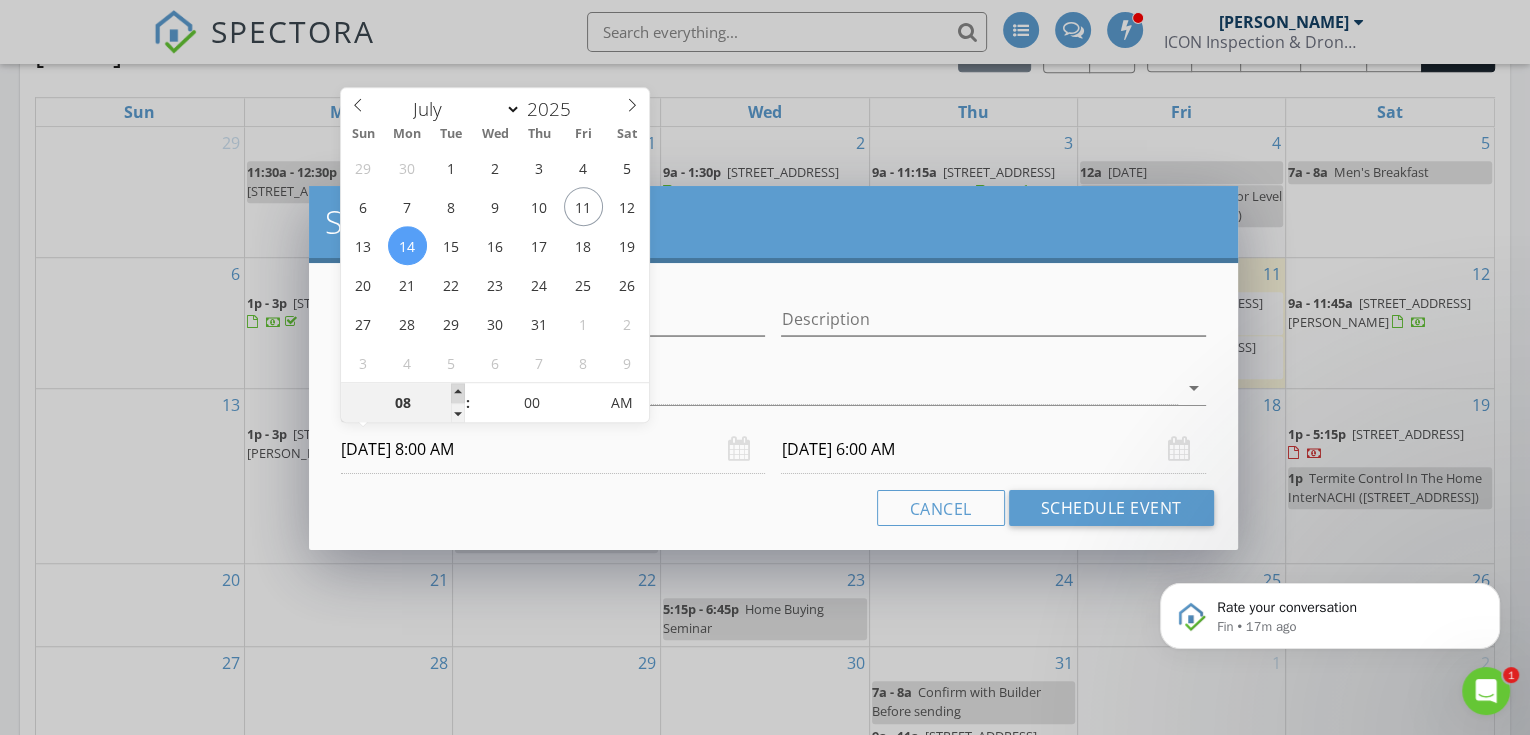 click at bounding box center [458, 393] 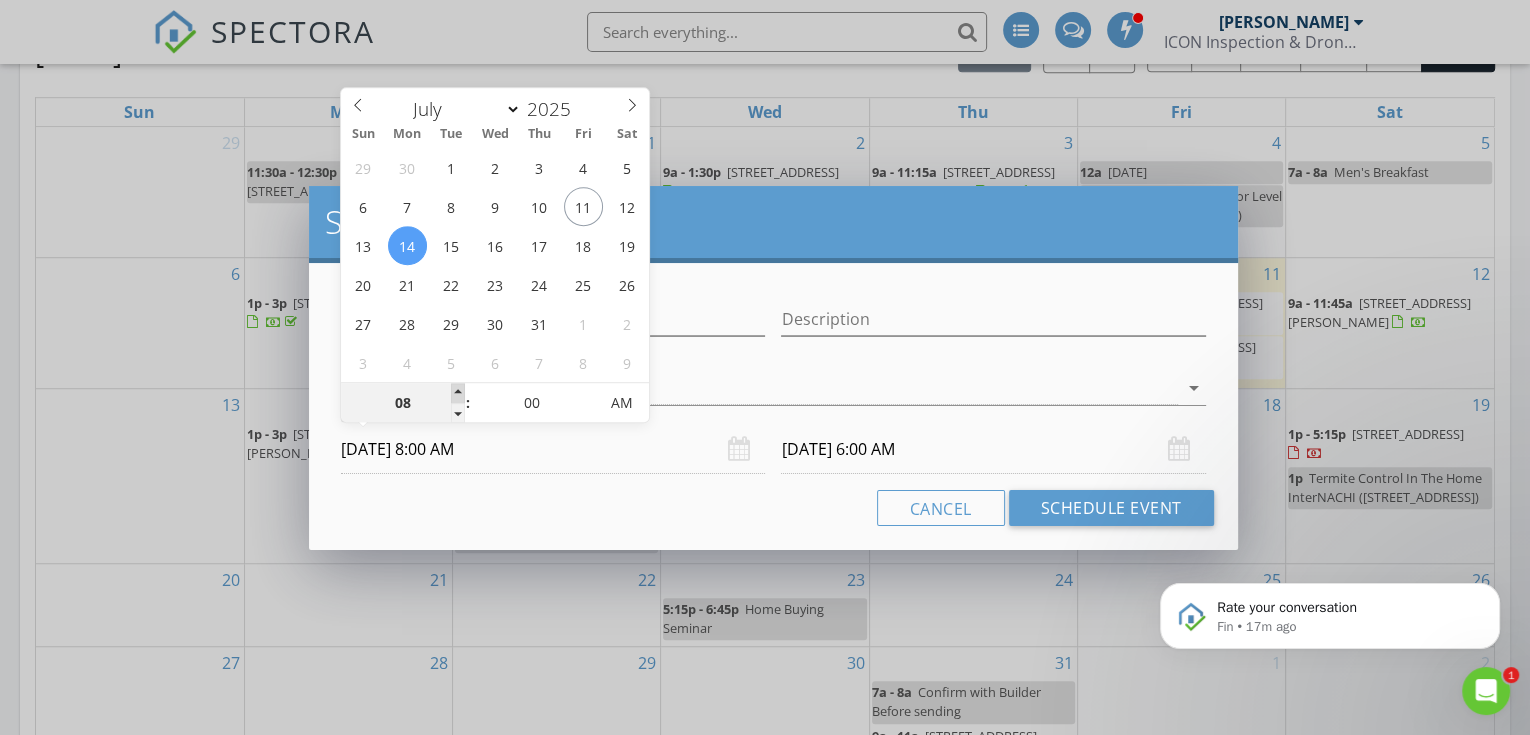 type on "08" 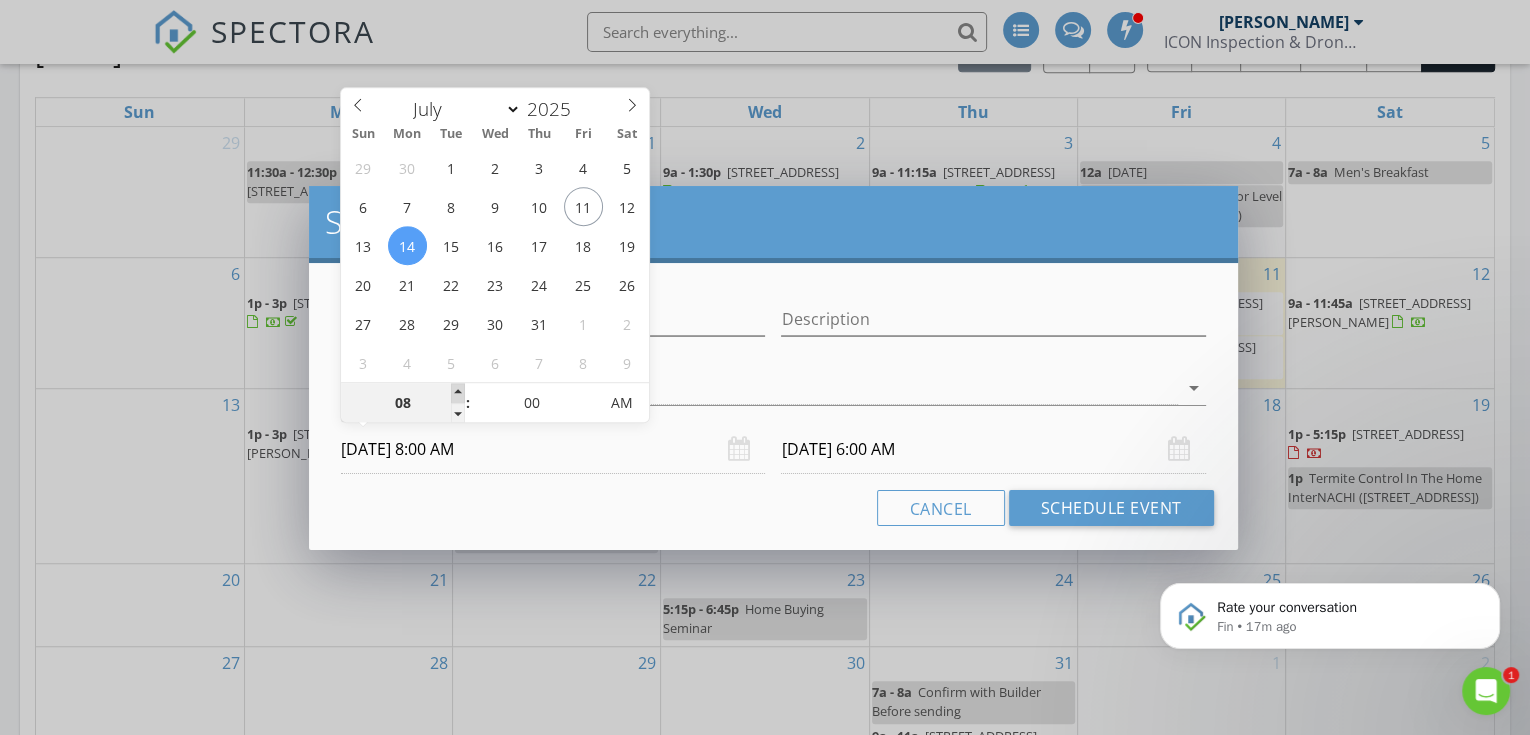 type on "[DATE] 8:00 AM" 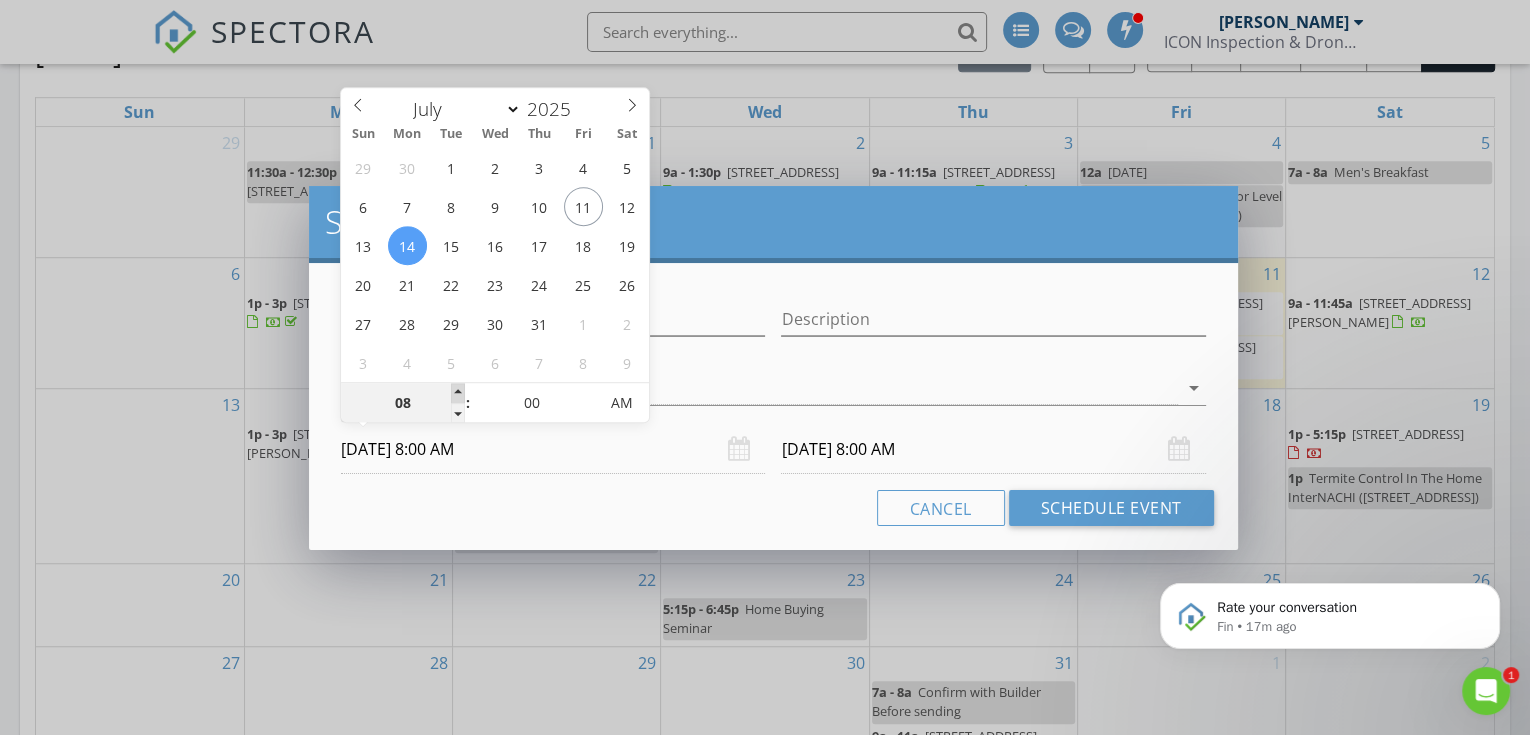 type on "09" 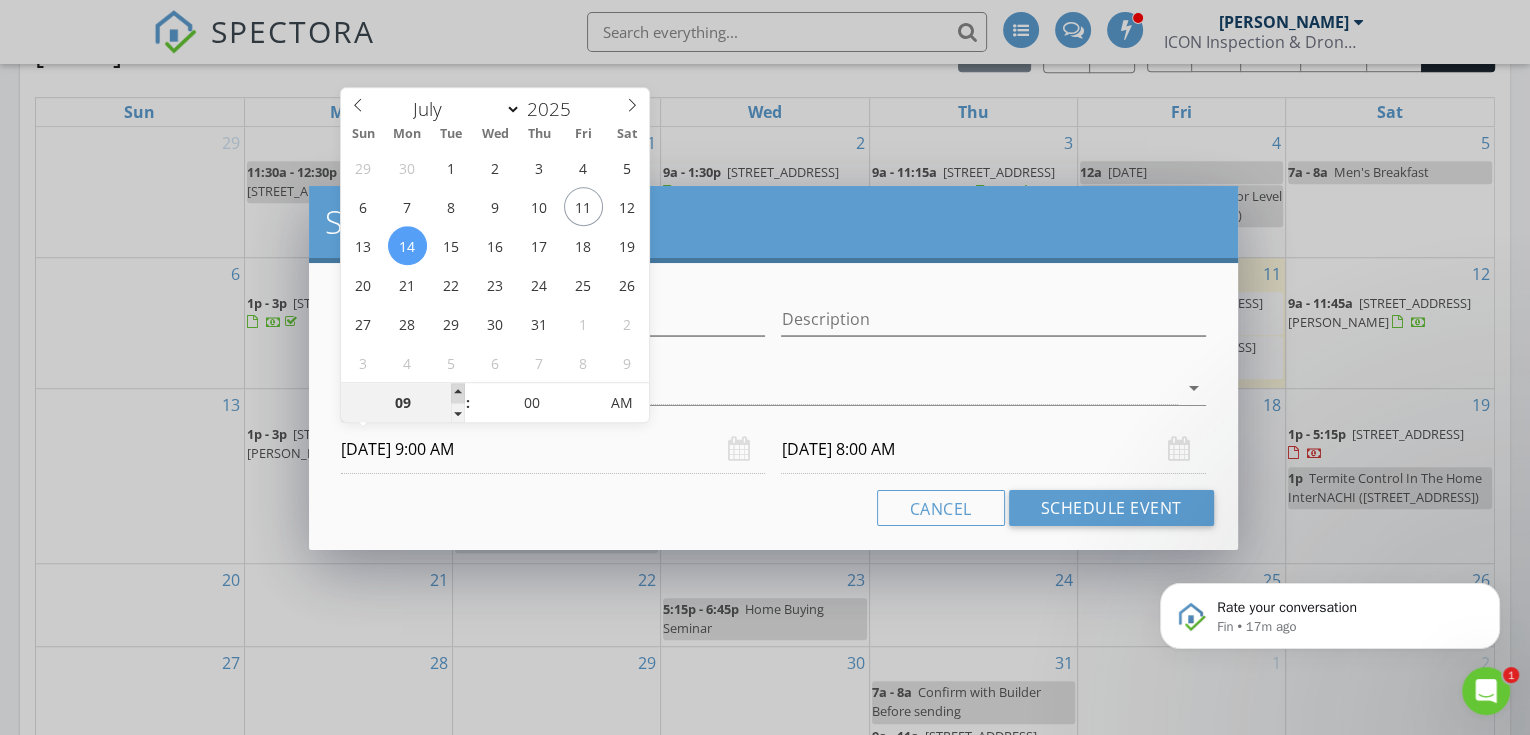 click at bounding box center [458, 393] 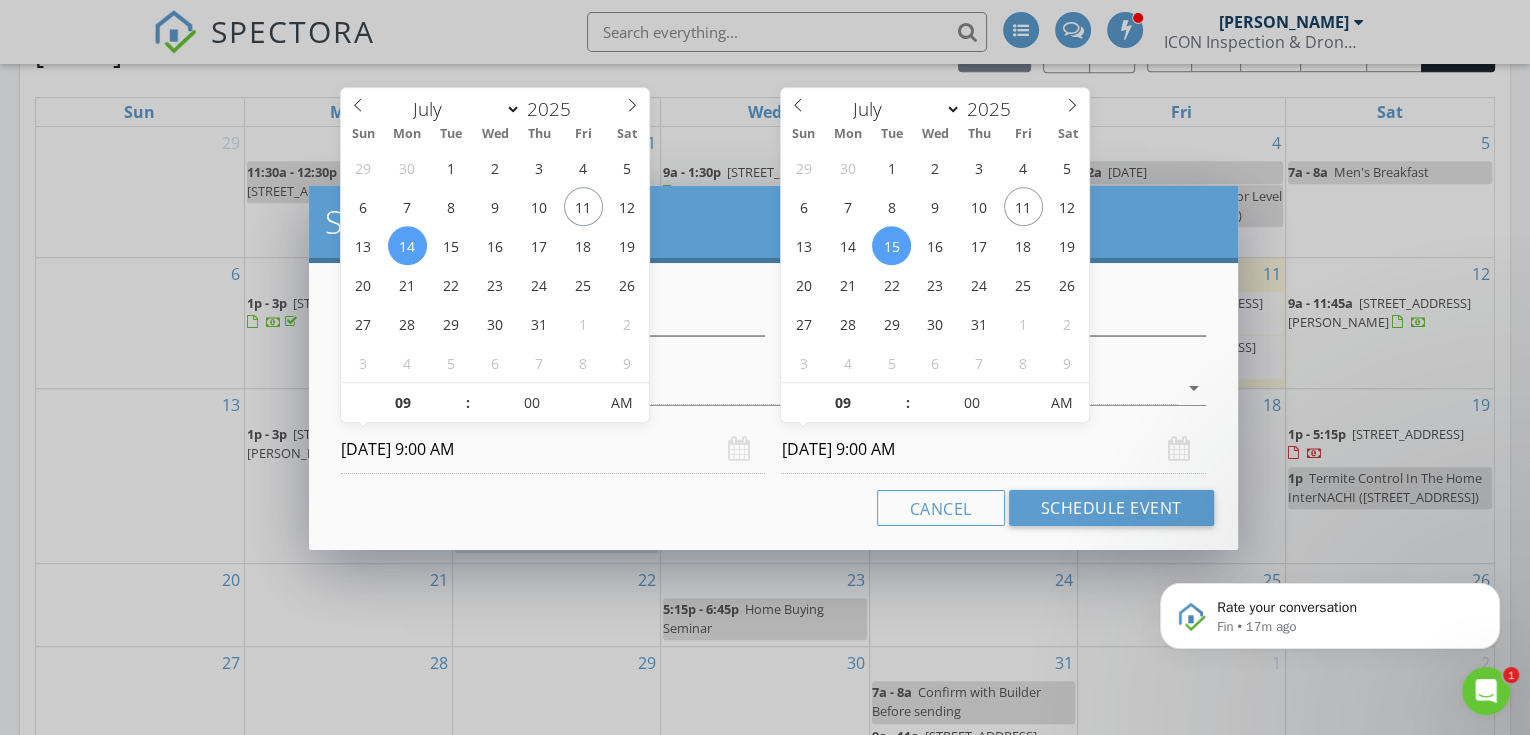 click on "[DATE] 9:00 AM" at bounding box center [993, 449] 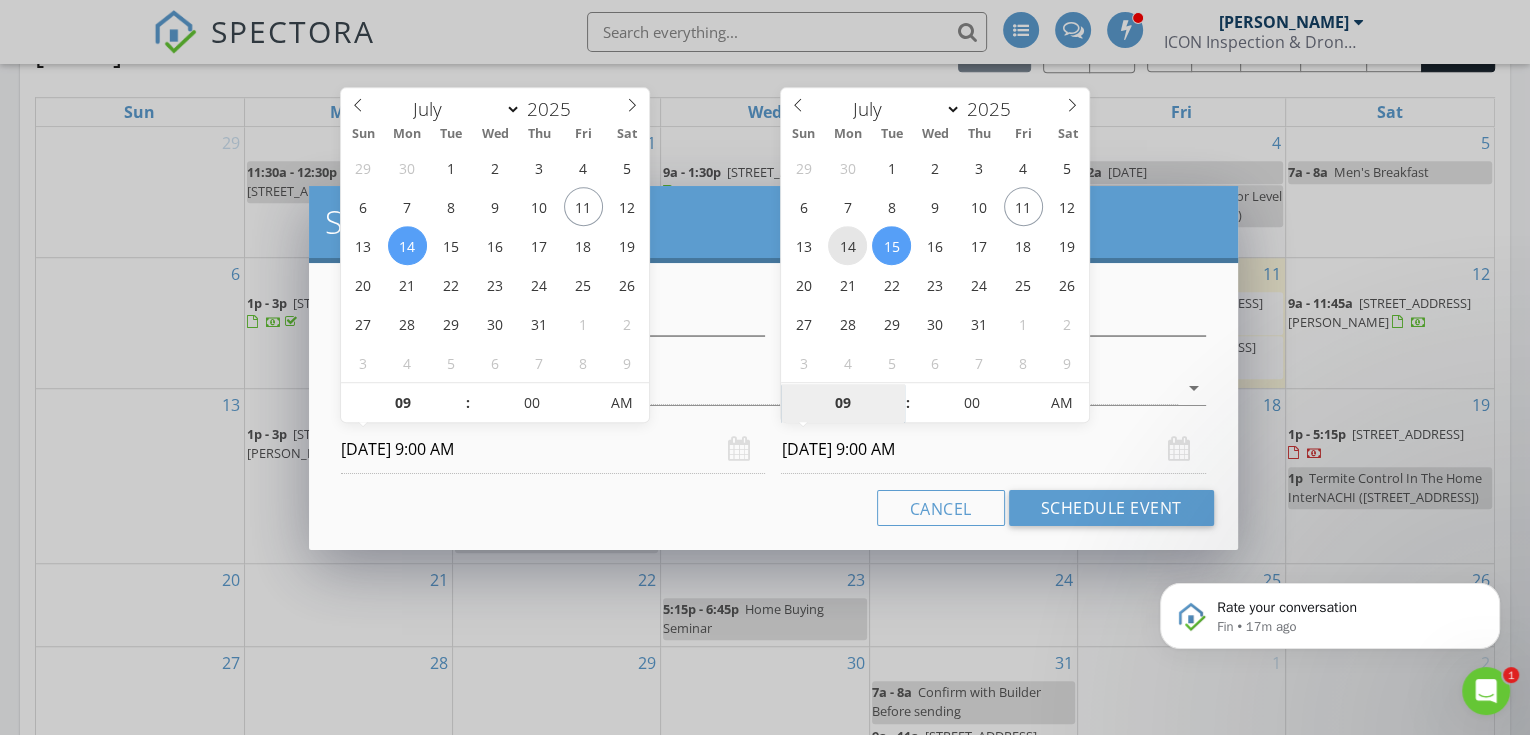type on "[DATE] 9:00 AM" 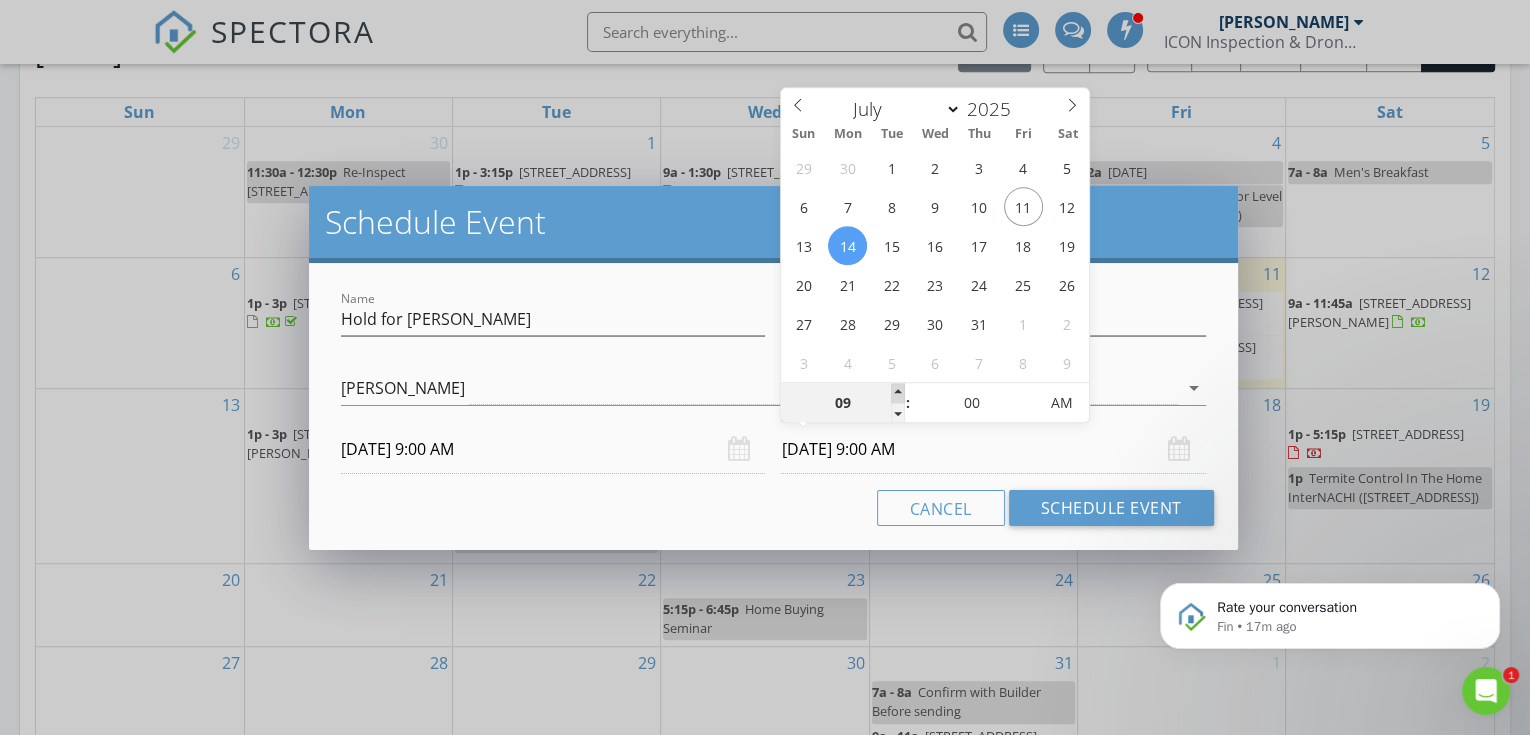type on "10" 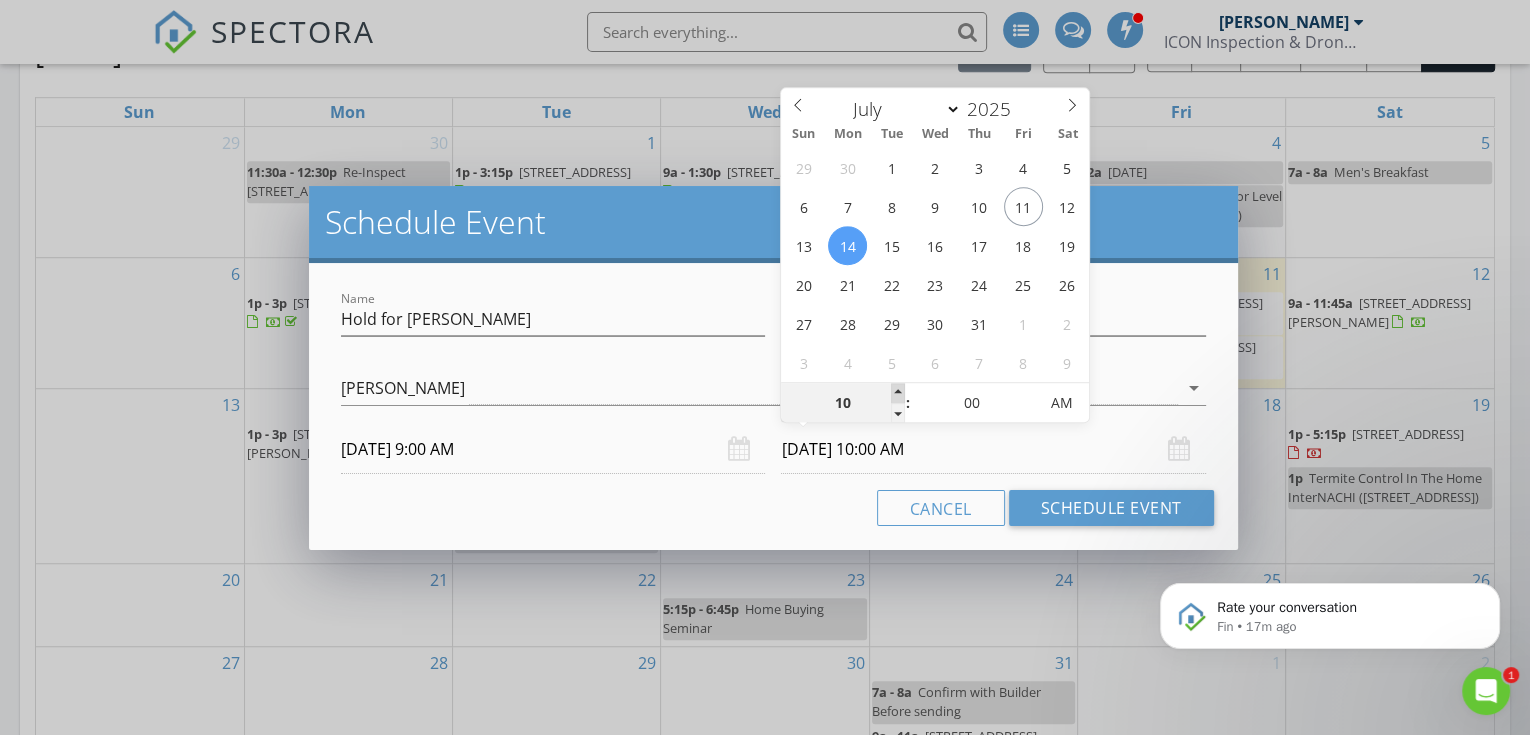 click at bounding box center [898, 393] 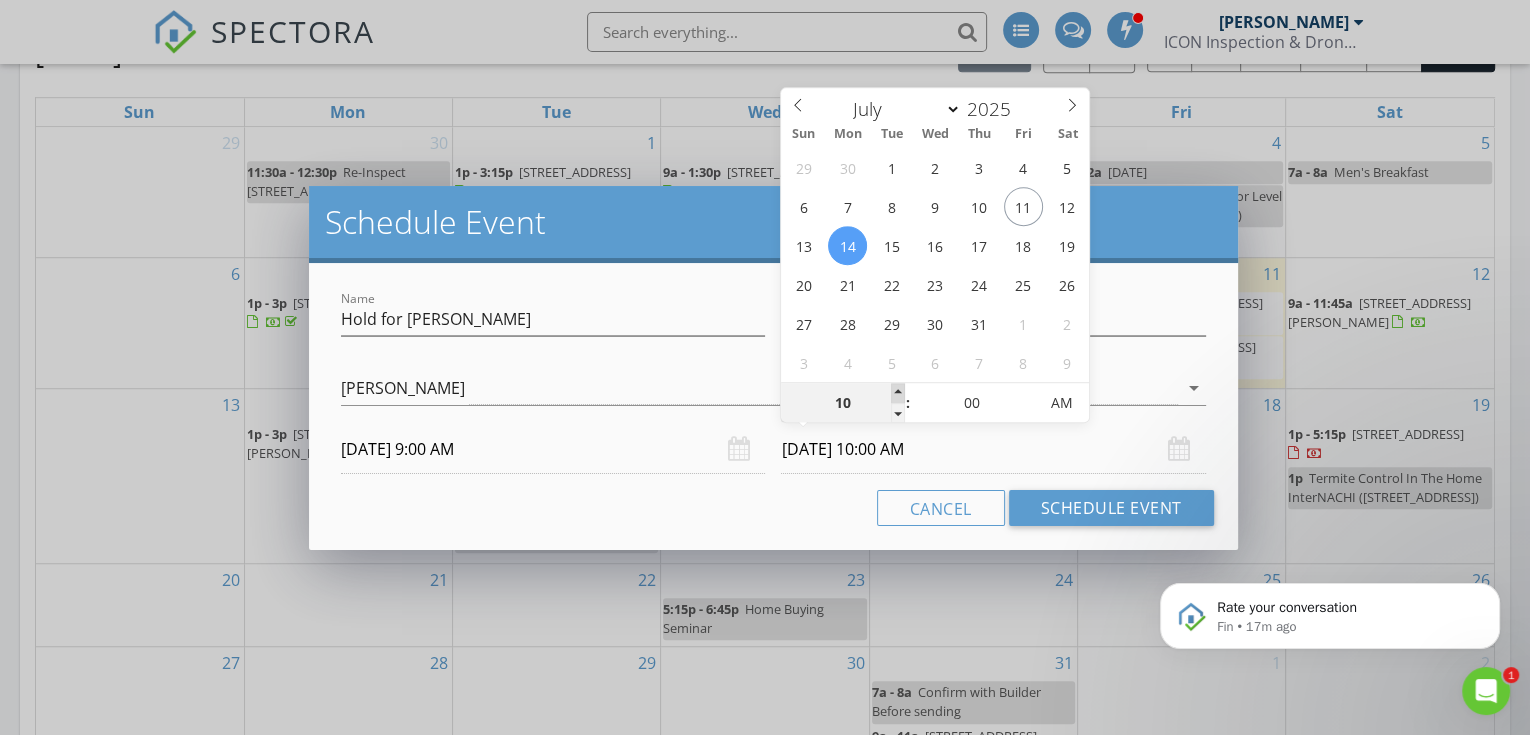 type on "11" 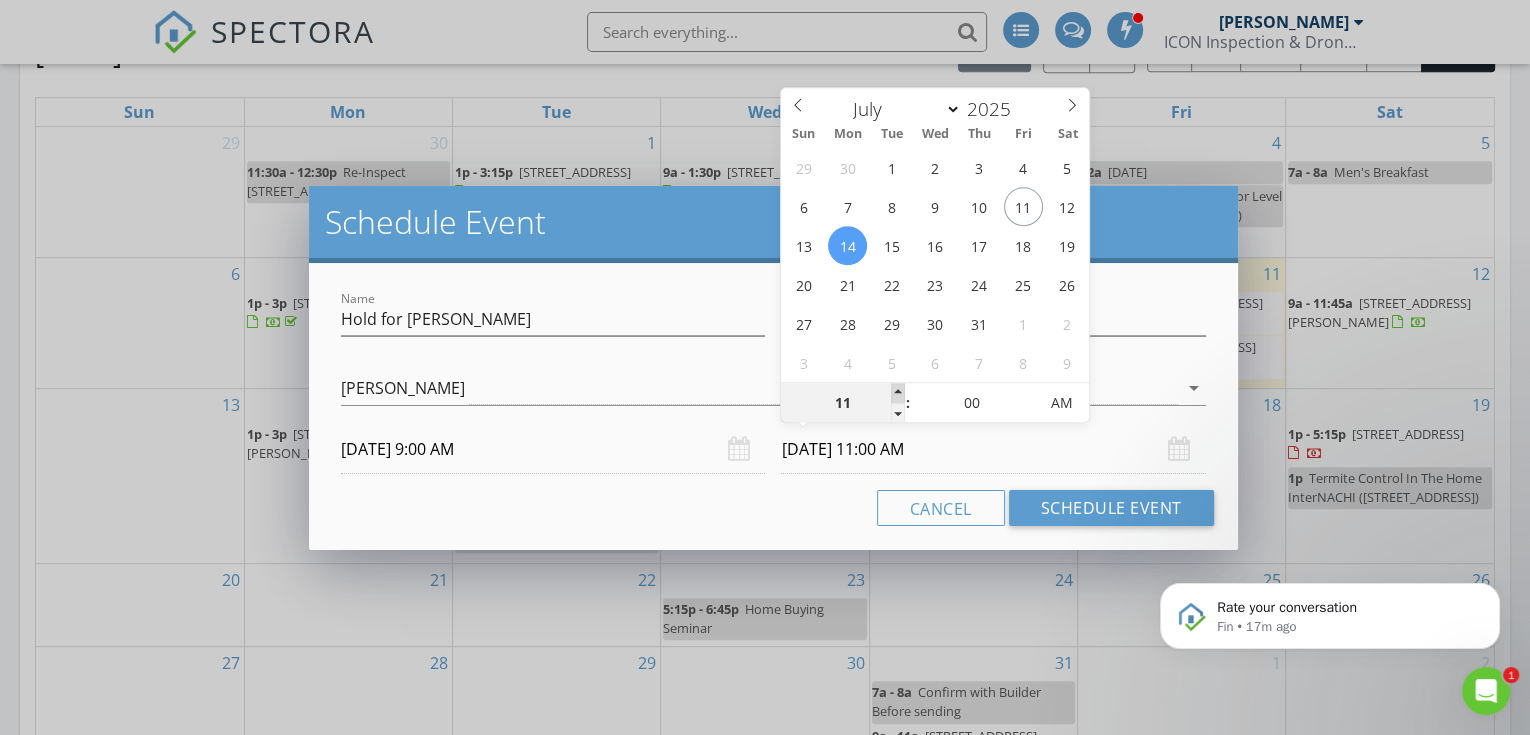 click at bounding box center [898, 393] 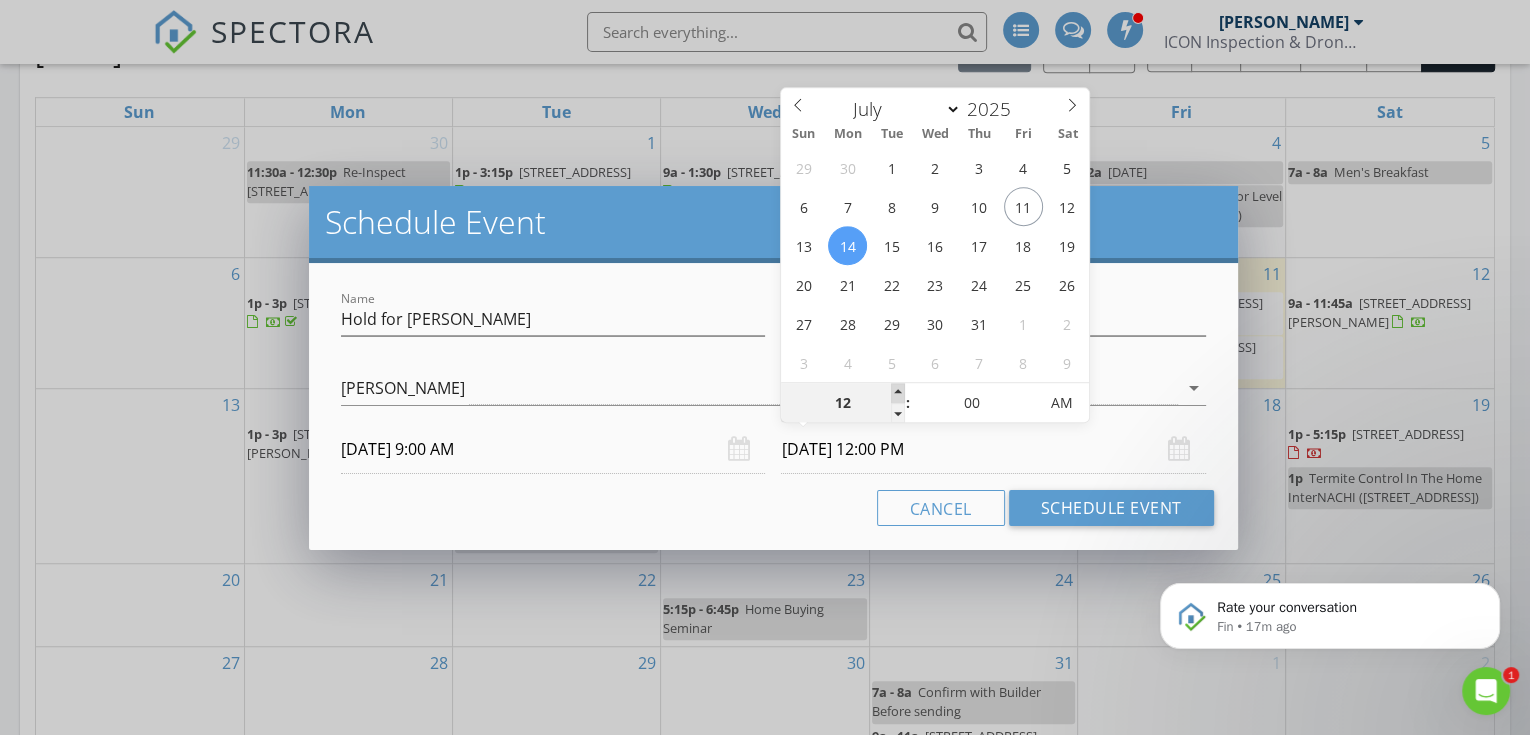 click at bounding box center [898, 393] 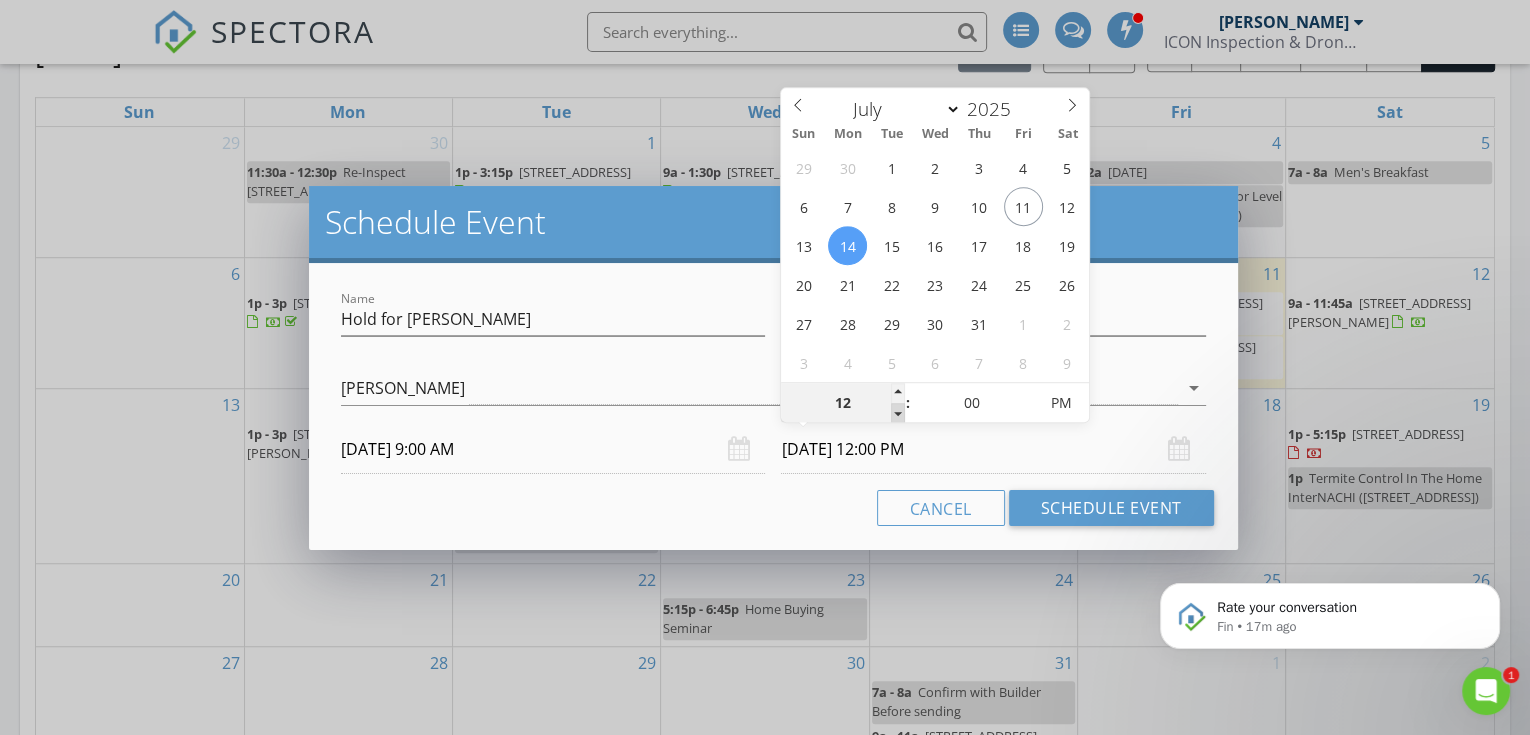 type on "11" 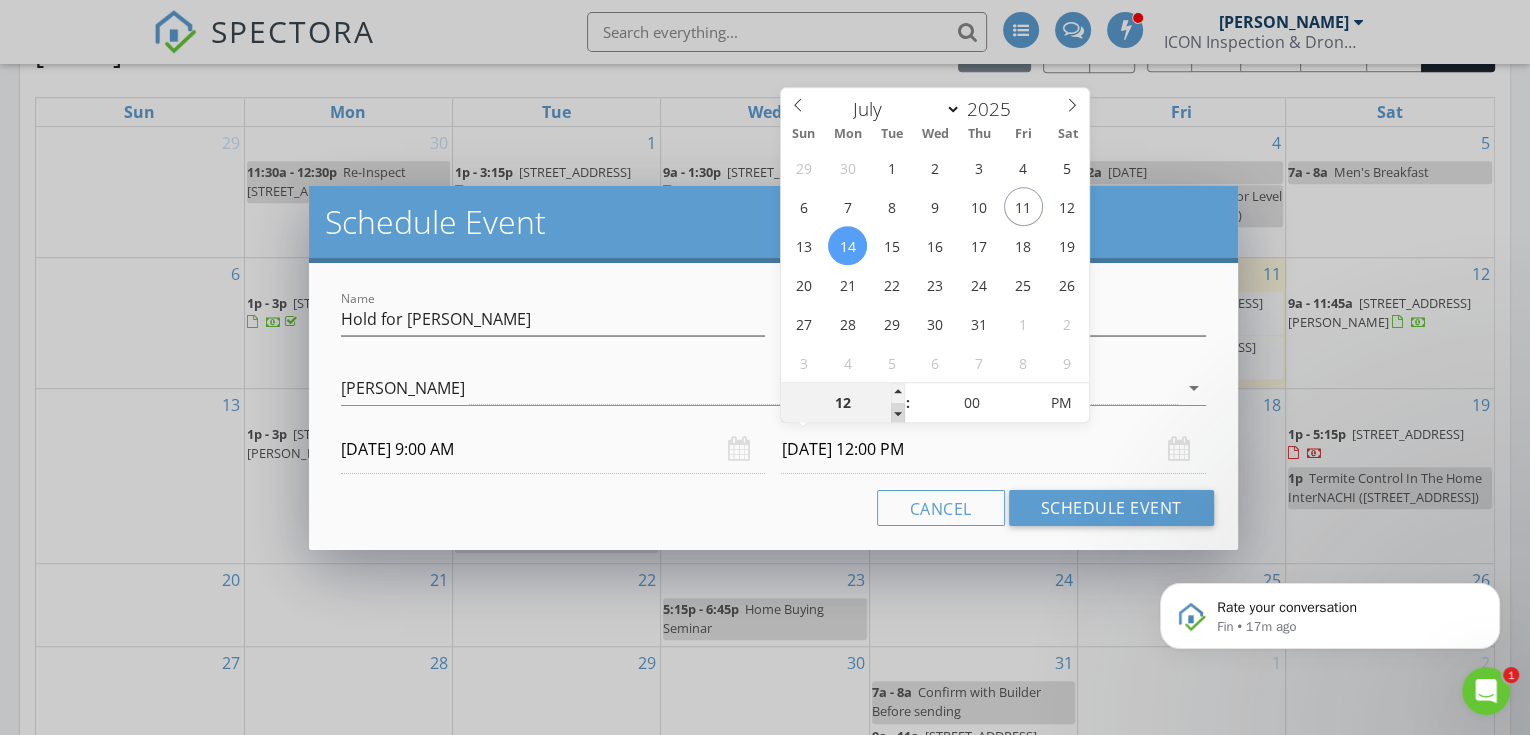 type on "[DATE] 11:00 AM" 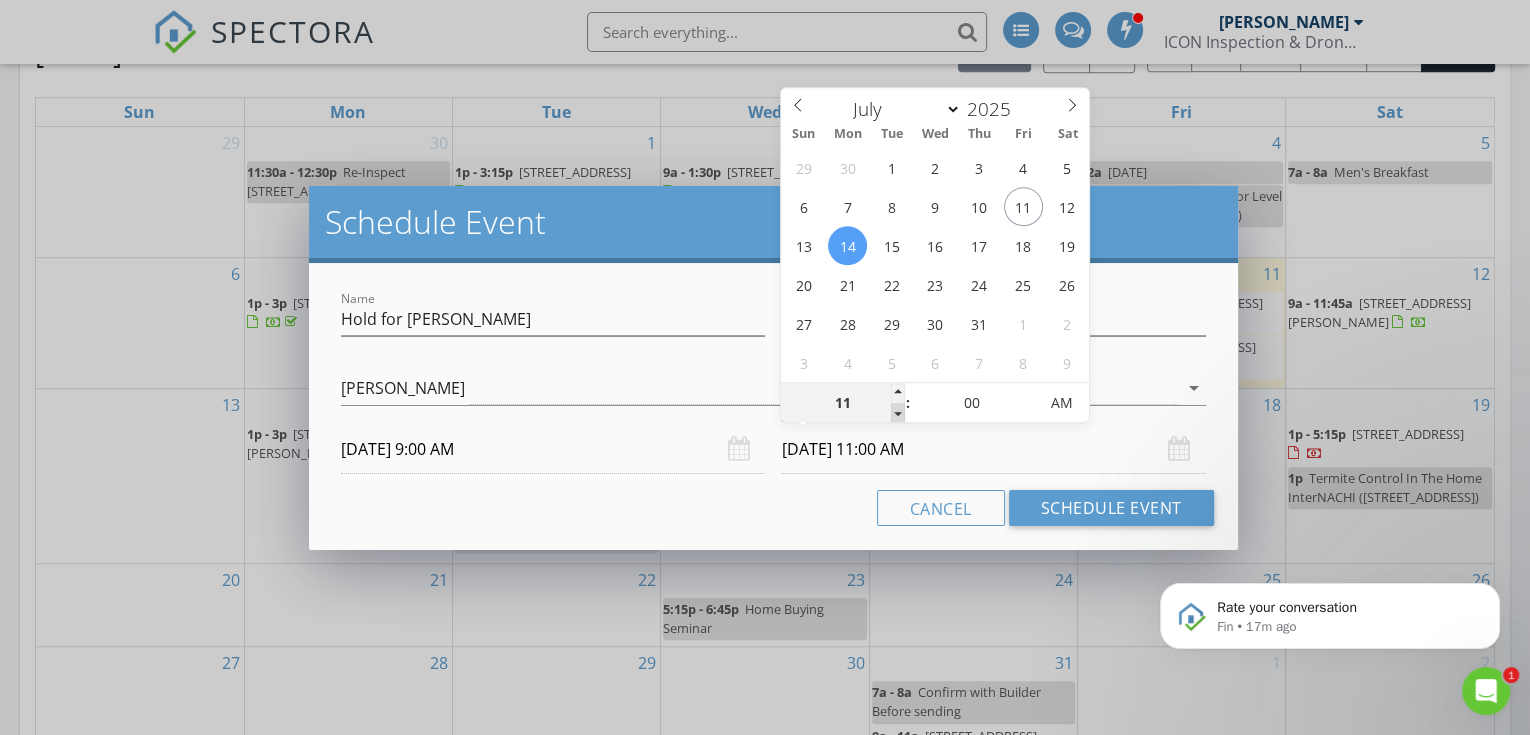 click at bounding box center [898, 413] 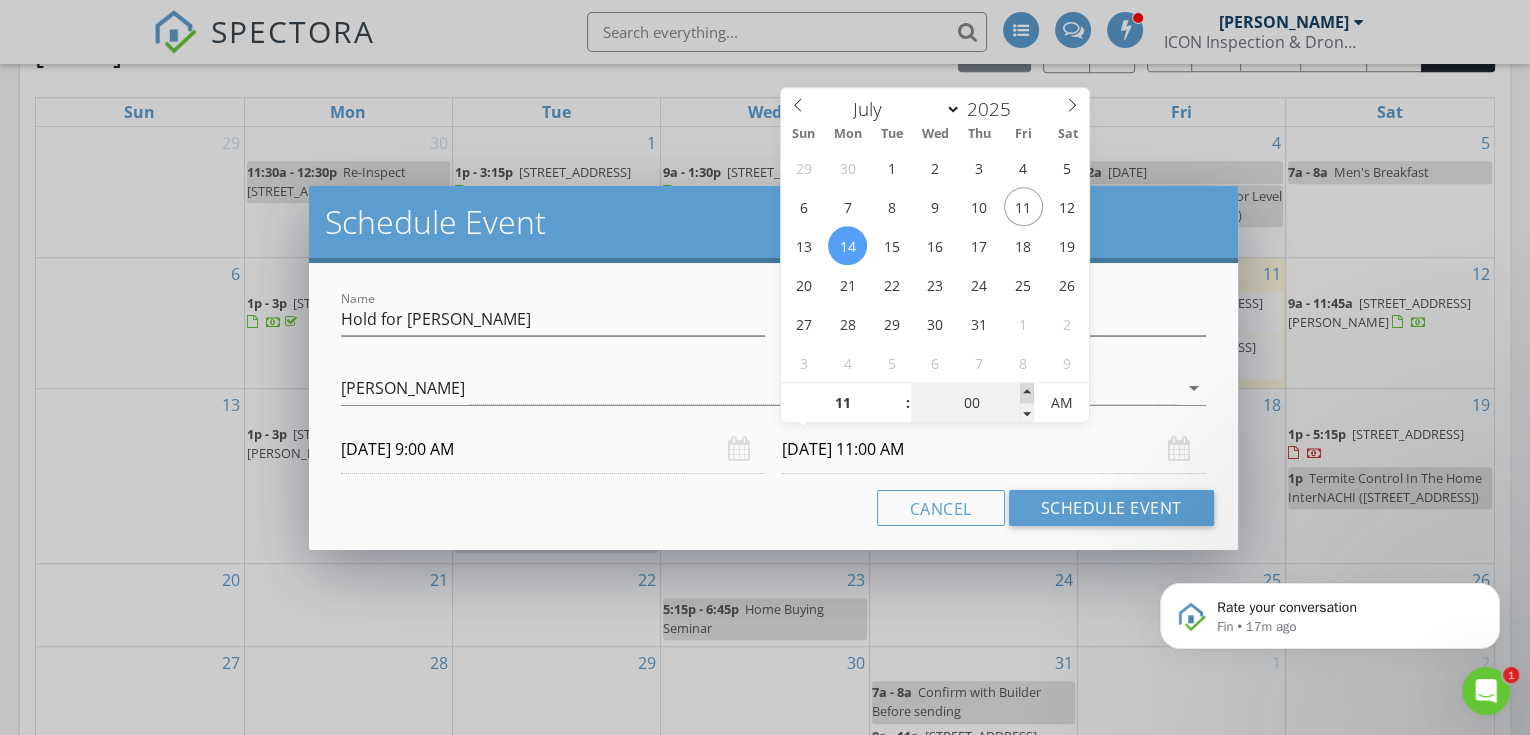type on "05" 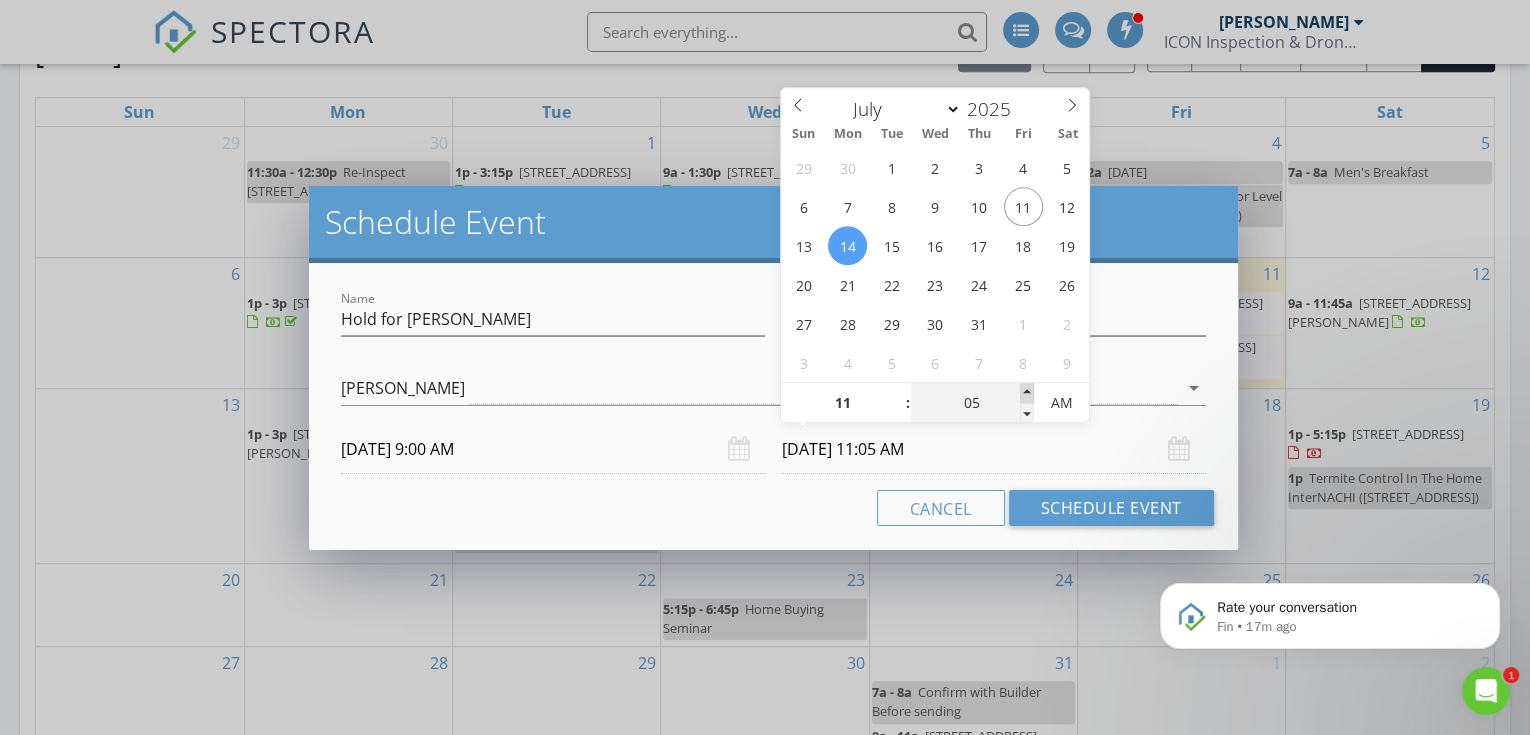 click at bounding box center (1027, 393) 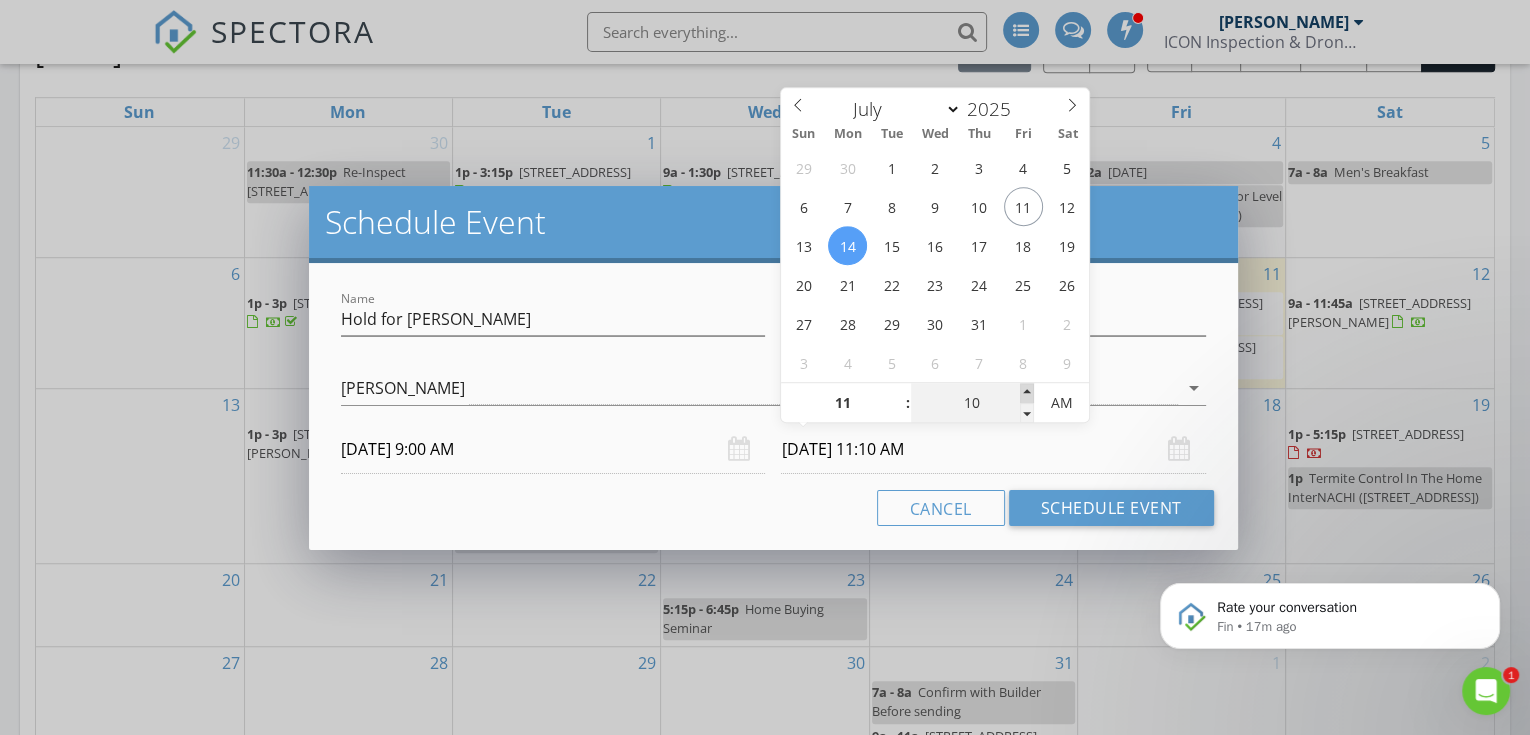 click at bounding box center [1027, 393] 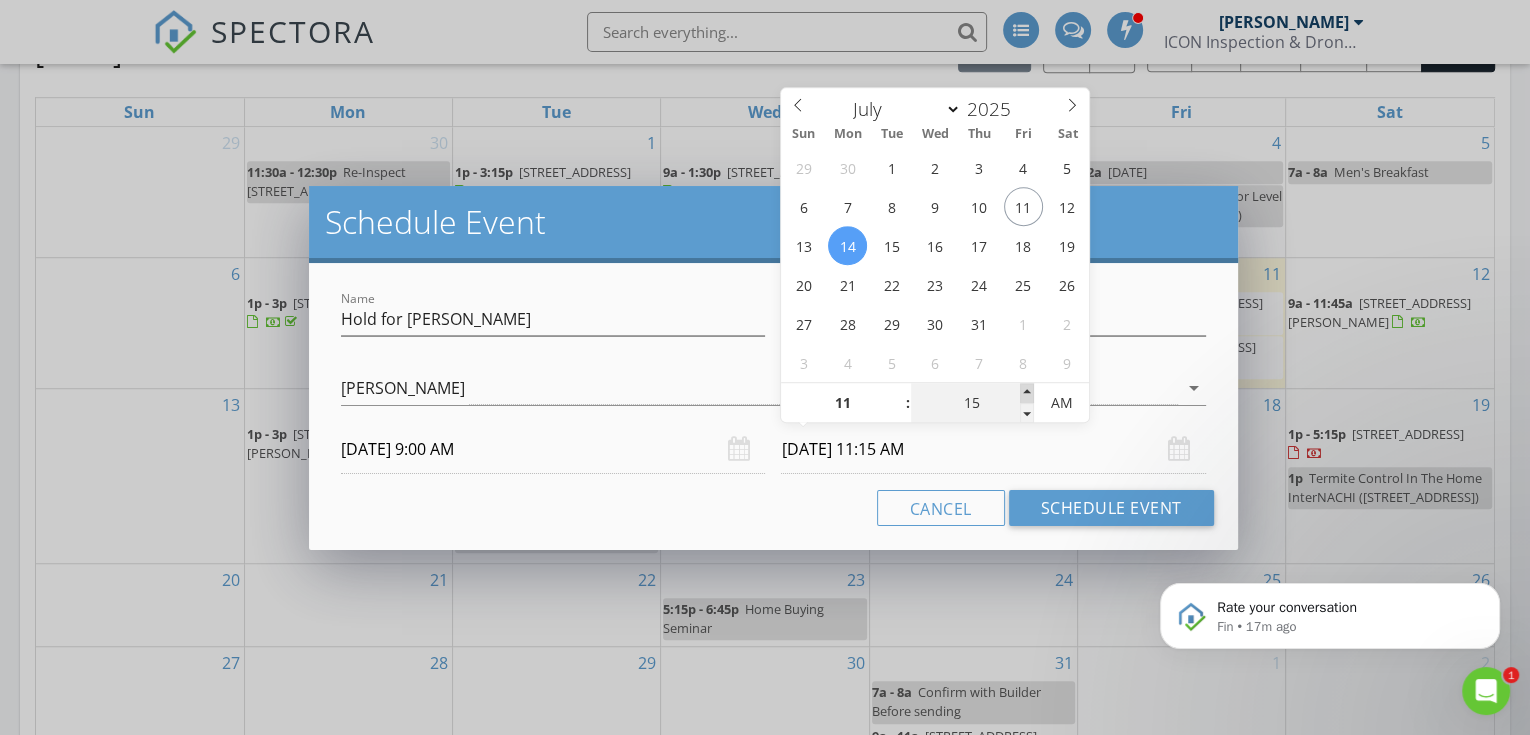 click at bounding box center (1027, 393) 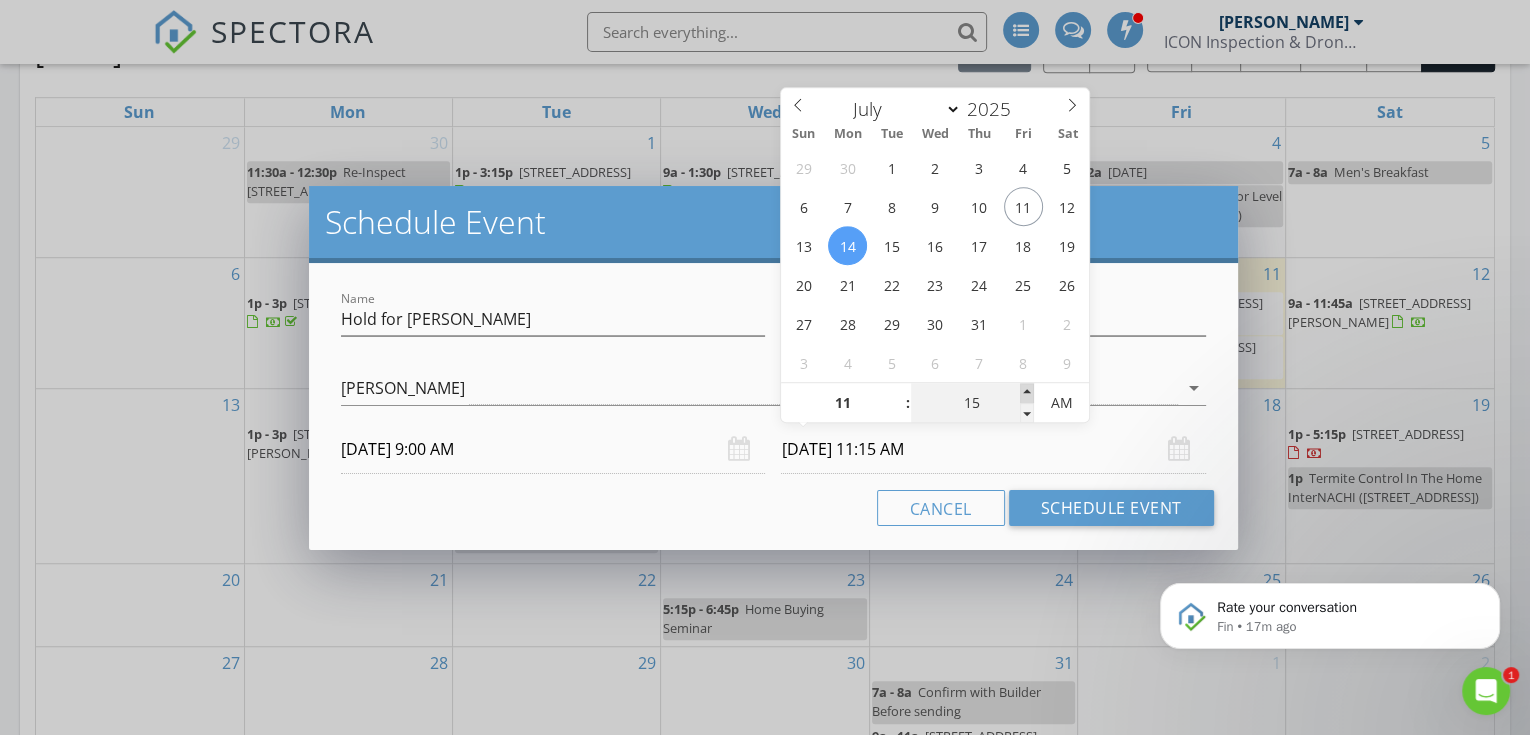 type on "20" 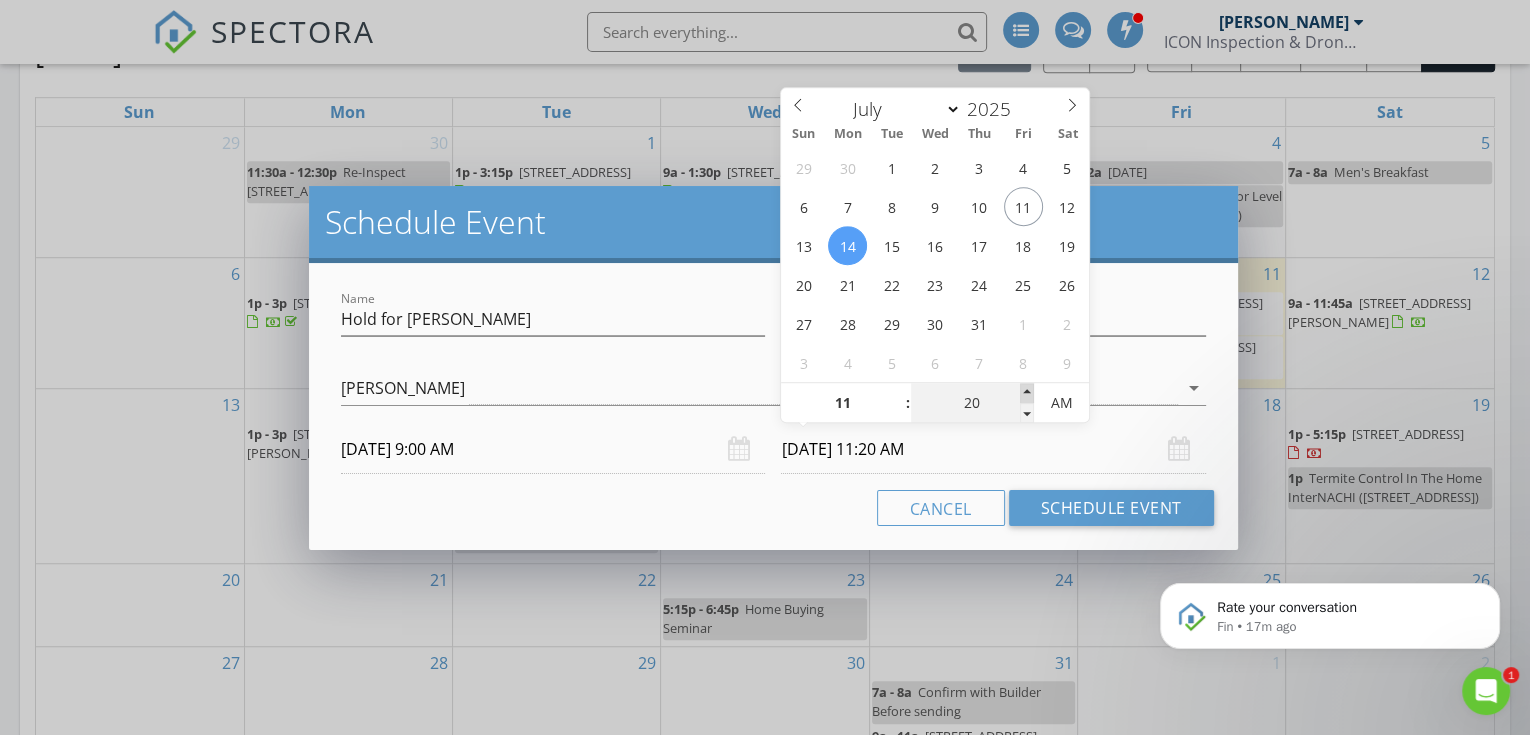 click at bounding box center [1027, 393] 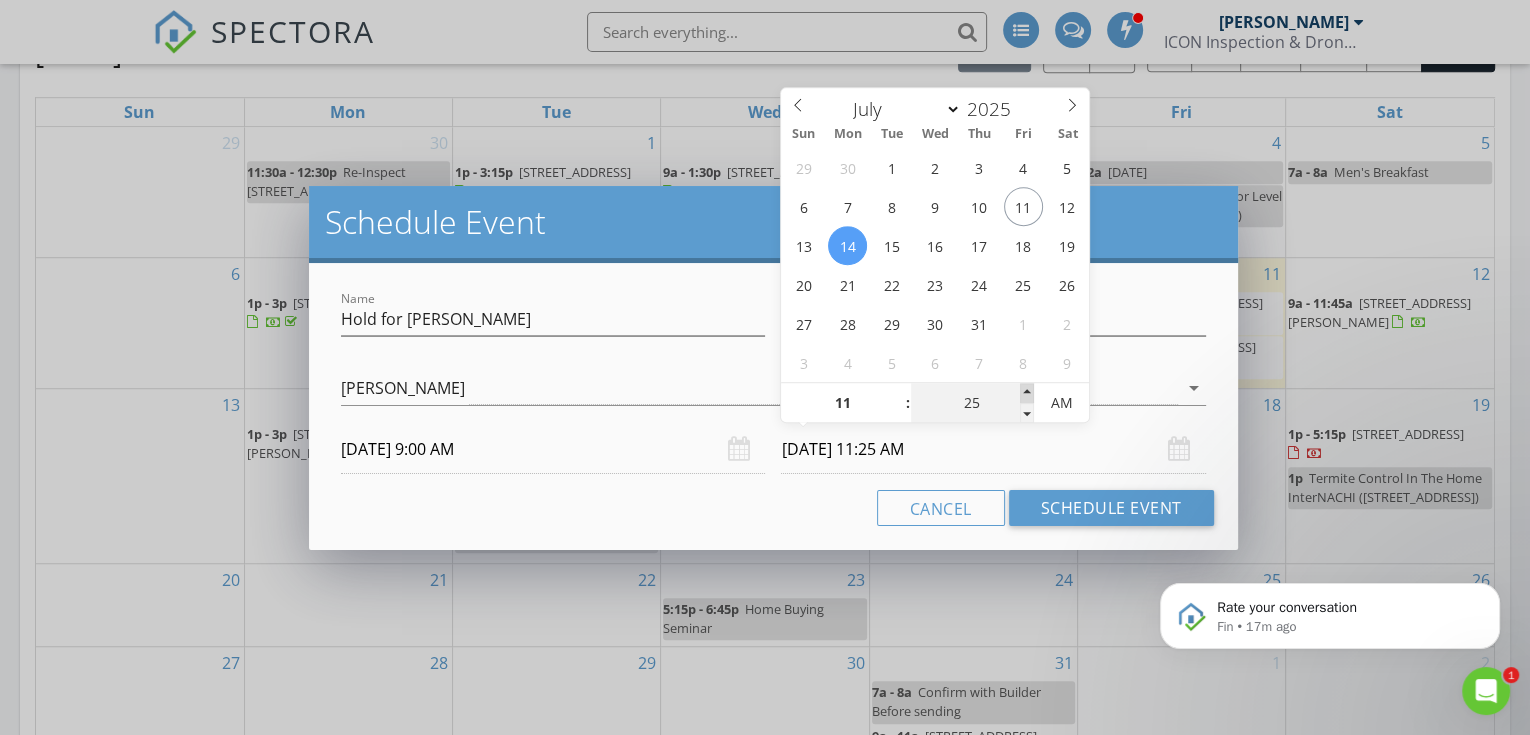 click at bounding box center (1027, 393) 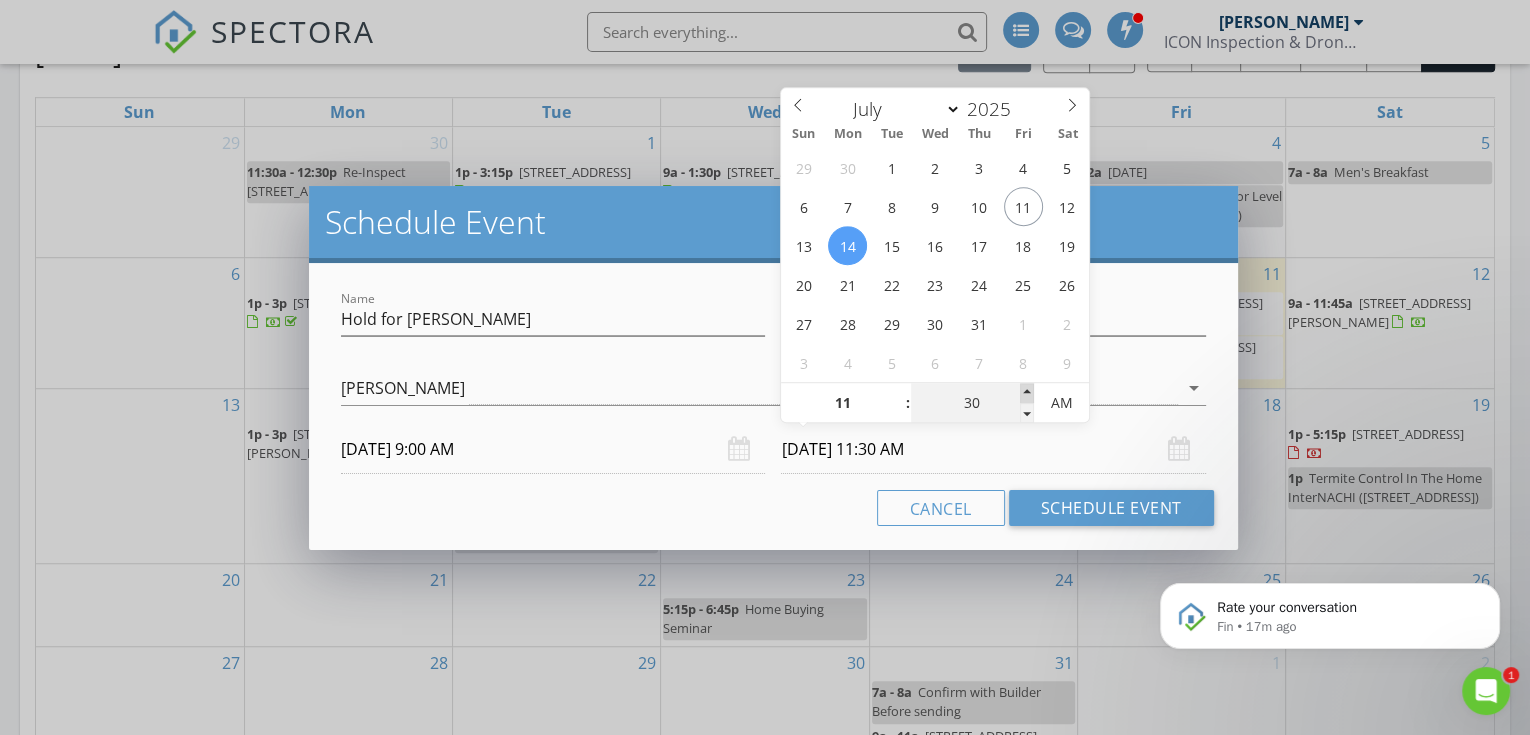 click at bounding box center [1027, 393] 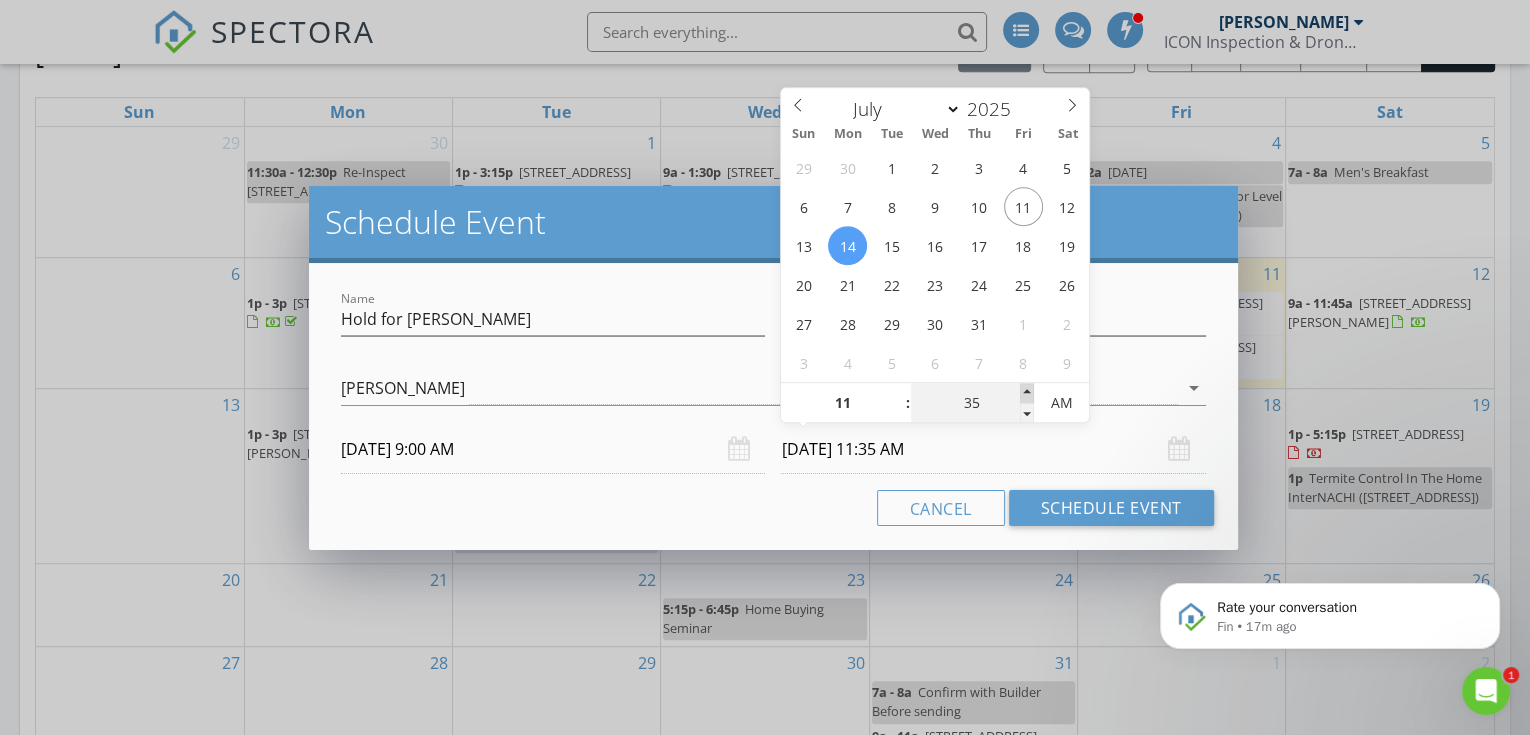 click at bounding box center [1027, 393] 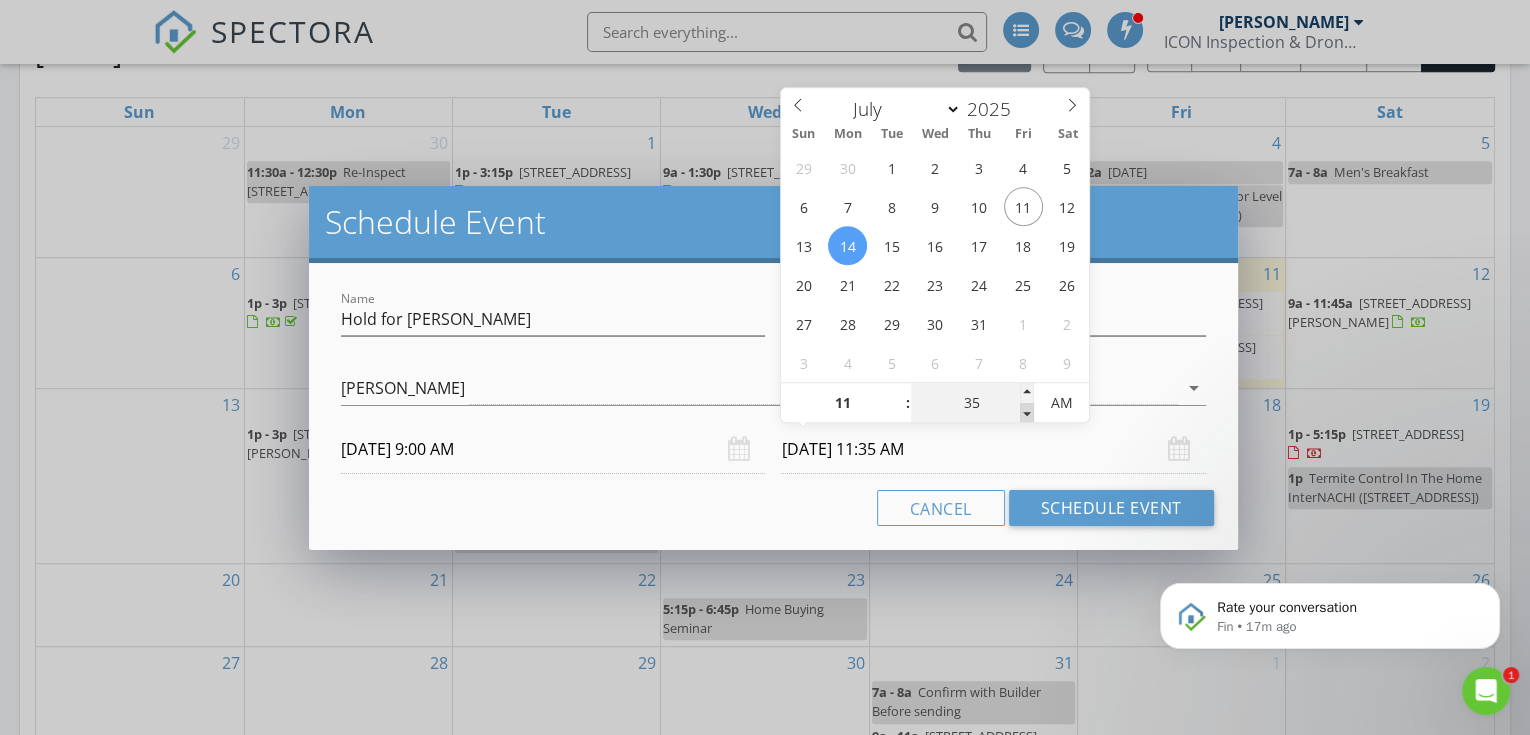 type on "30" 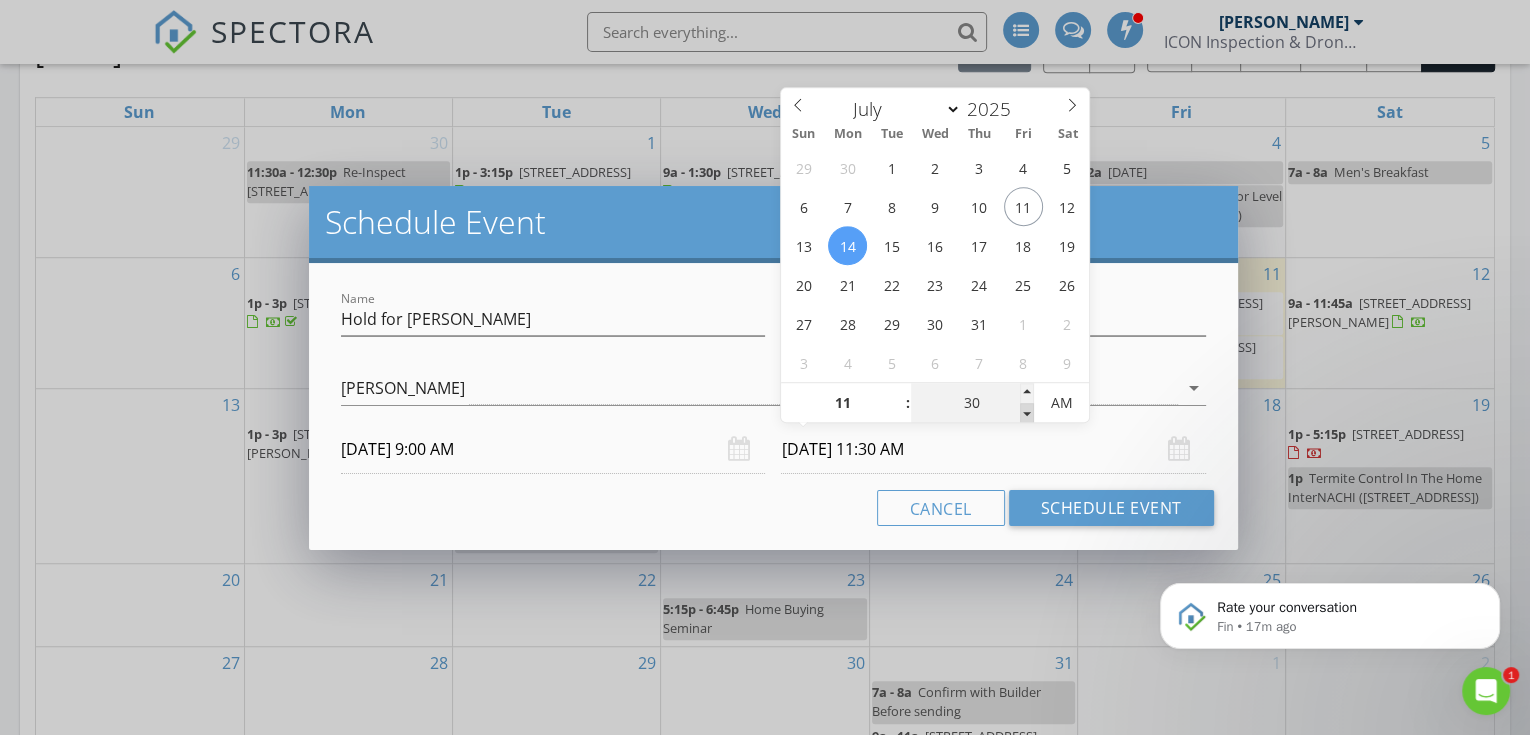 click at bounding box center [1027, 413] 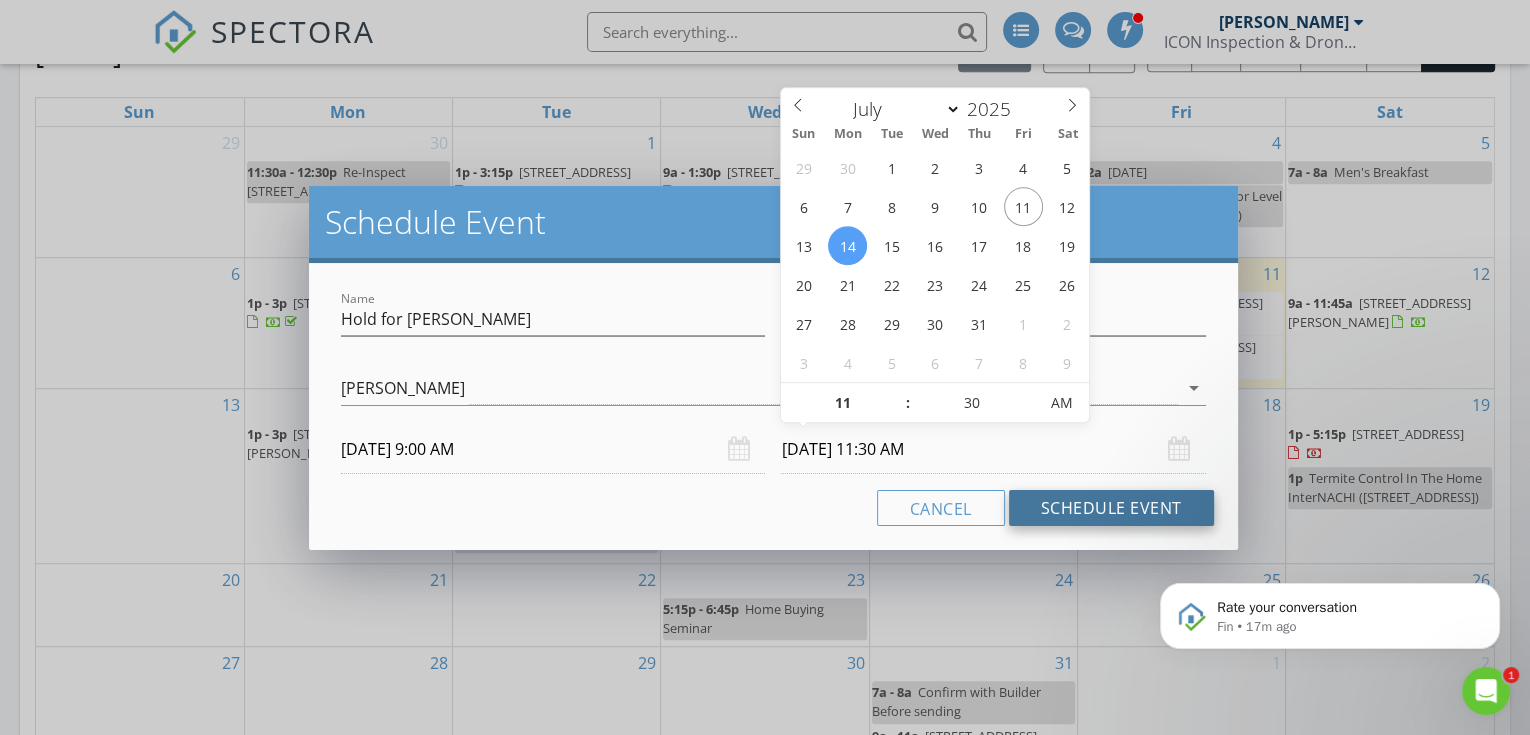 click on "Schedule Event" at bounding box center (1111, 508) 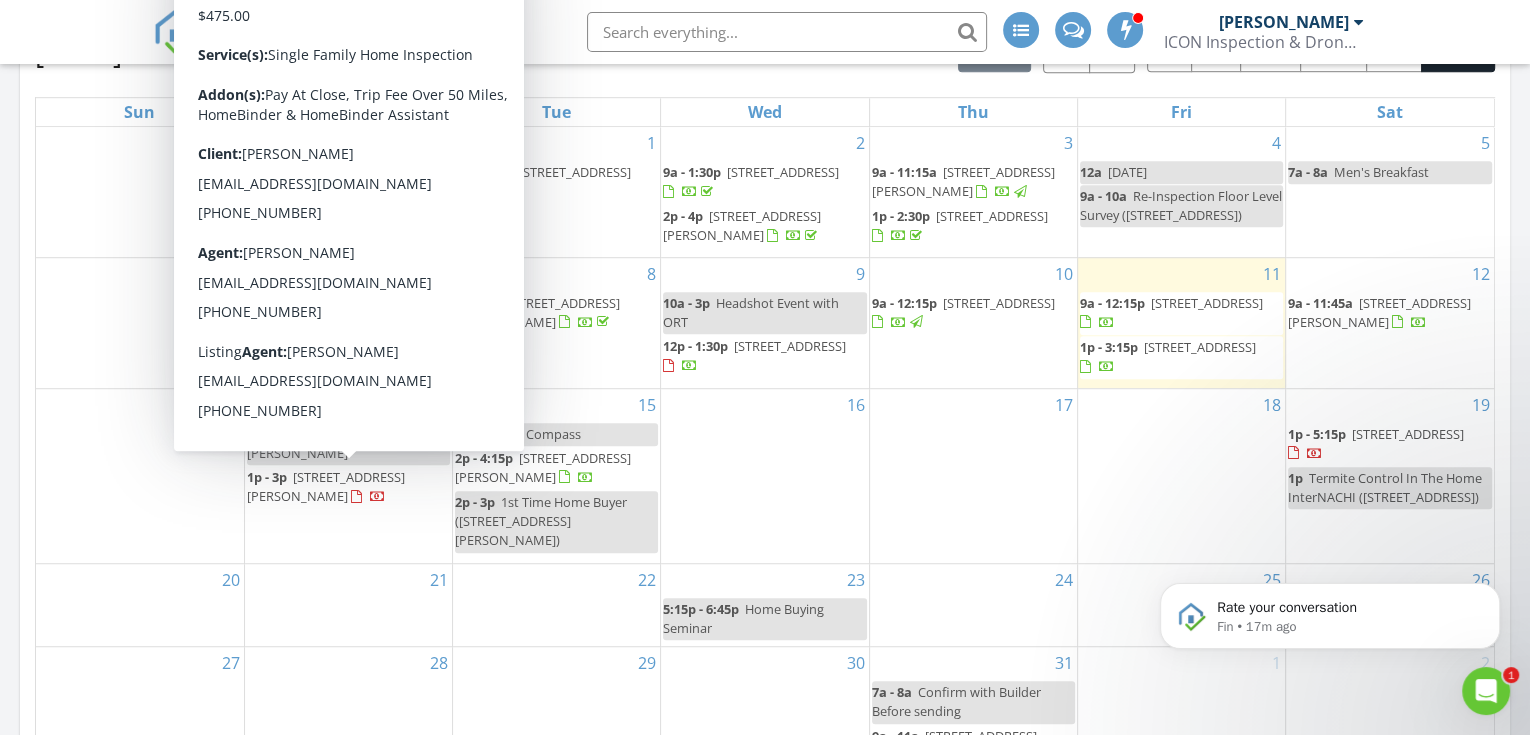 click on "16" at bounding box center (764, 476) 